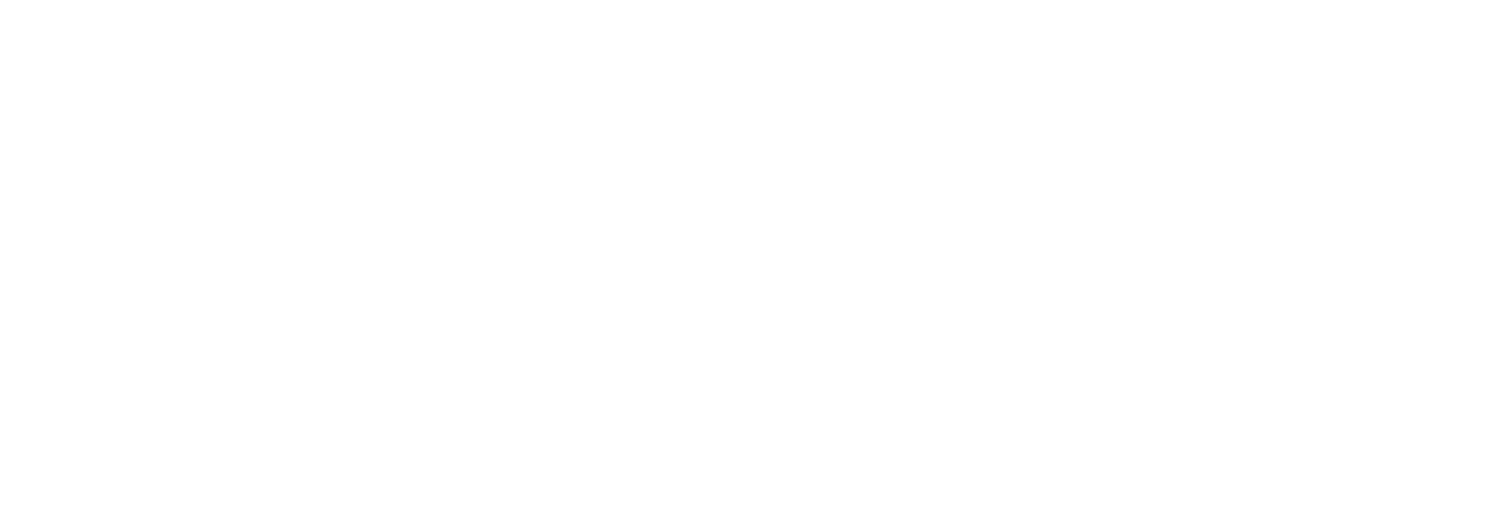 scroll, scrollTop: 0, scrollLeft: 0, axis: both 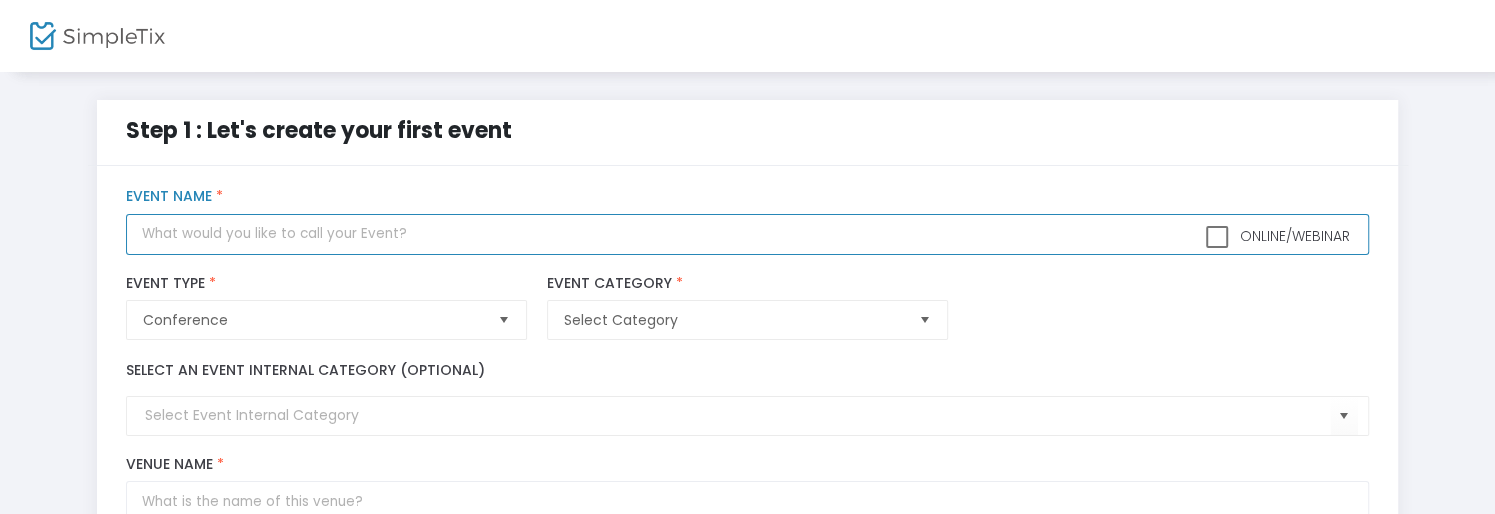 click 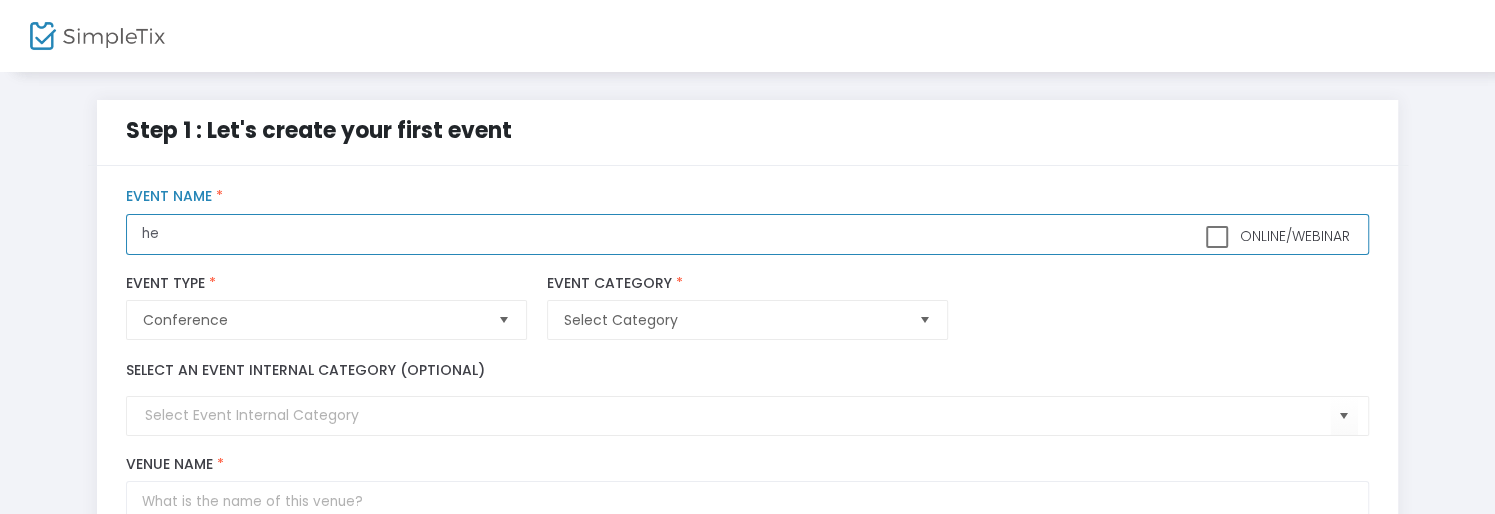 type on "h" 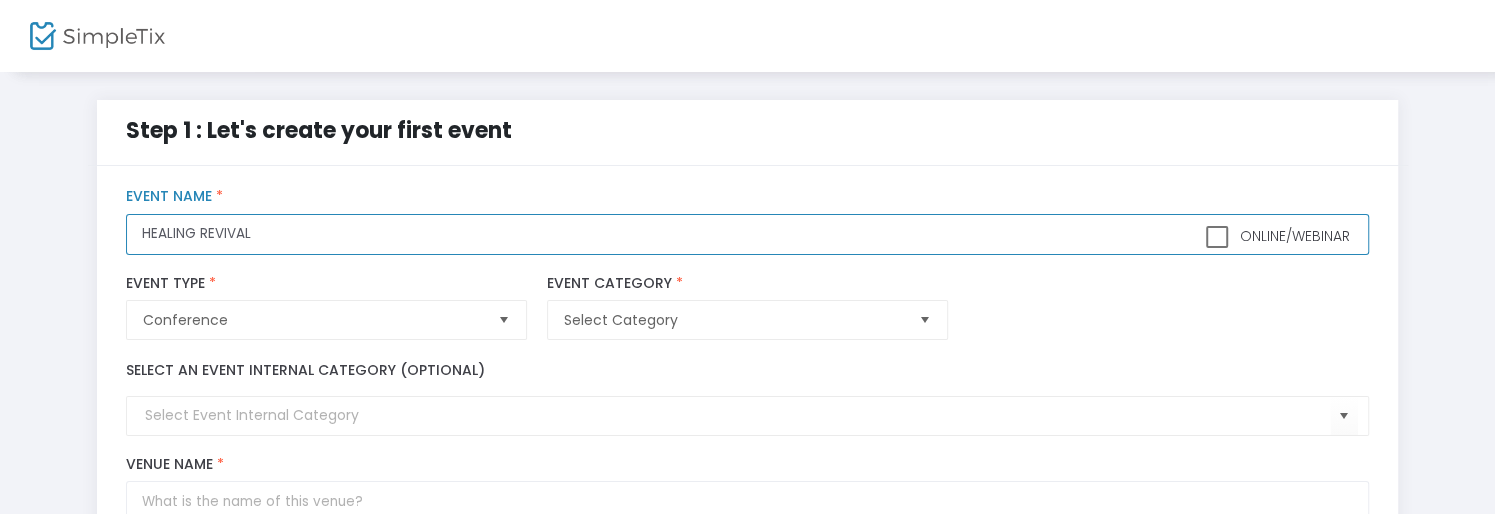 click at bounding box center [925, 320] 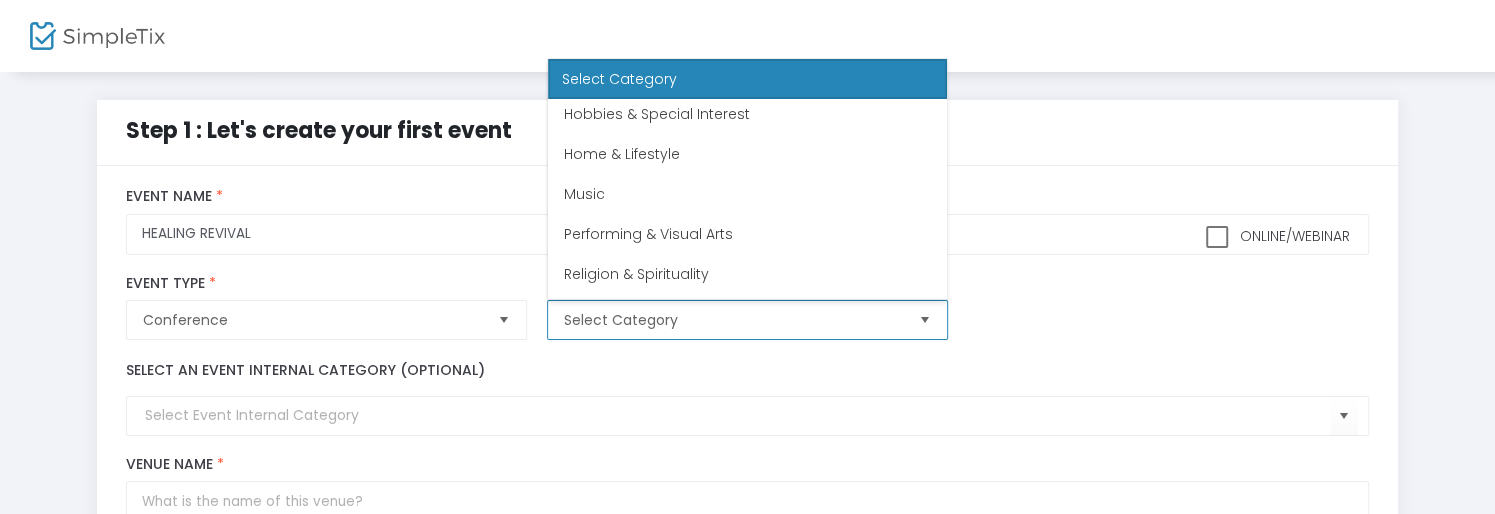 scroll, scrollTop: 480, scrollLeft: 0, axis: vertical 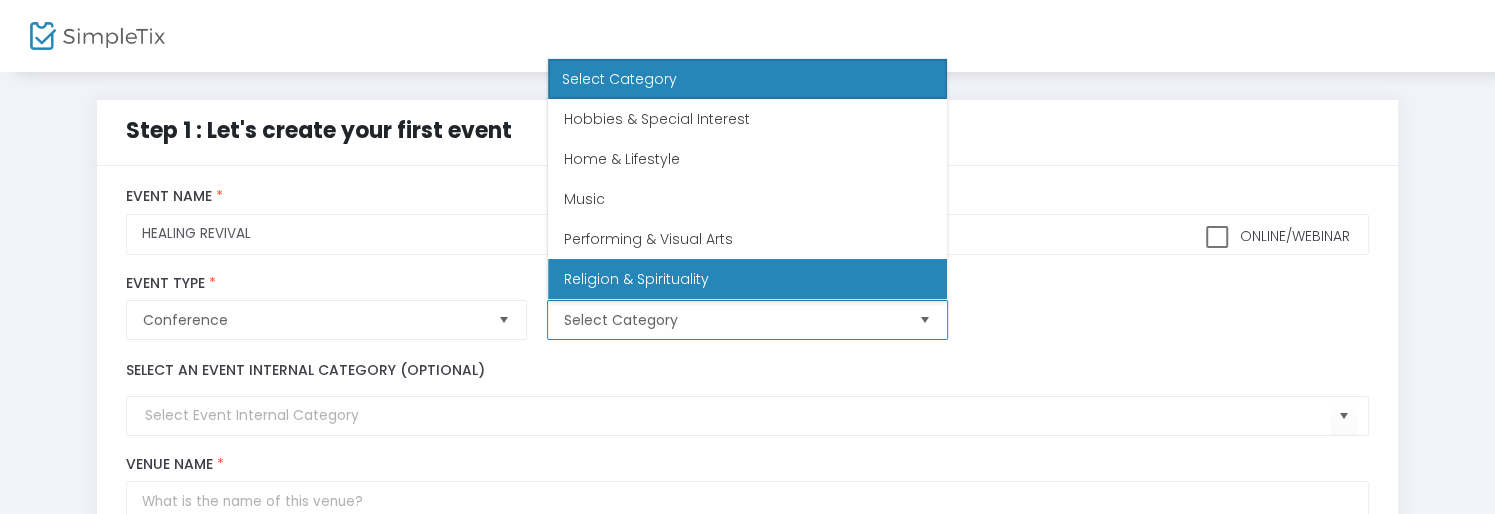 click on "Religion & Spirituality" at bounding box center [747, 279] 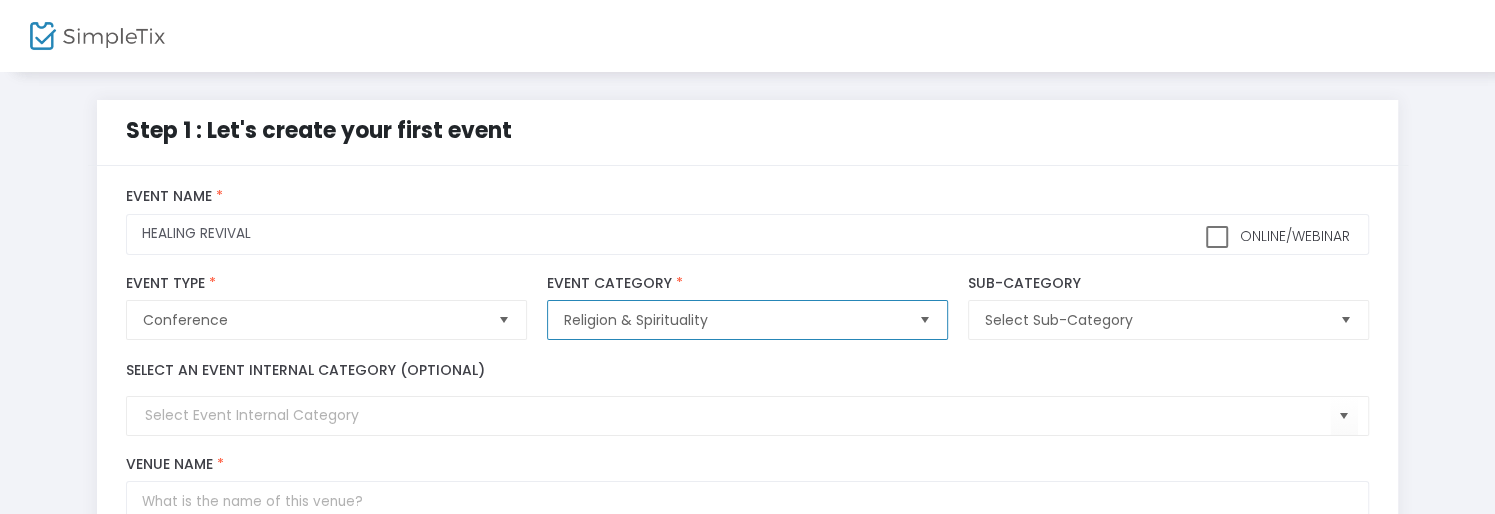 click at bounding box center [1346, 320] 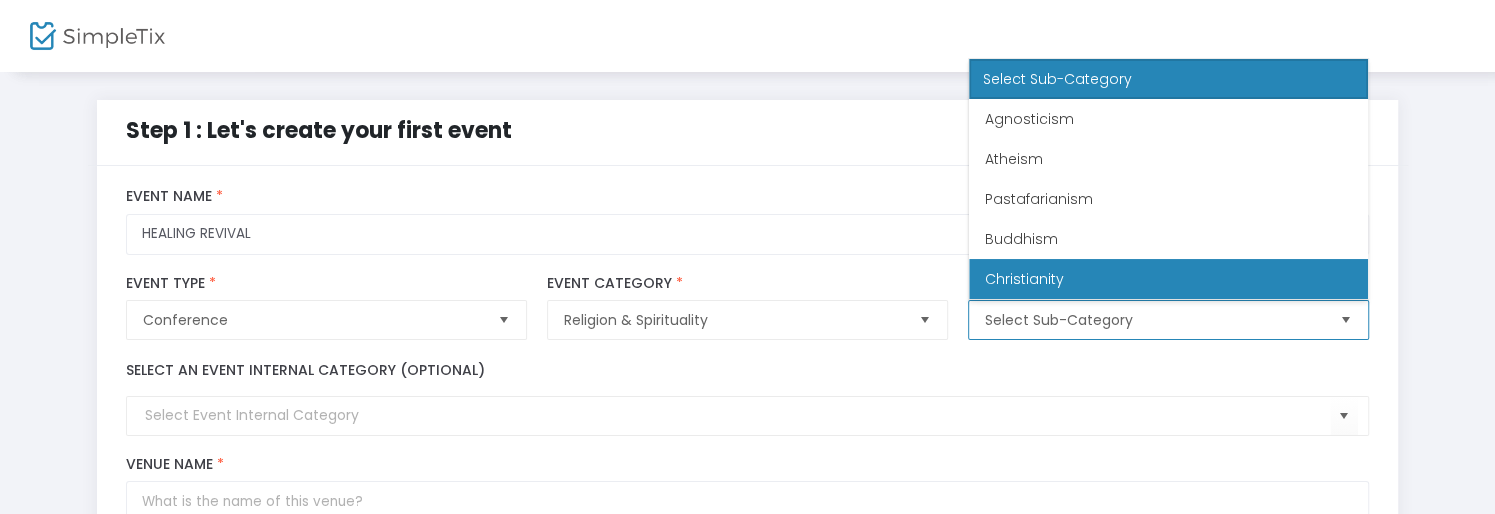 click on "Christianity" at bounding box center (1168, 279) 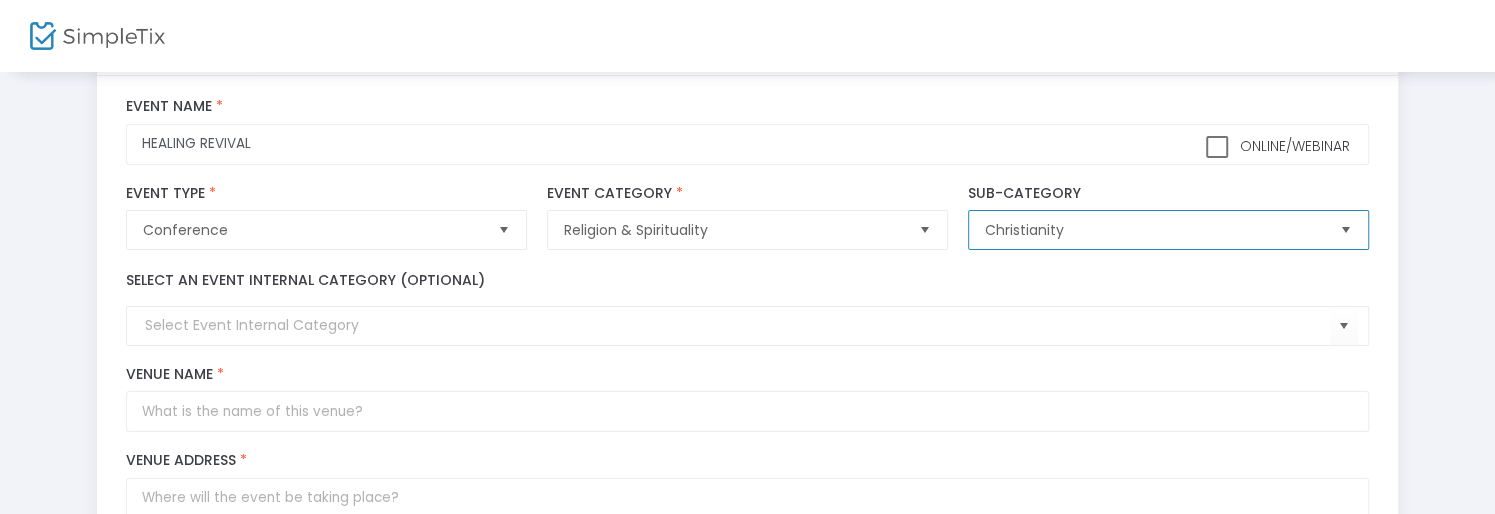 scroll, scrollTop: 200, scrollLeft: 0, axis: vertical 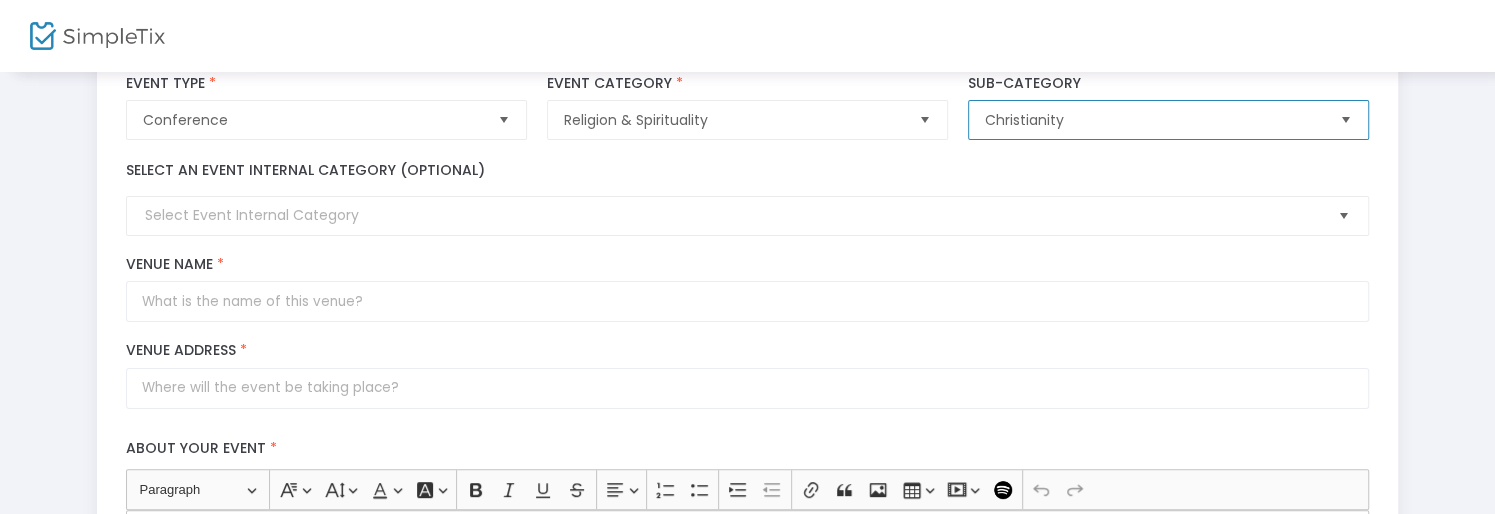 click 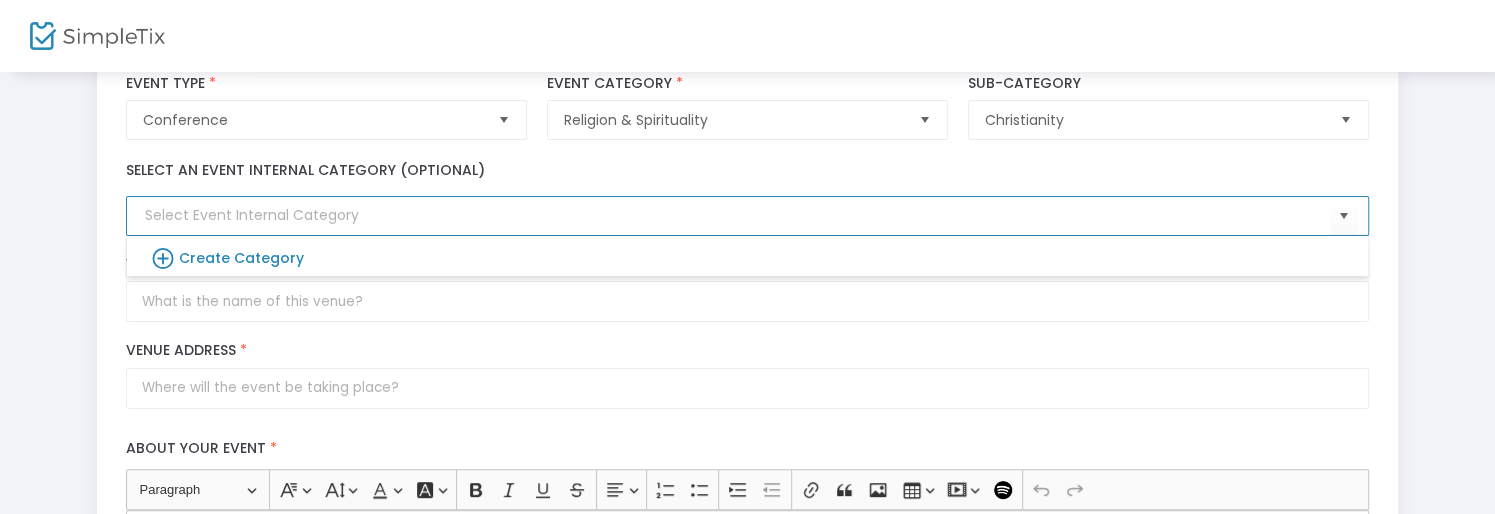 click 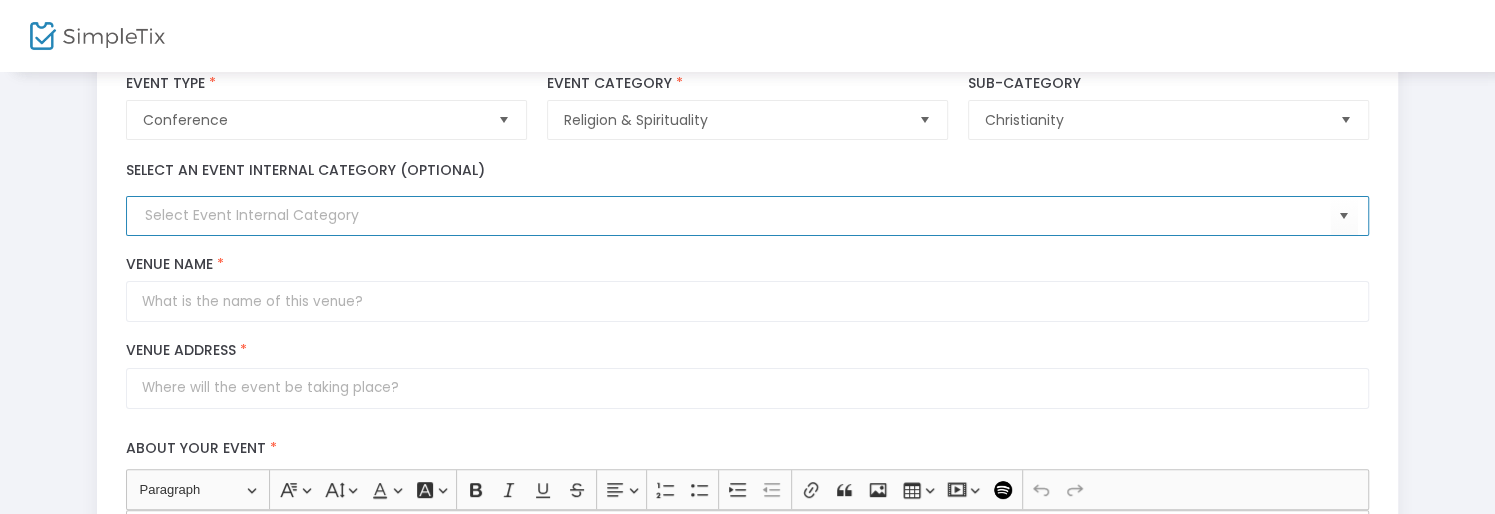 click at bounding box center (737, 215) 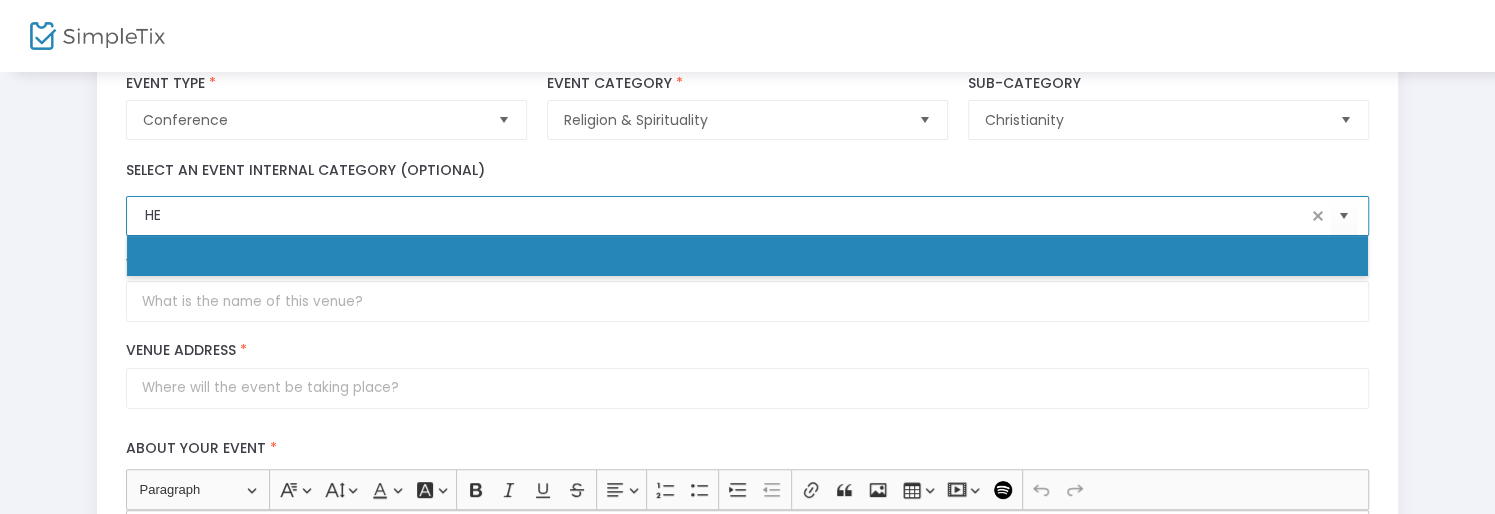 type on "H" 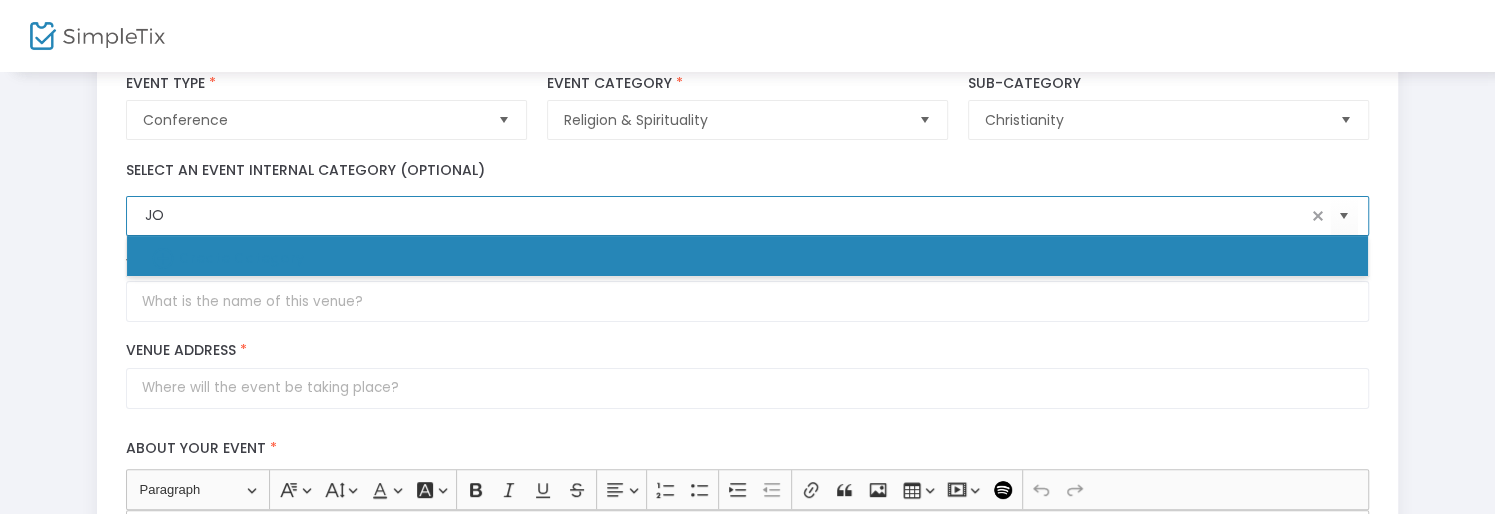 type on "J" 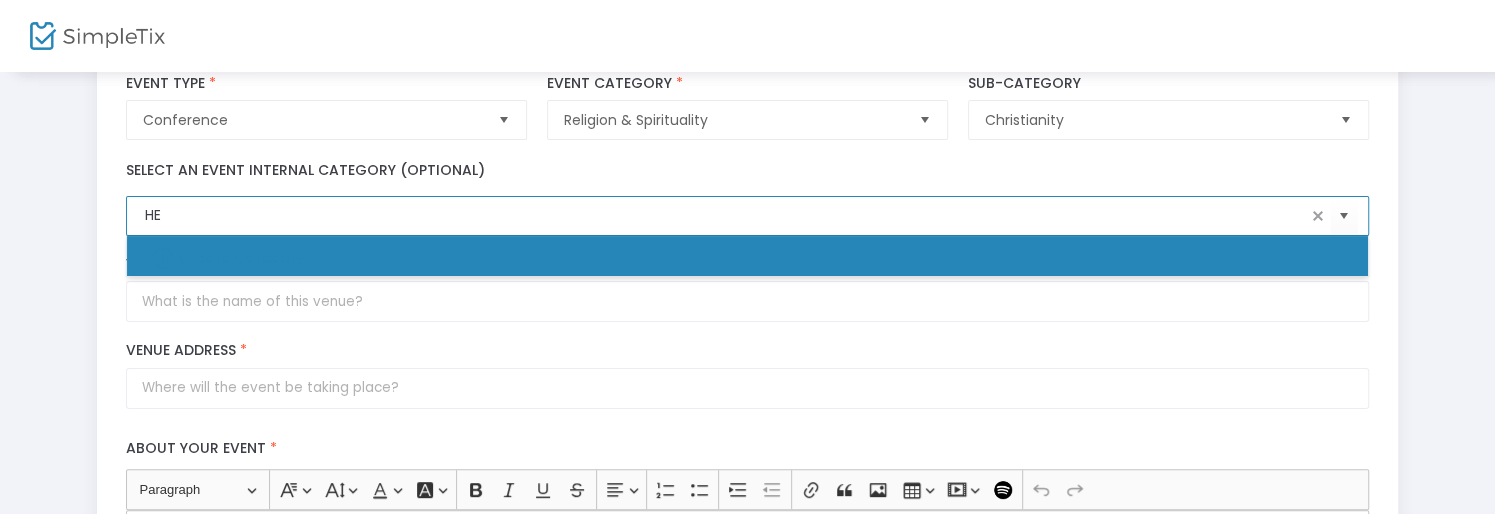 type on "H" 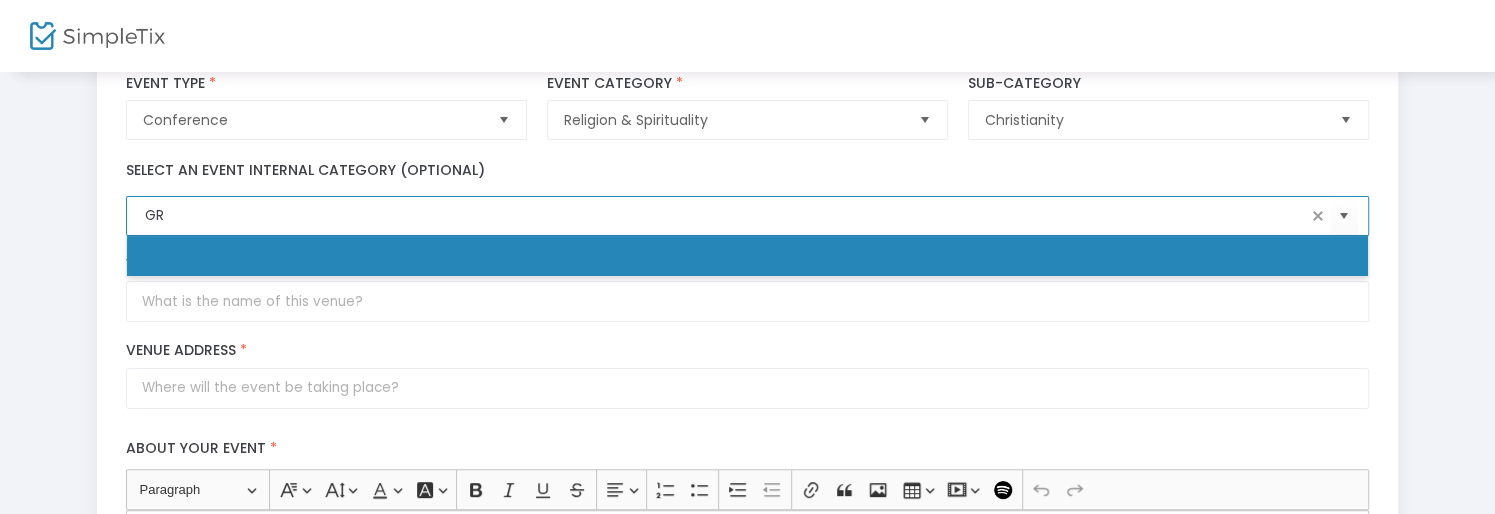 type on "G" 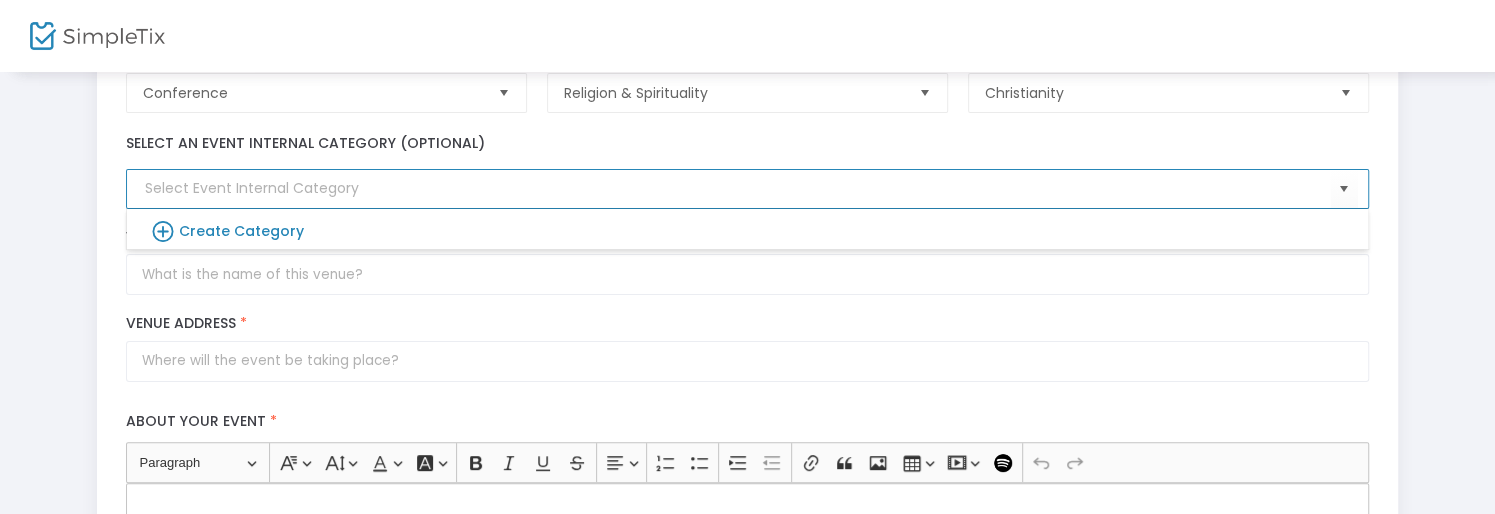scroll, scrollTop: 300, scrollLeft: 0, axis: vertical 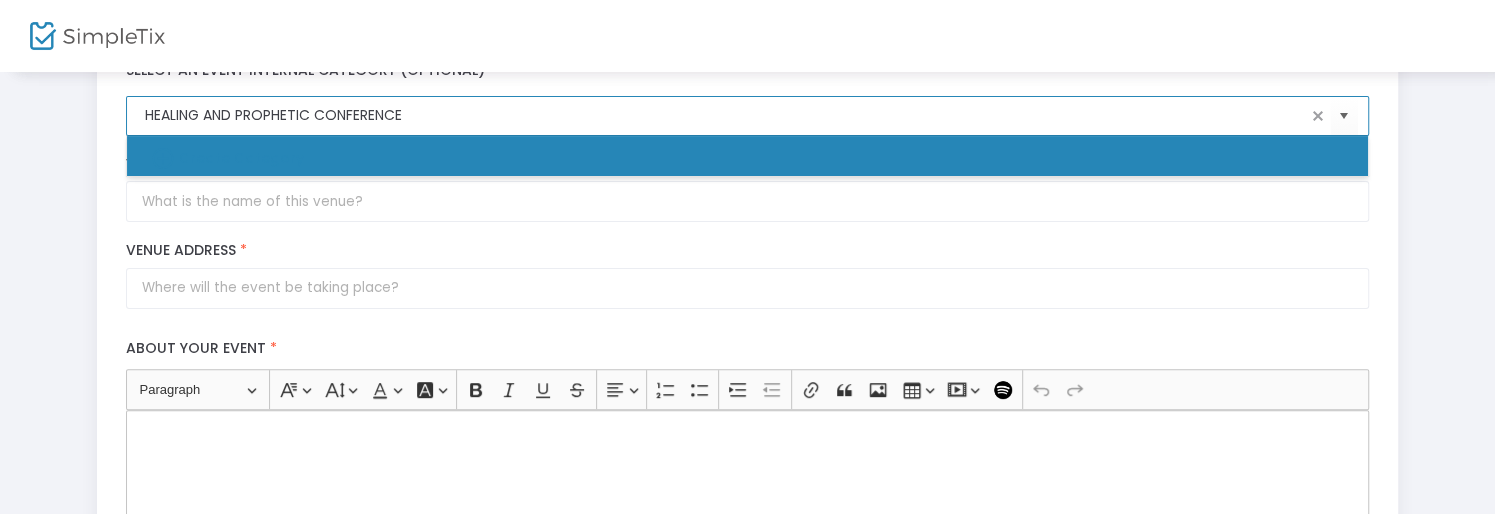 type on "HEALING AND PROPHETIC CONFERENCE" 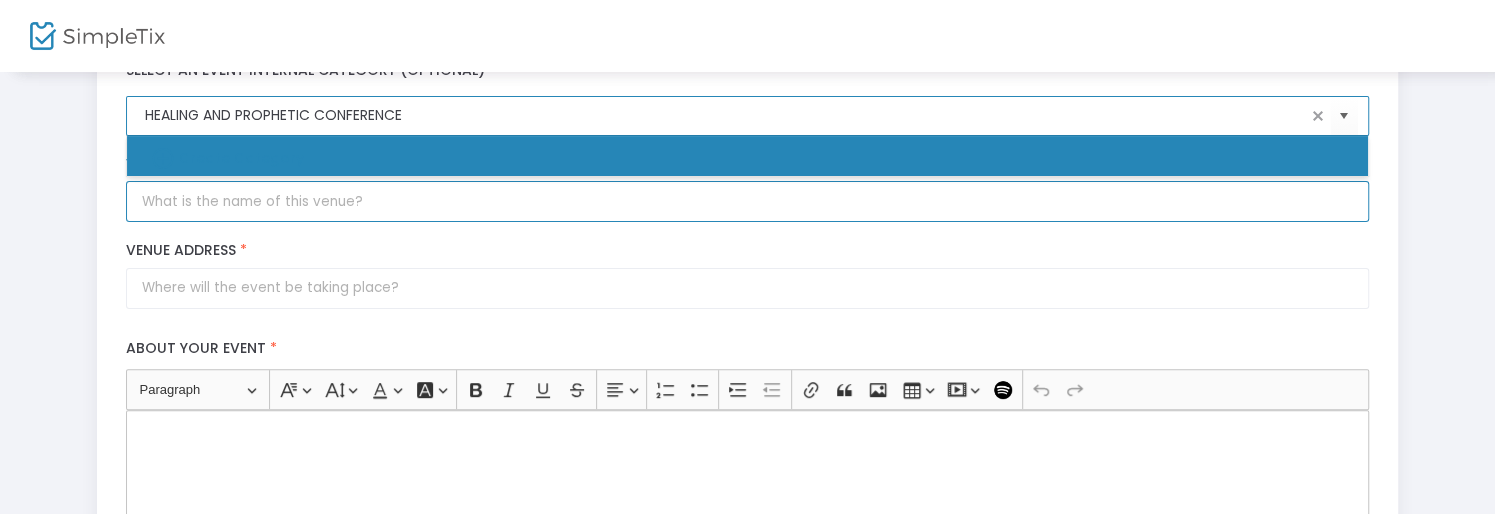 type 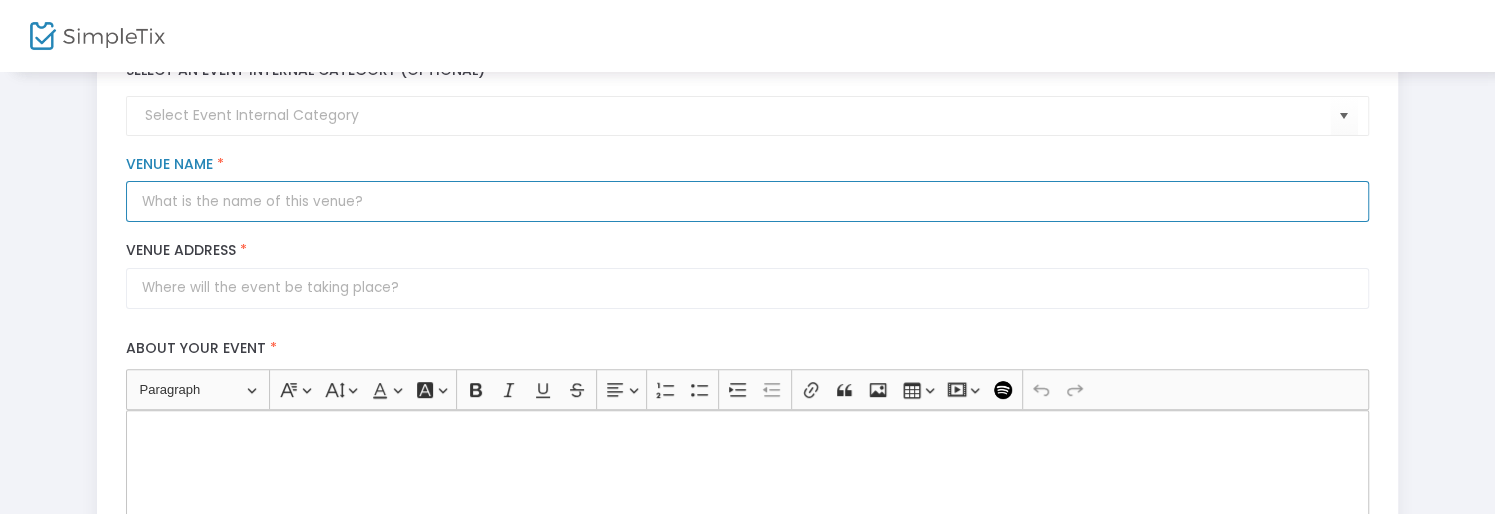 click on "Venue Name *" at bounding box center [747, 201] 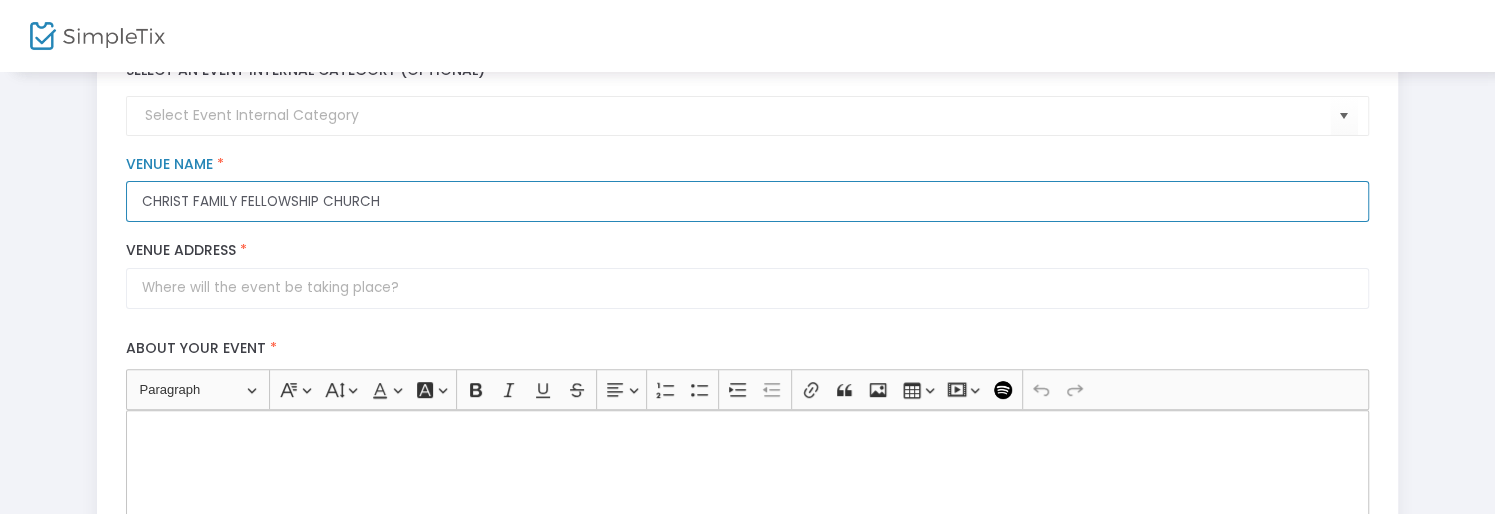 type on "CHRIST FAMILY FELLOWSHIP CHURCH" 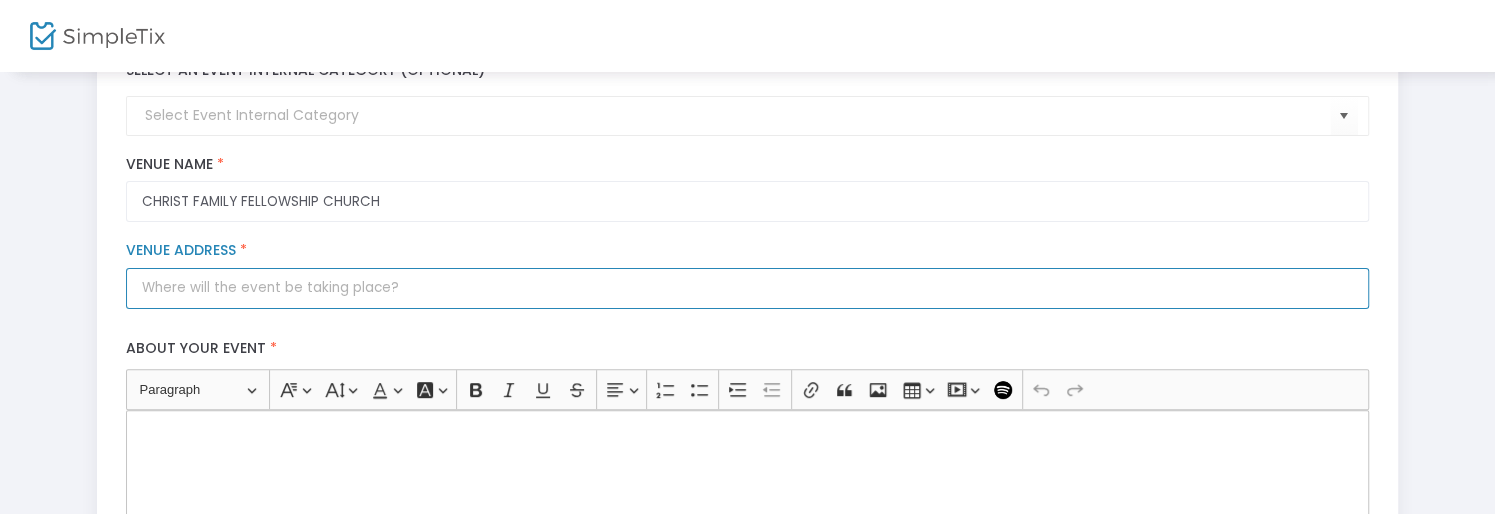 click on "Venue Address *" at bounding box center (747, 288) 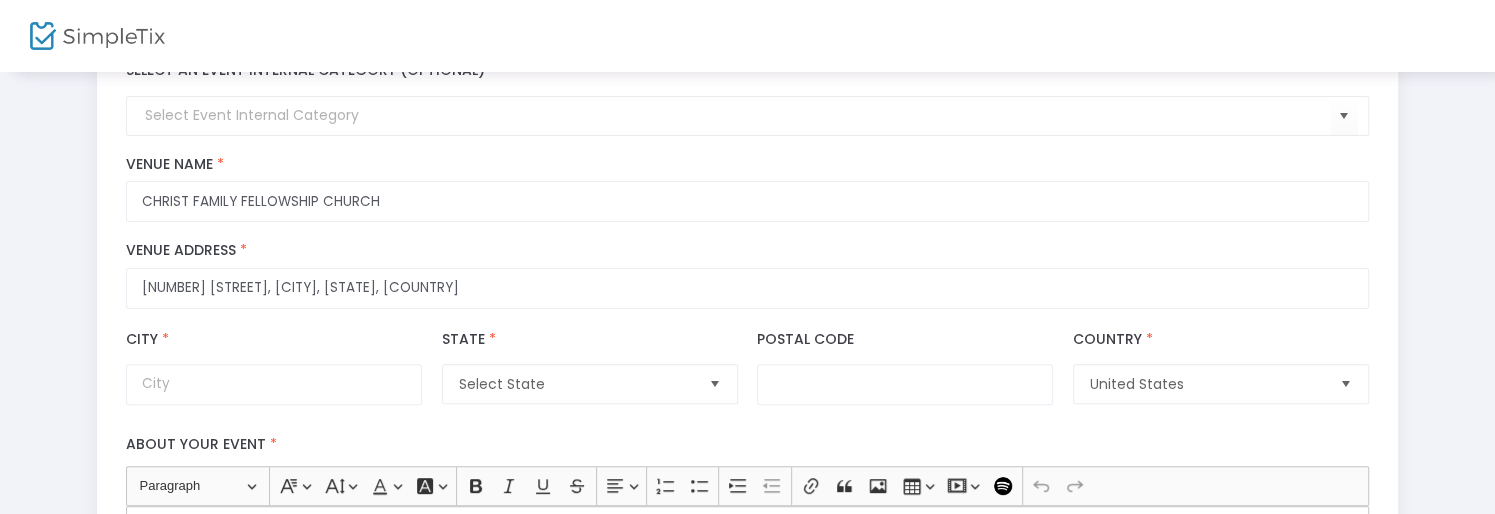 type on "[NUMBER] [STREET]" 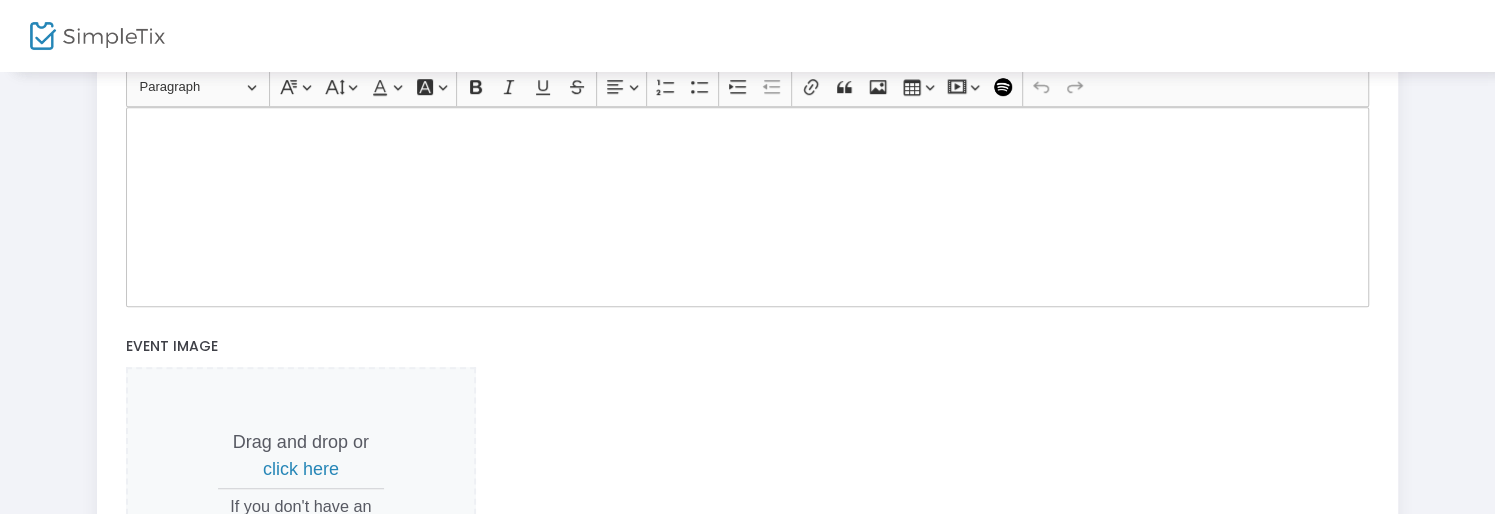 scroll, scrollTop: 1000, scrollLeft: 0, axis: vertical 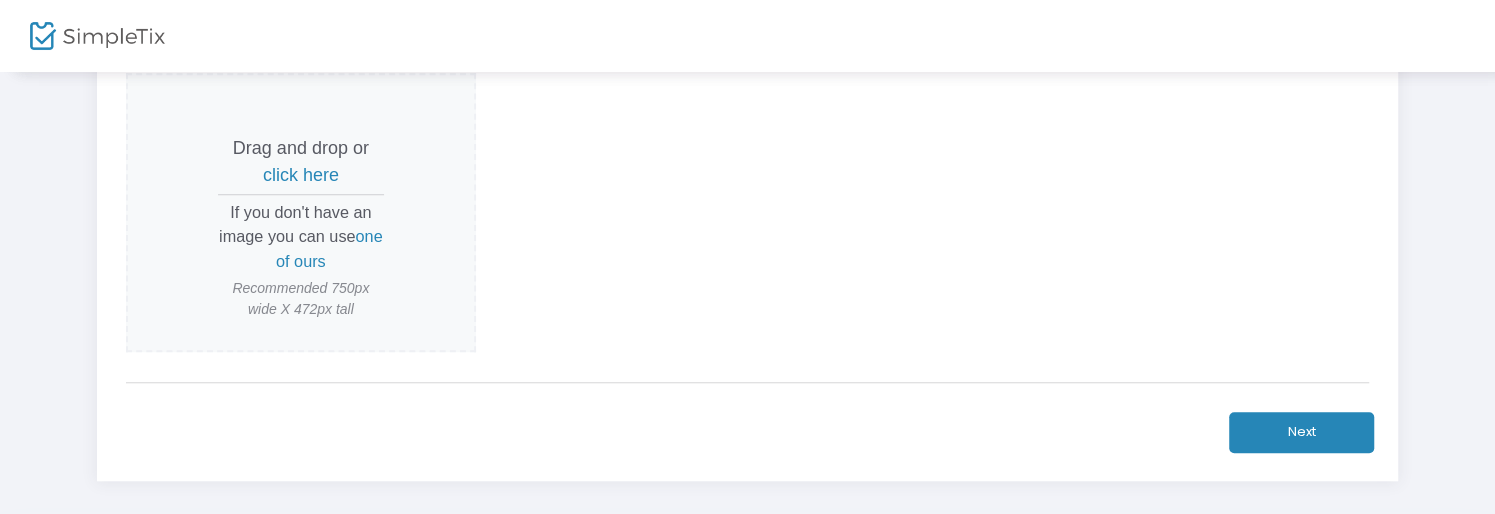 click on "click here" at bounding box center [301, 175] 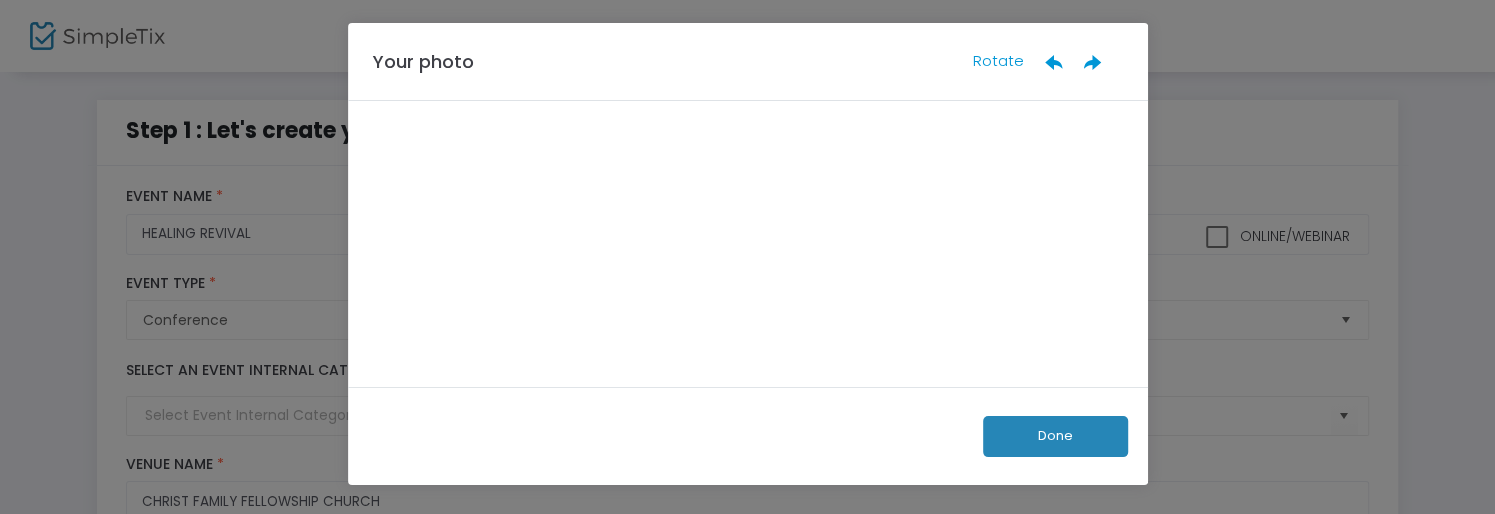 scroll, scrollTop: 0, scrollLeft: 0, axis: both 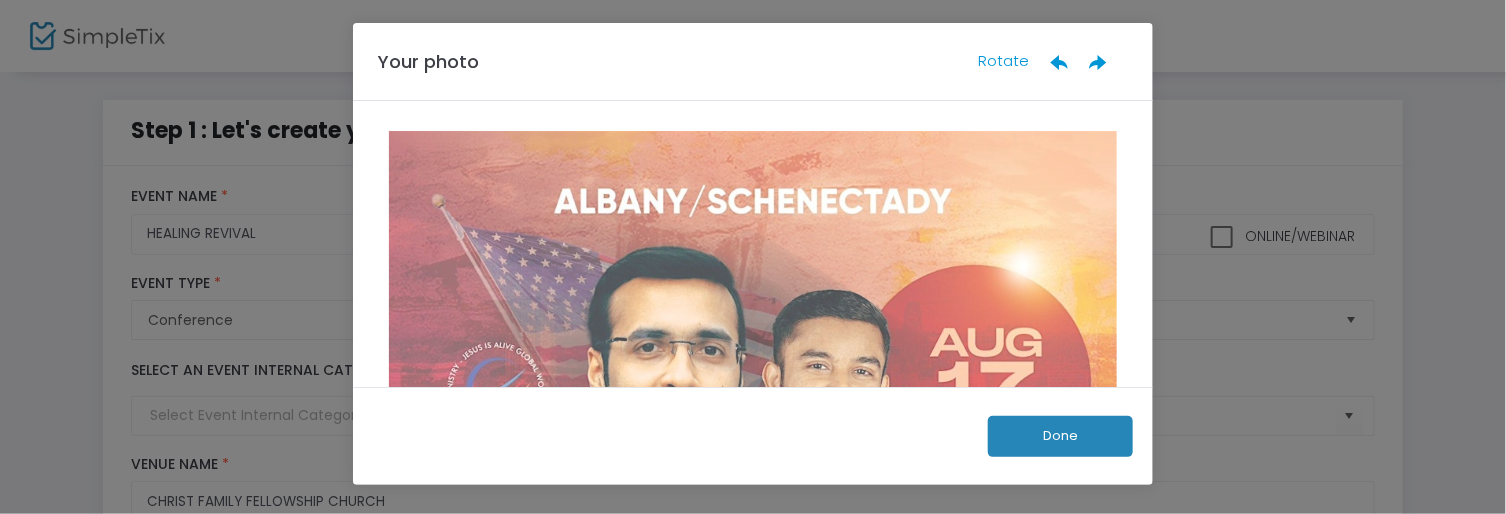 click on "Done" 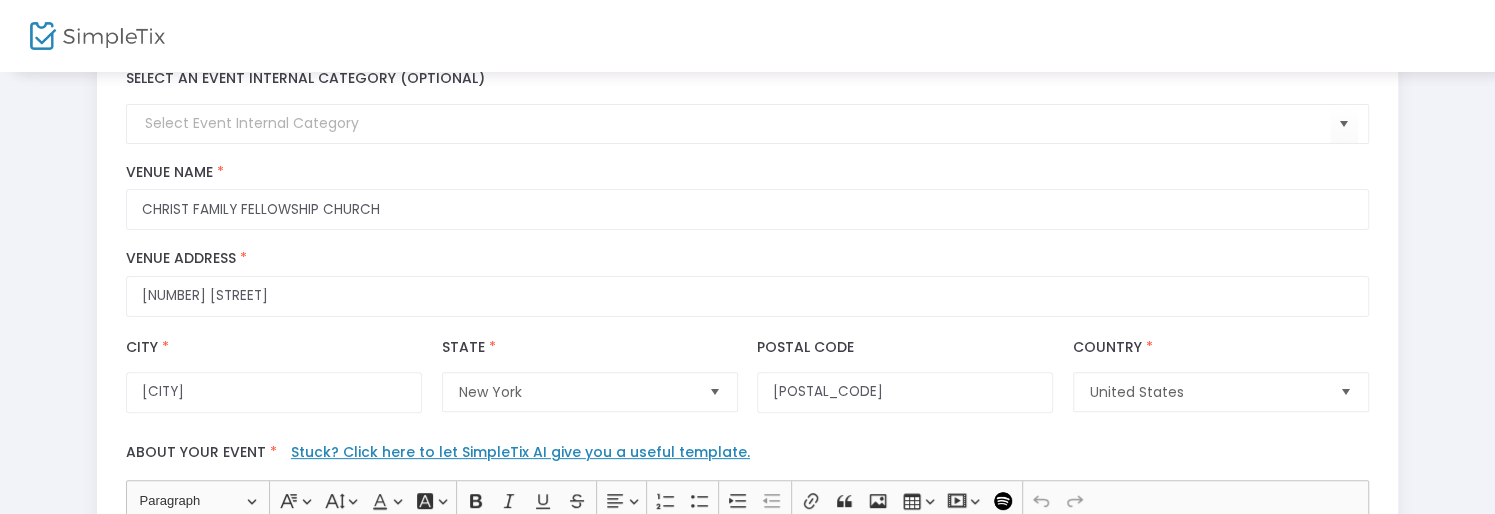 scroll, scrollTop: 300, scrollLeft: 0, axis: vertical 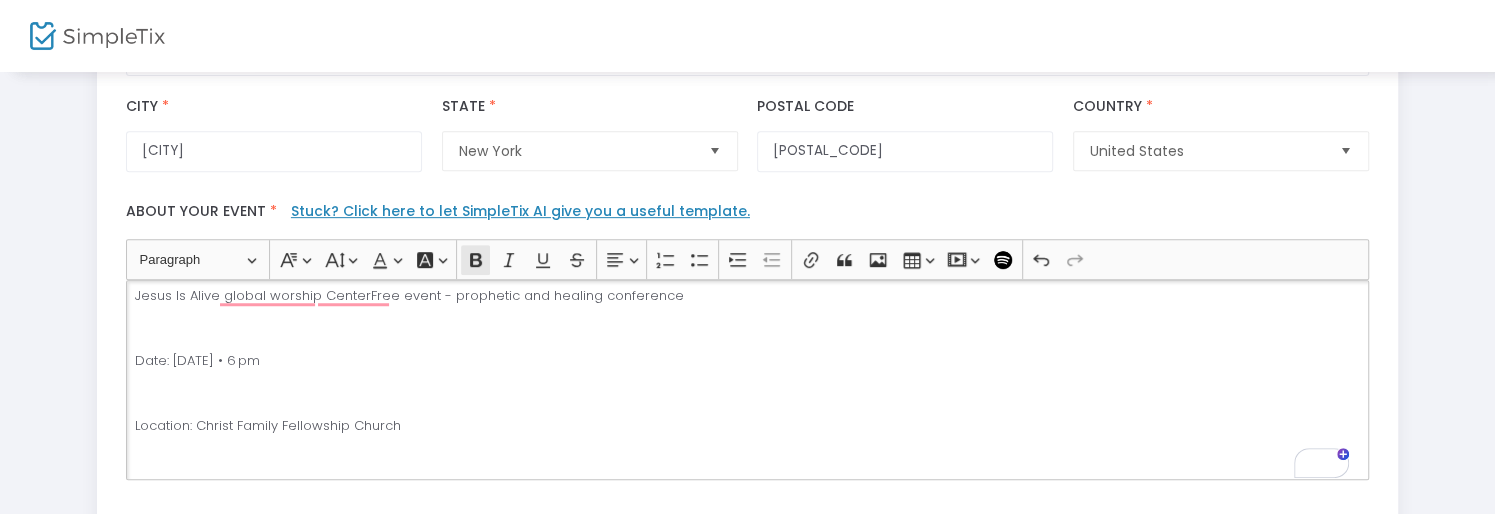 click 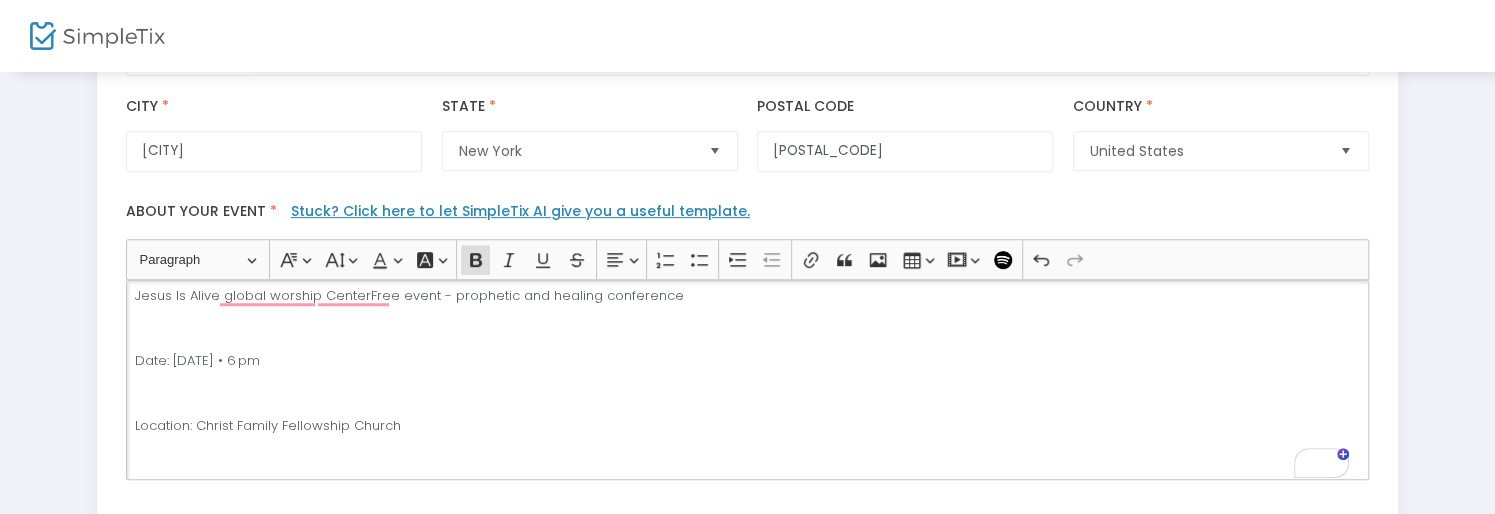 scroll, scrollTop: 1080, scrollLeft: 0, axis: vertical 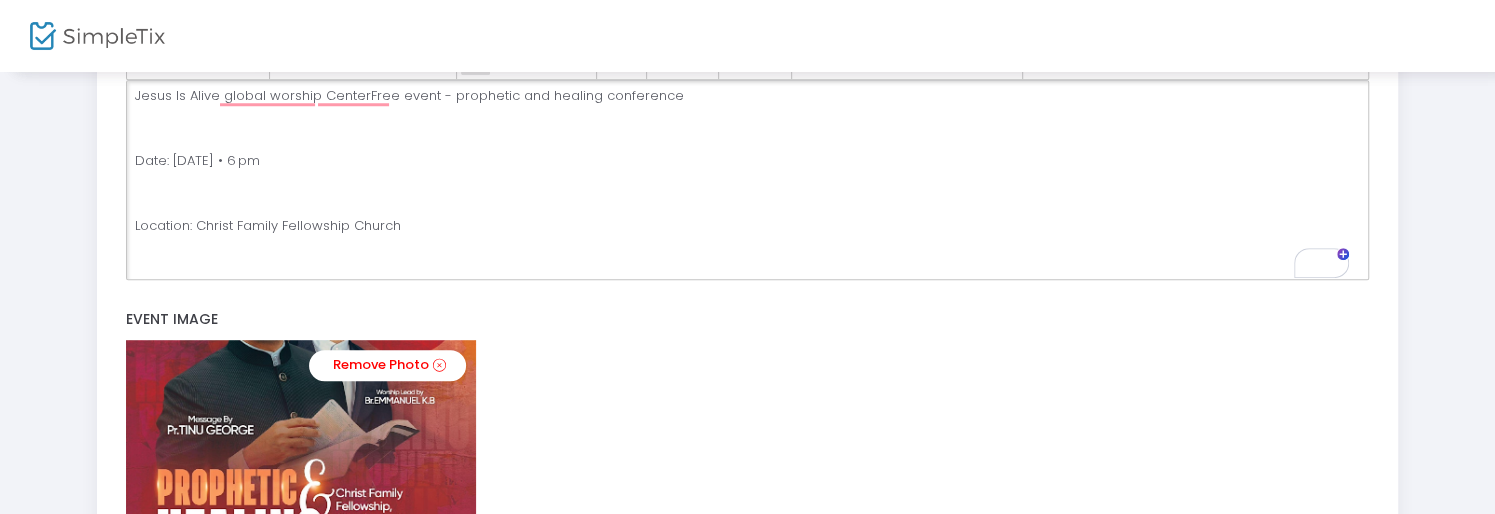 type 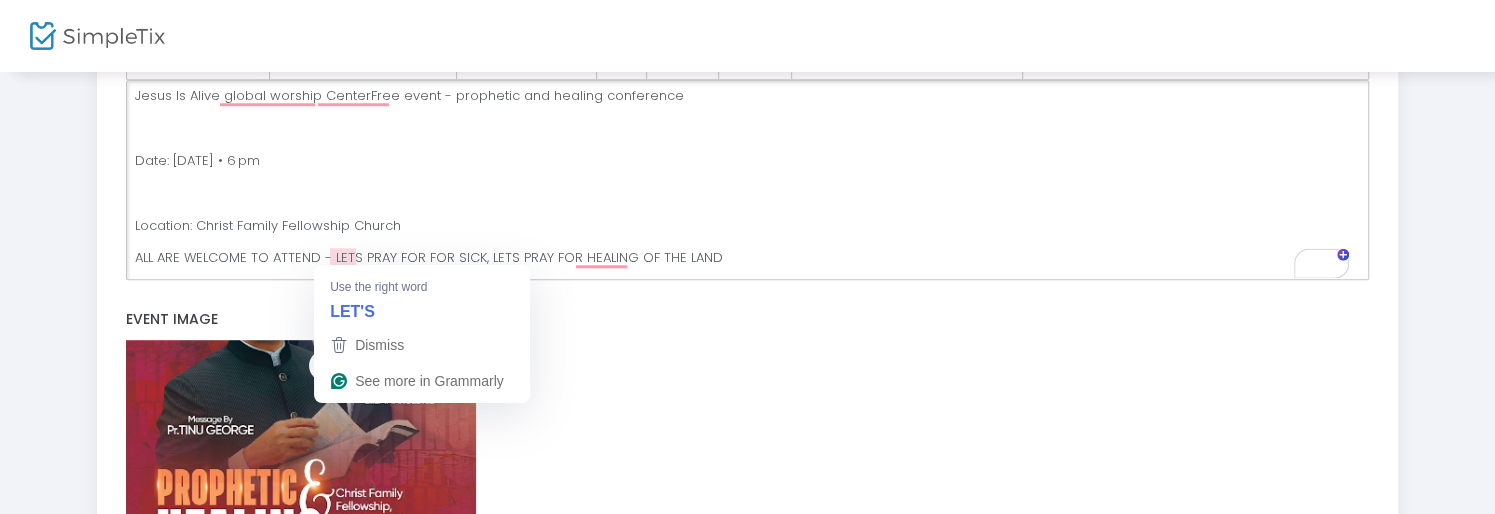 click on "ALL ARE WELCOME TO ATTEND - LETS PRAY FOR FOR SICK, LETS PRAY FOR HEALING OF THE LAND" 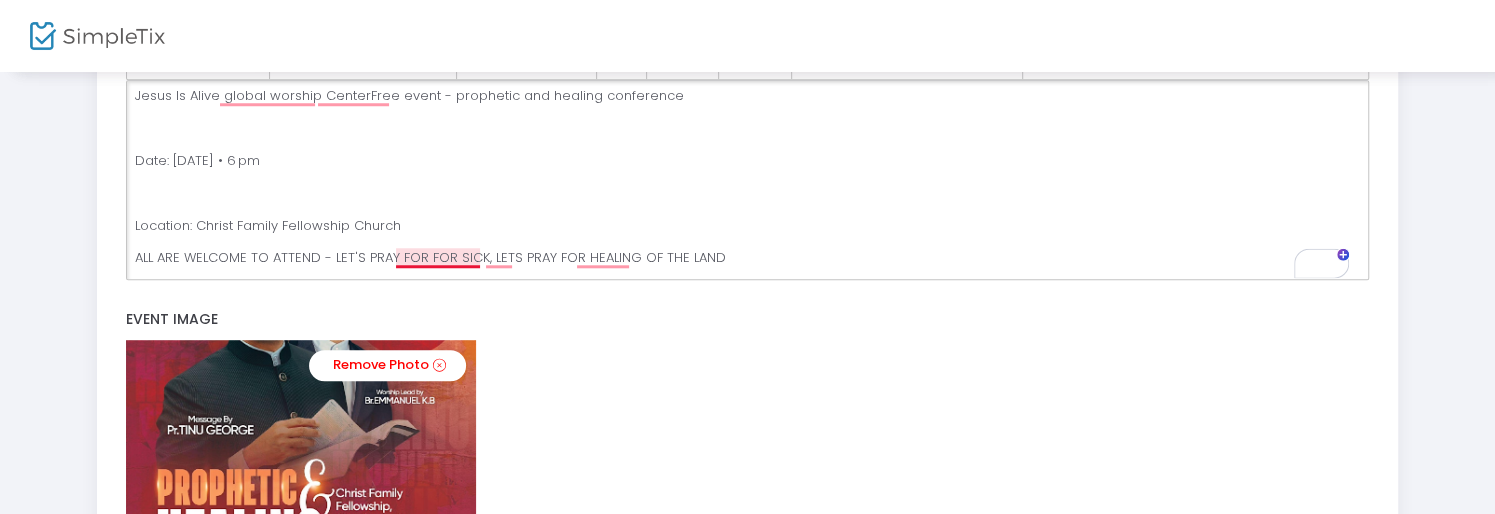 click on "ALL ARE WELCOME TO ATTEND - LET'S PRAY FOR FOR SICK, LETS PRAY FOR HEALING OF THE LAND" 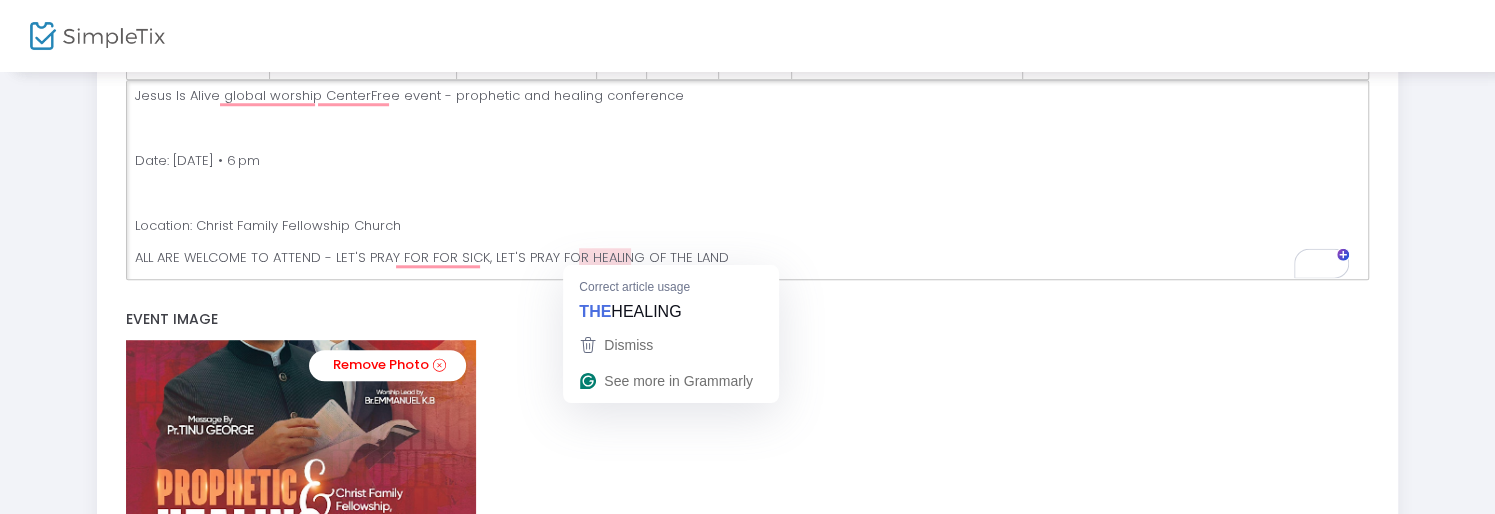click on "ALL ARE WELCOME TO ATTEND - LET'S PRAY FOR FOR SICK, LET'S PRAY FOR HEALING OF THE LAND" 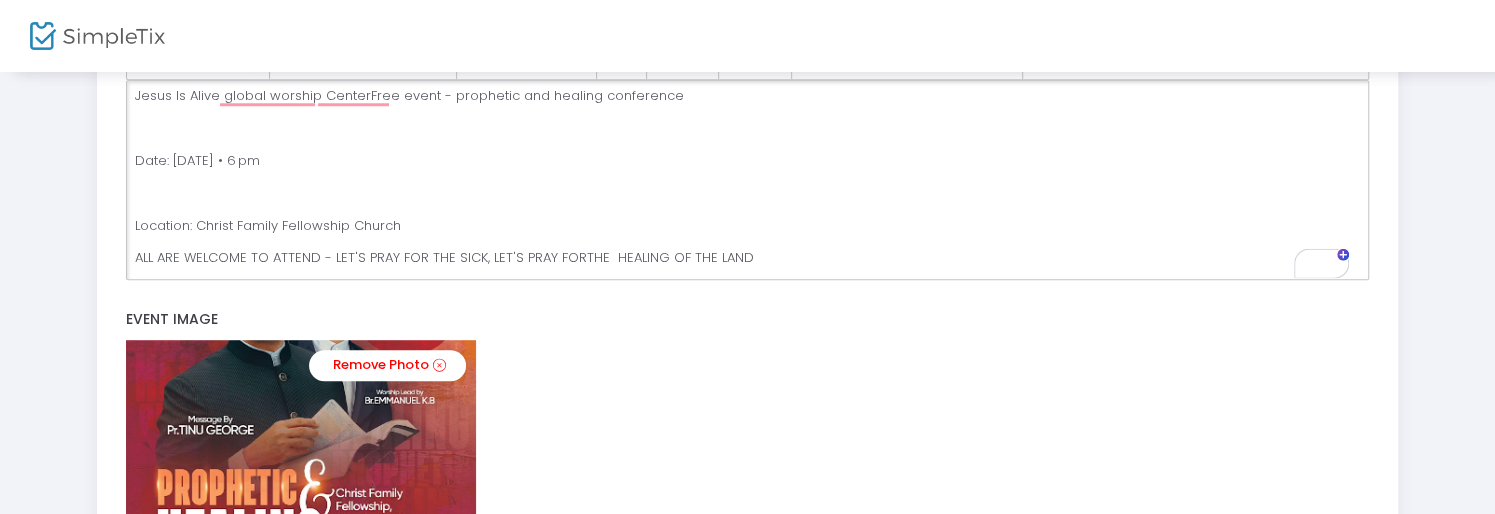 scroll, scrollTop: 756, scrollLeft: 0, axis: vertical 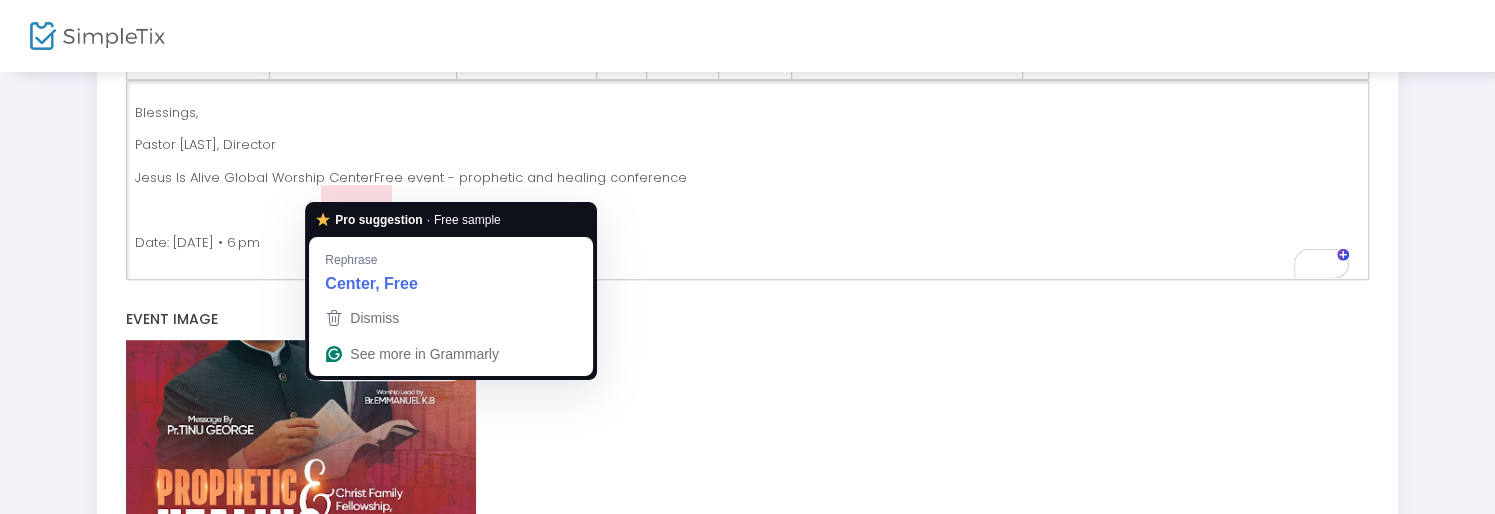 click on "Jesus Is Alive Global Worship CenterFree event - prophetic and healing conference" 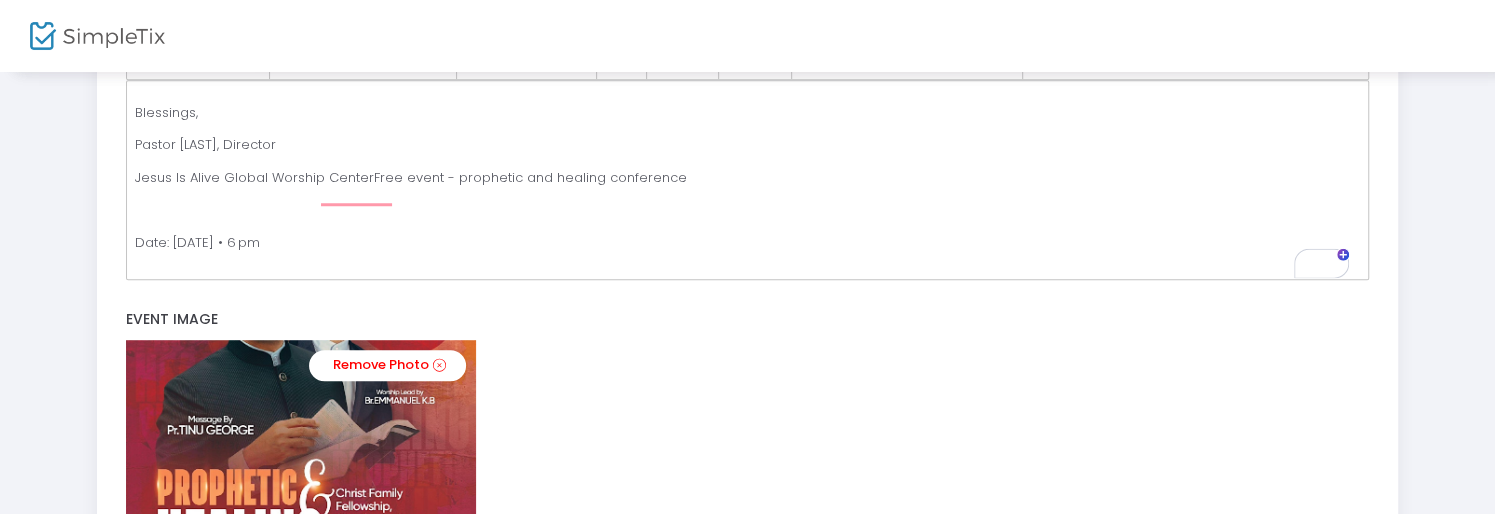 scroll, scrollTop: 1007, scrollLeft: 0, axis: vertical 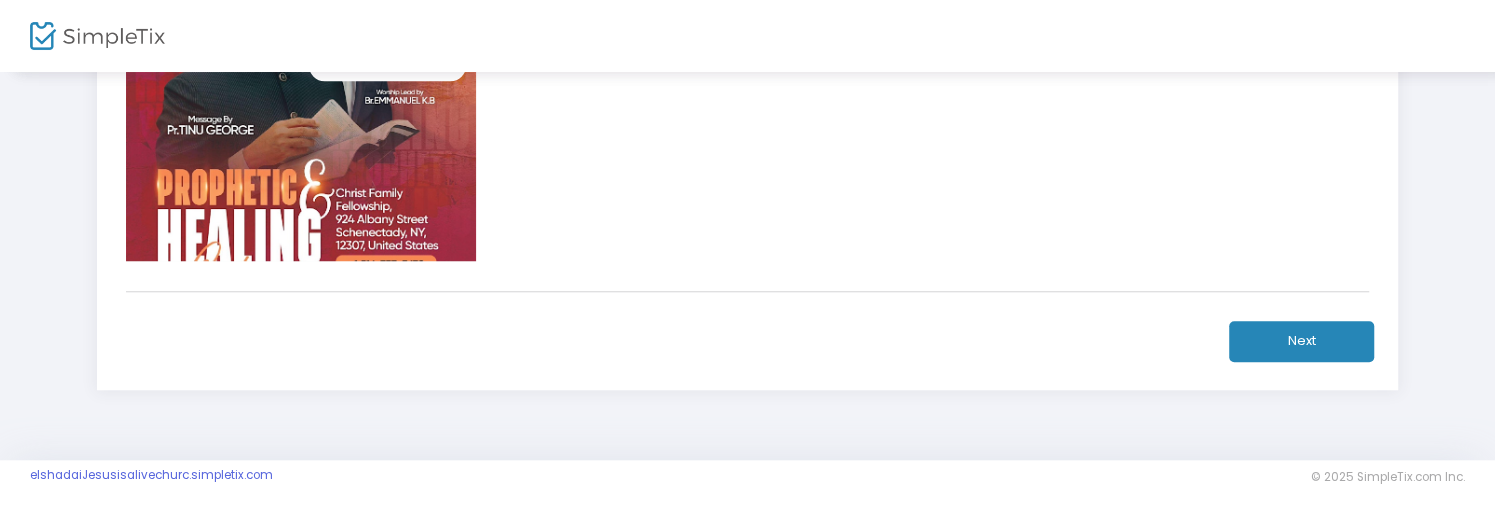 click on "Next" 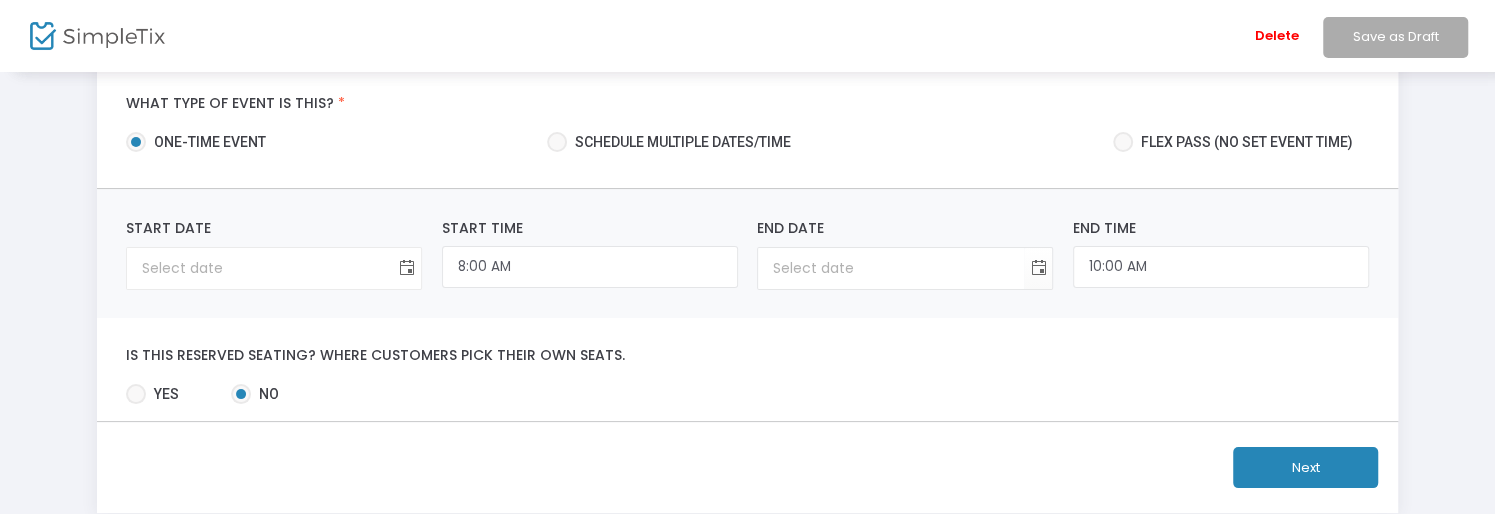 click 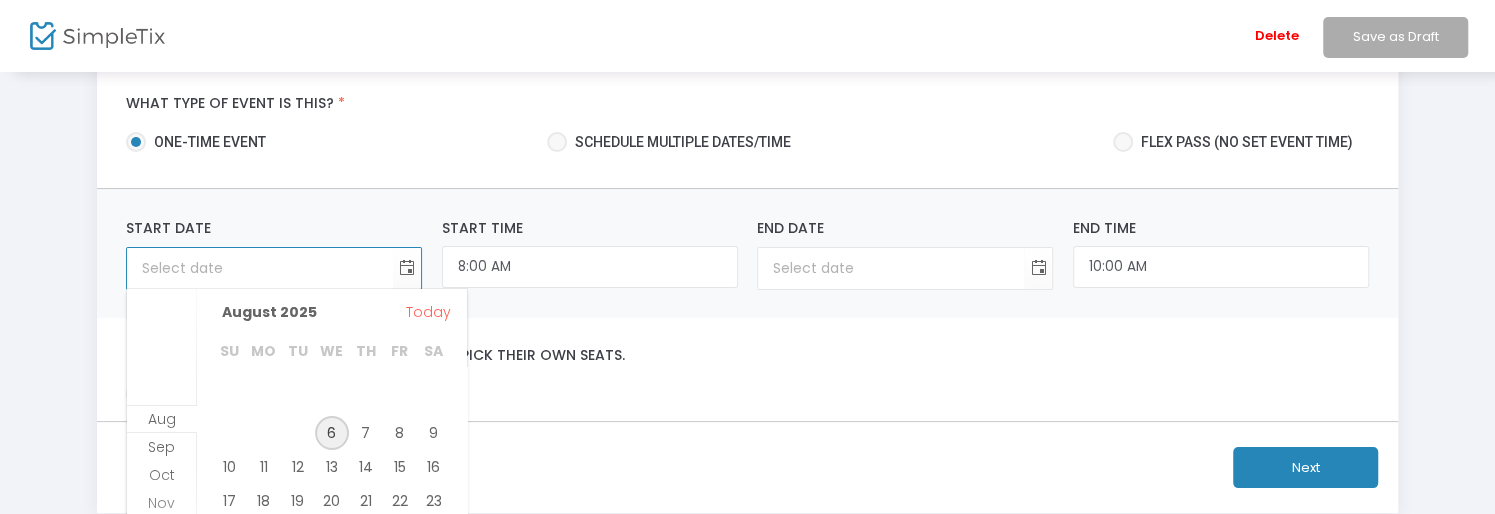 click on "6" at bounding box center (332, 433) 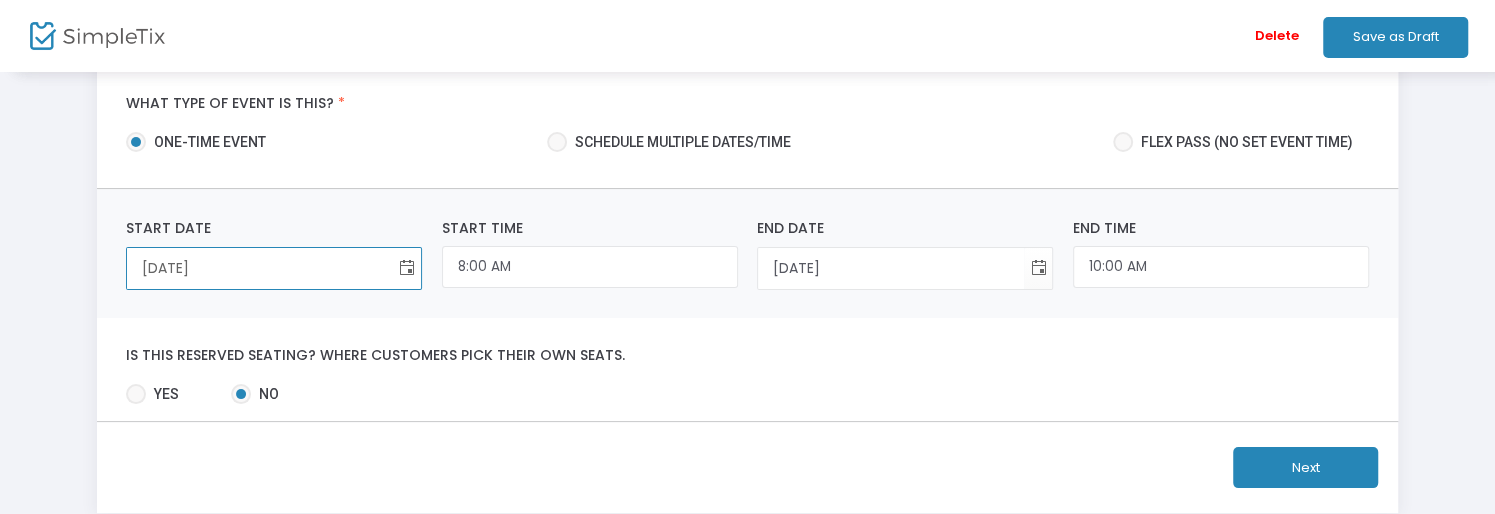 click 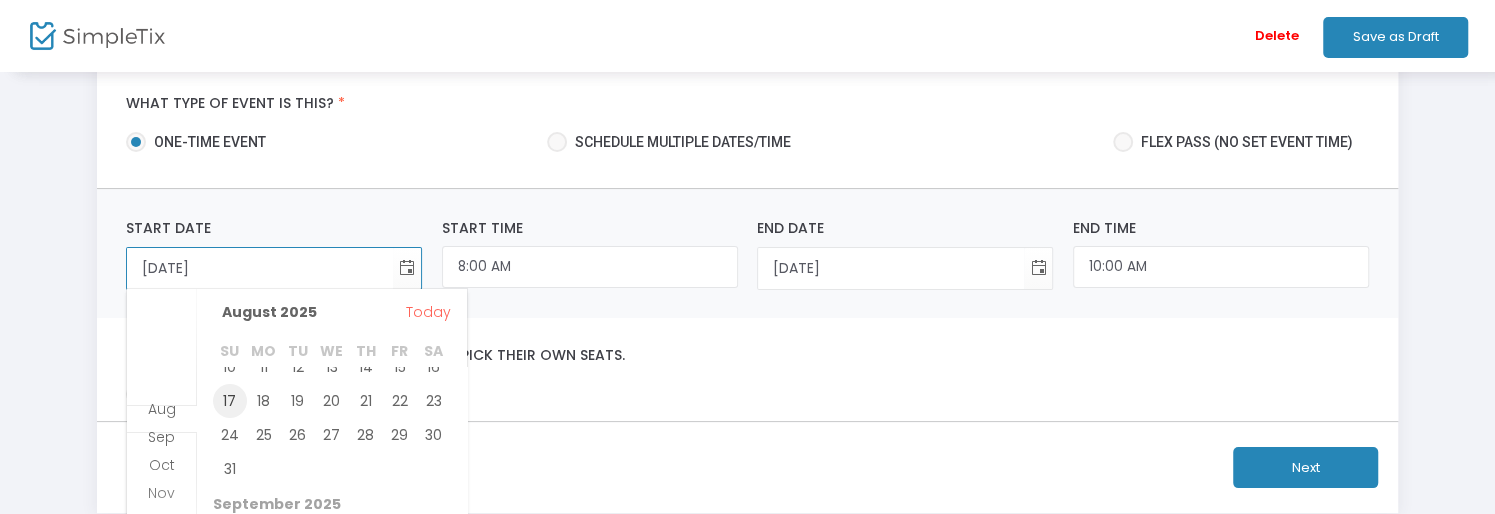 click on "17" at bounding box center [230, 401] 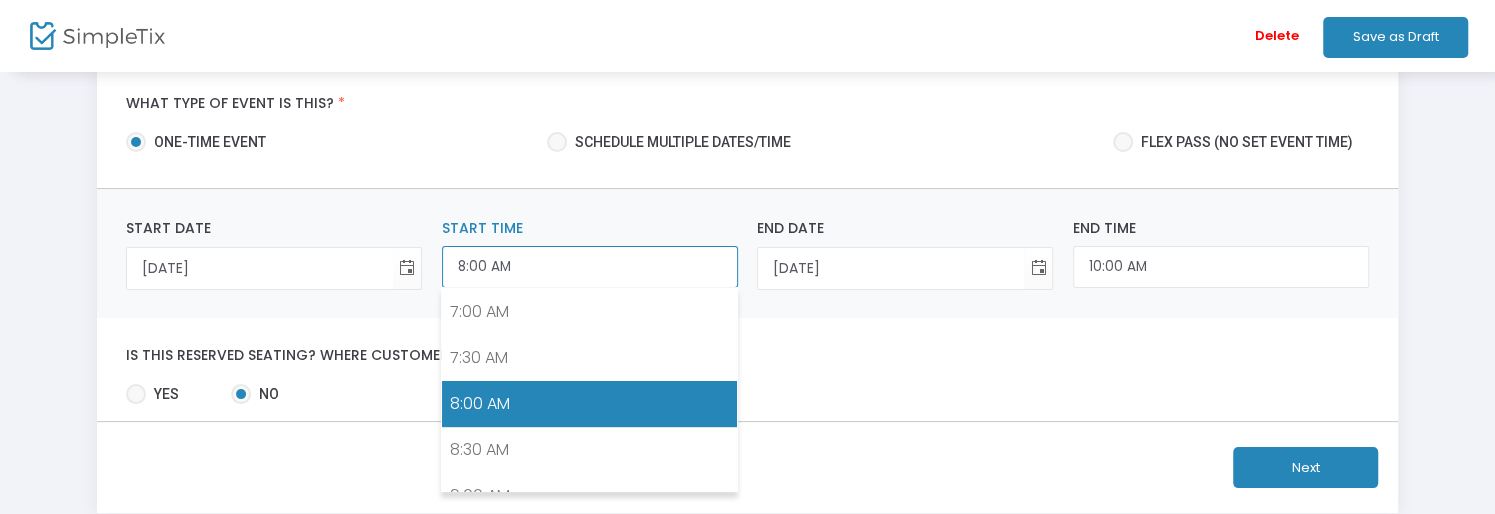 click on "8:00 AM" 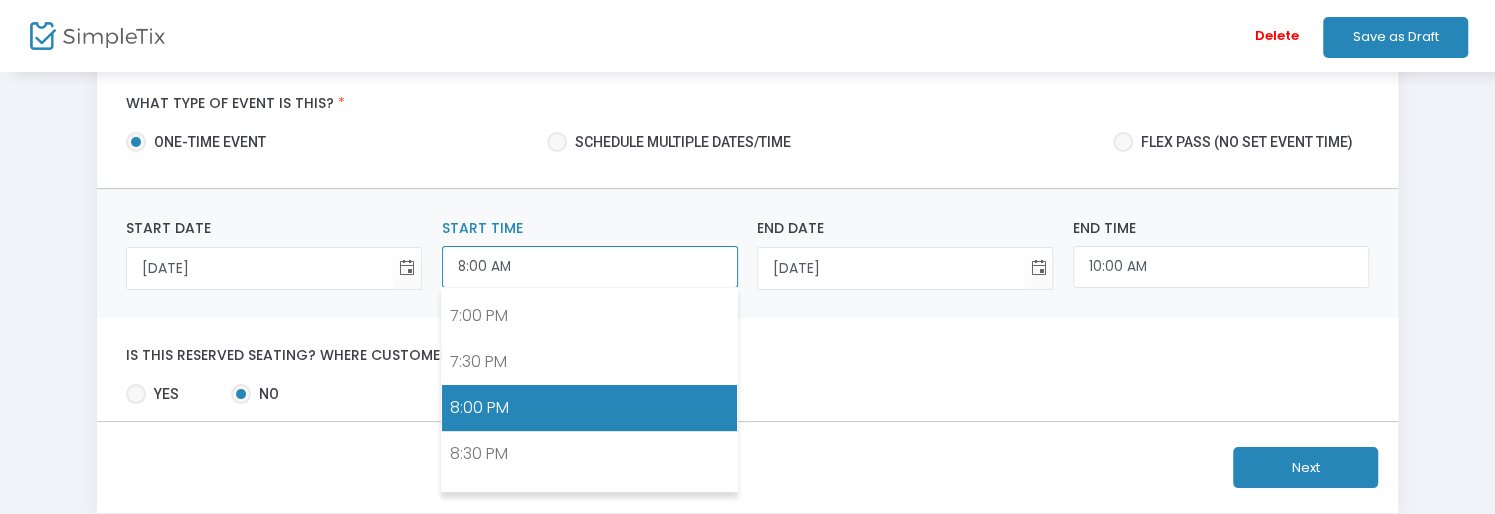 scroll, scrollTop: 1642, scrollLeft: 0, axis: vertical 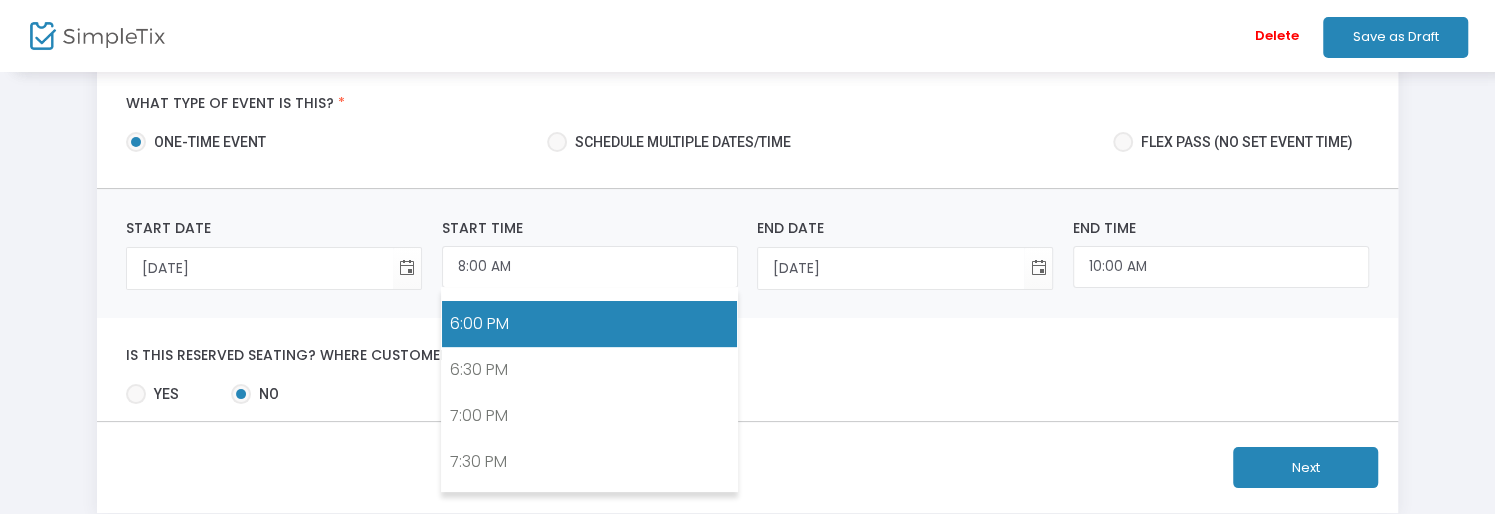 click on "6:00 PM" at bounding box center (589, 324) 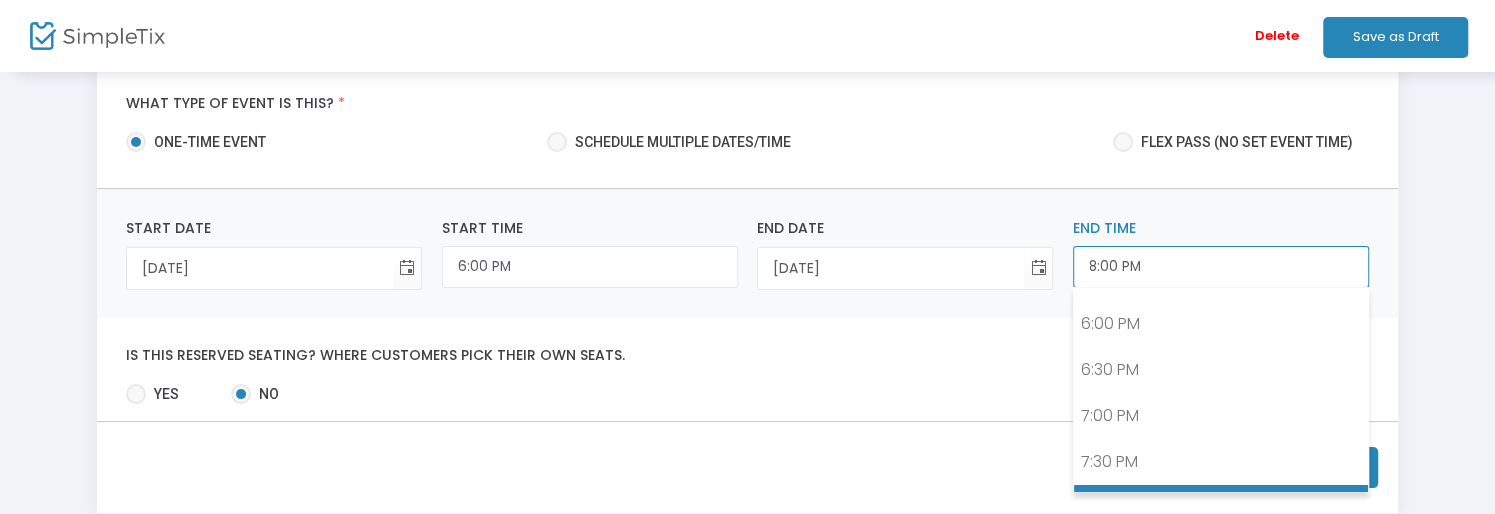 click on "8:00 PM" 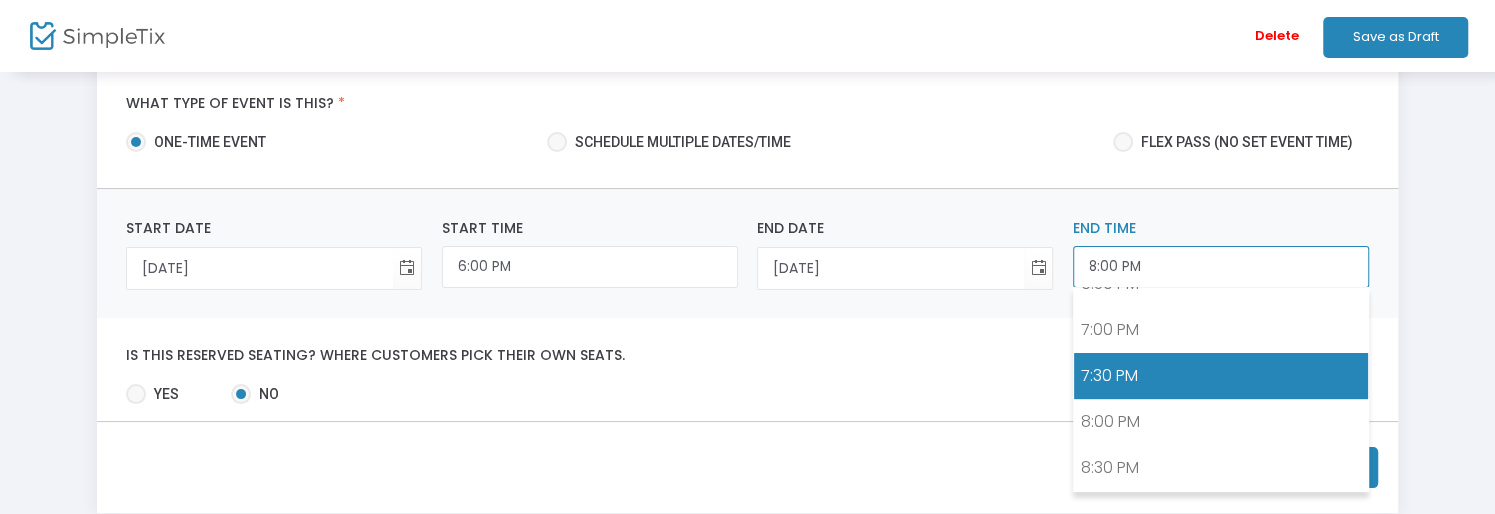 scroll, scrollTop: 1842, scrollLeft: 0, axis: vertical 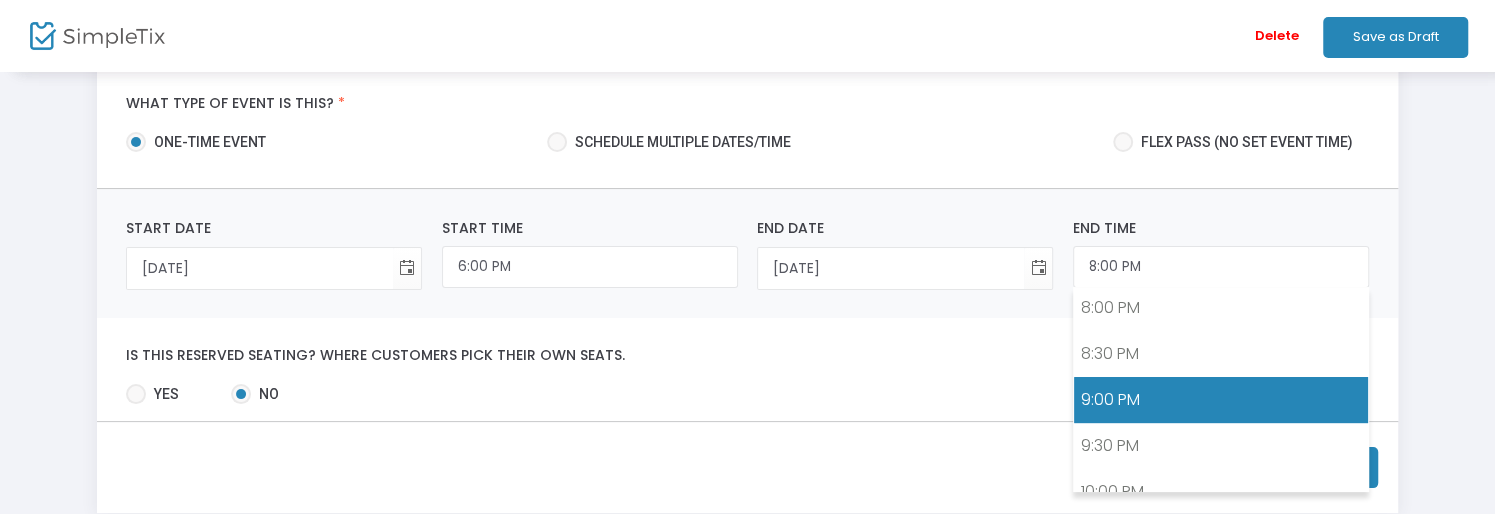 click on "9:00 PM" at bounding box center [1221, 400] 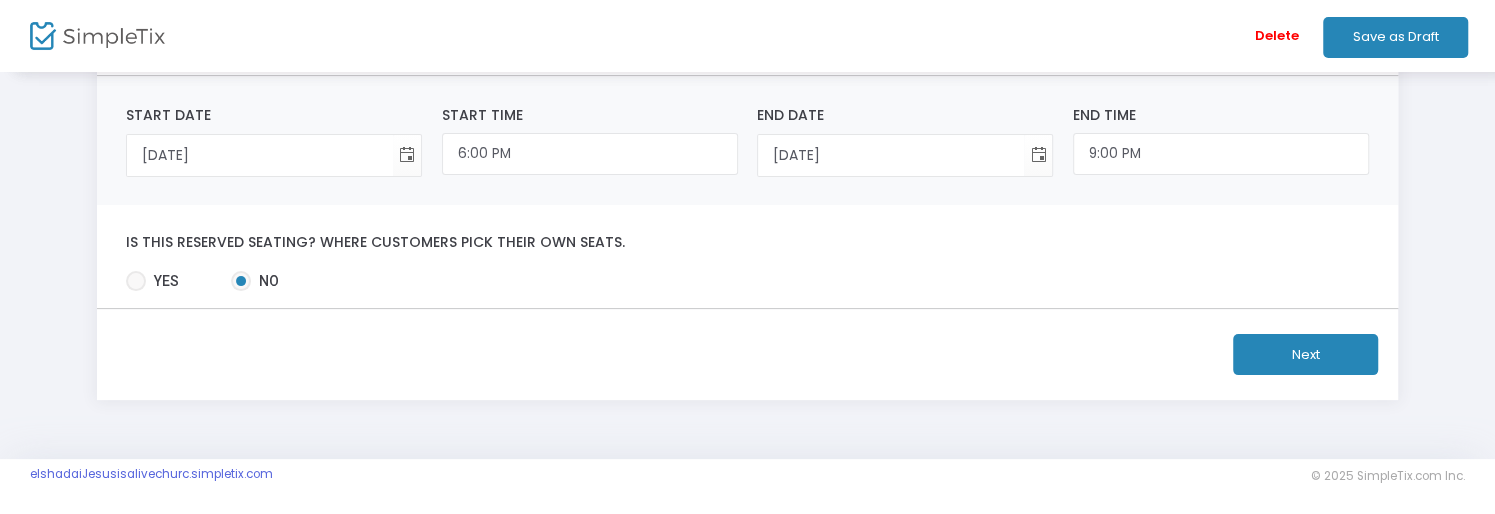 scroll, scrollTop: 215, scrollLeft: 0, axis: vertical 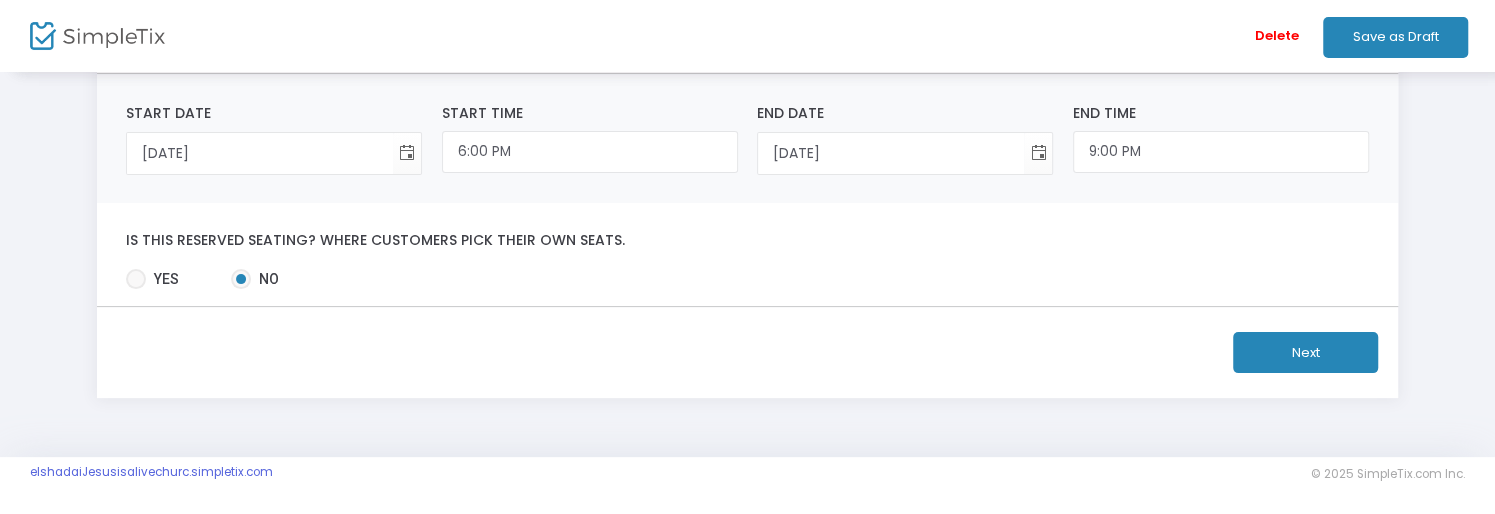 click on "Next" 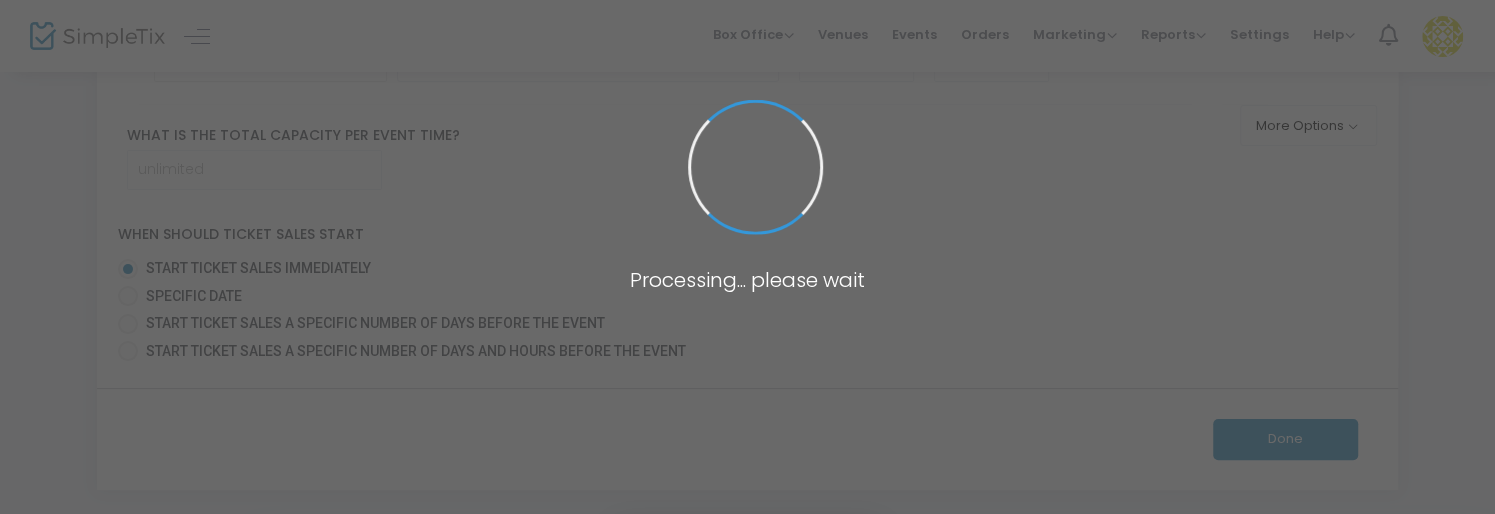scroll, scrollTop: 0, scrollLeft: 0, axis: both 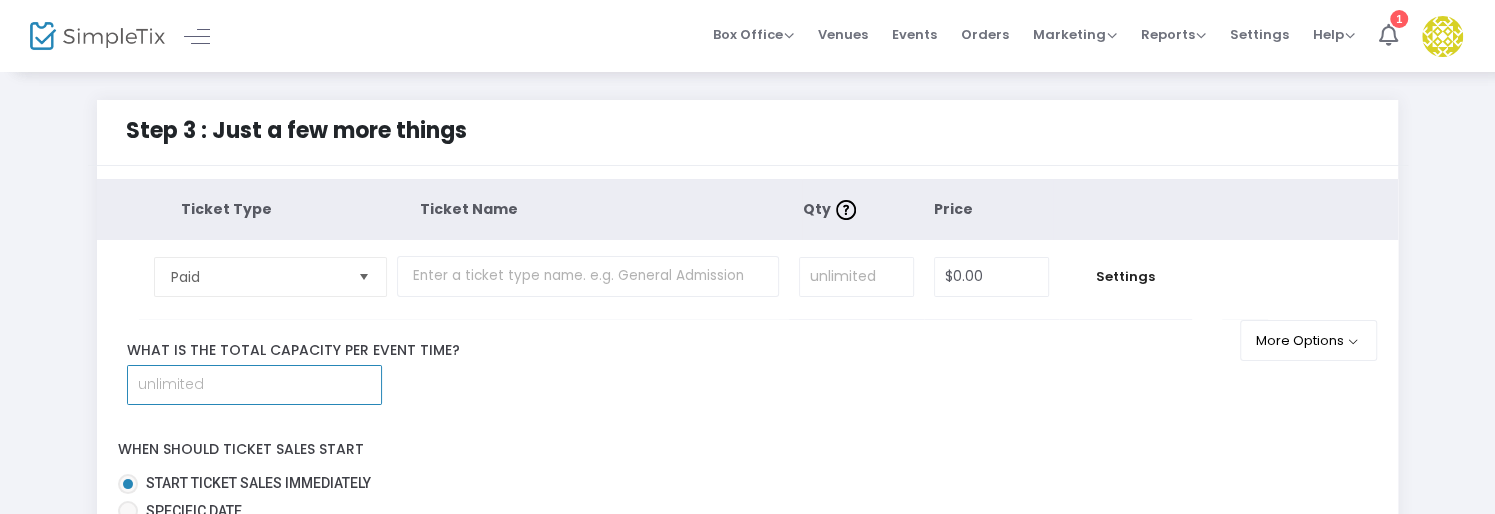click at bounding box center (254, 385) 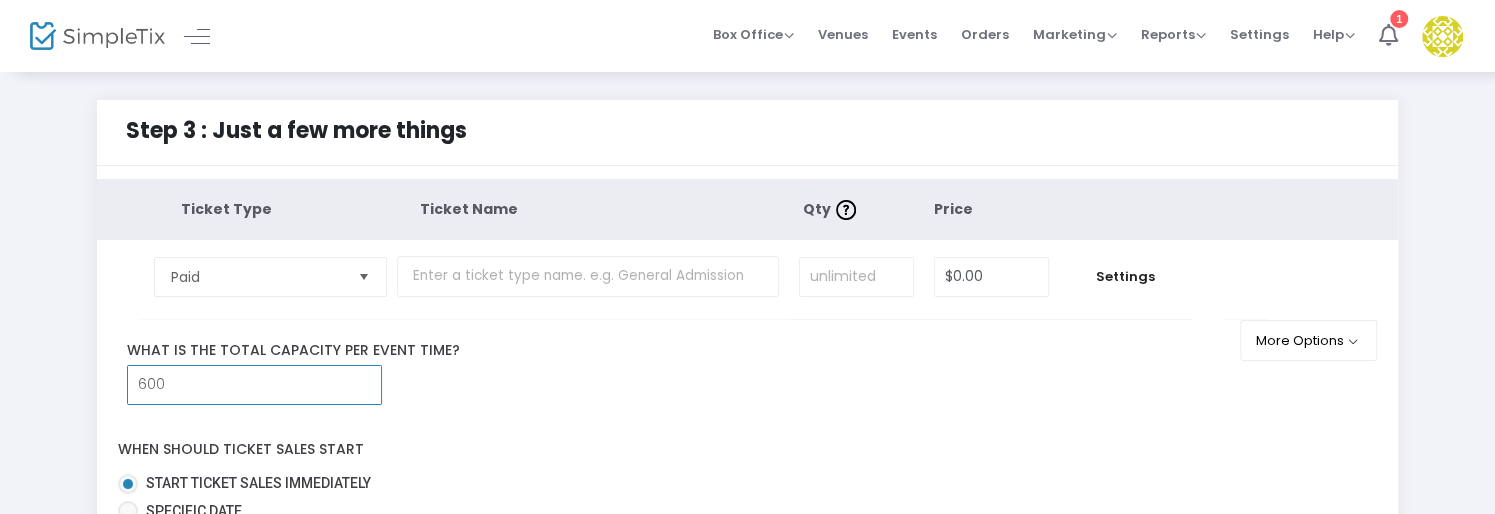 type on "600" 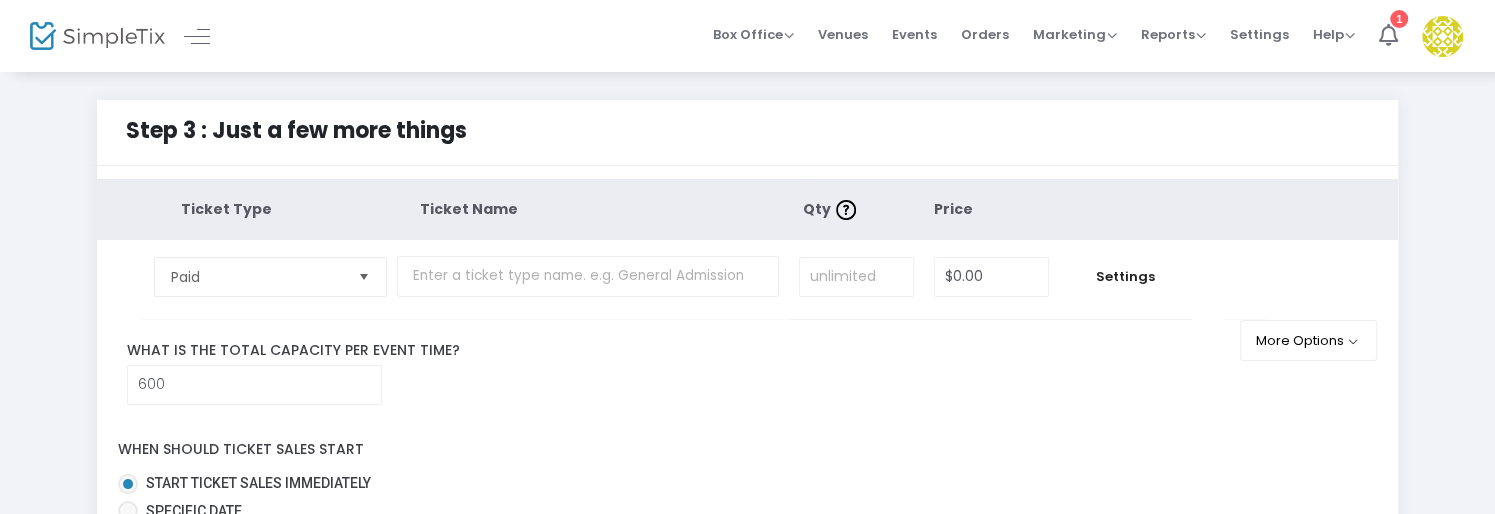 drag, startPoint x: 1108, startPoint y: 192, endPoint x: 1119, endPoint y: 196, distance: 11.7046995 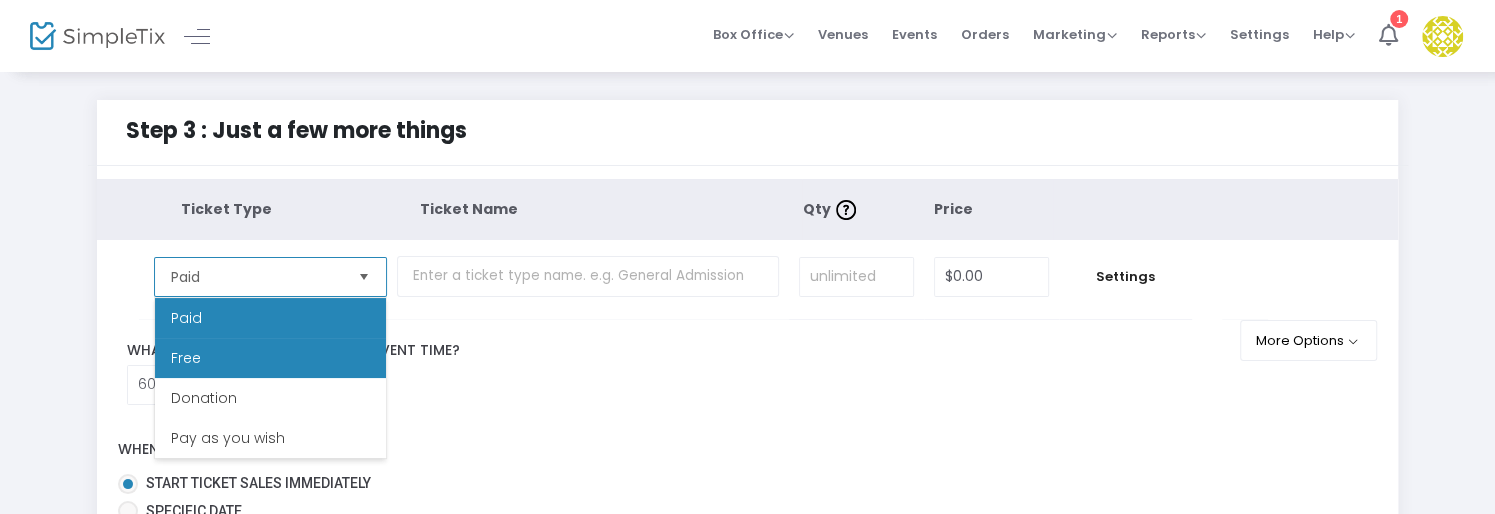 click on "Free" at bounding box center [270, 358] 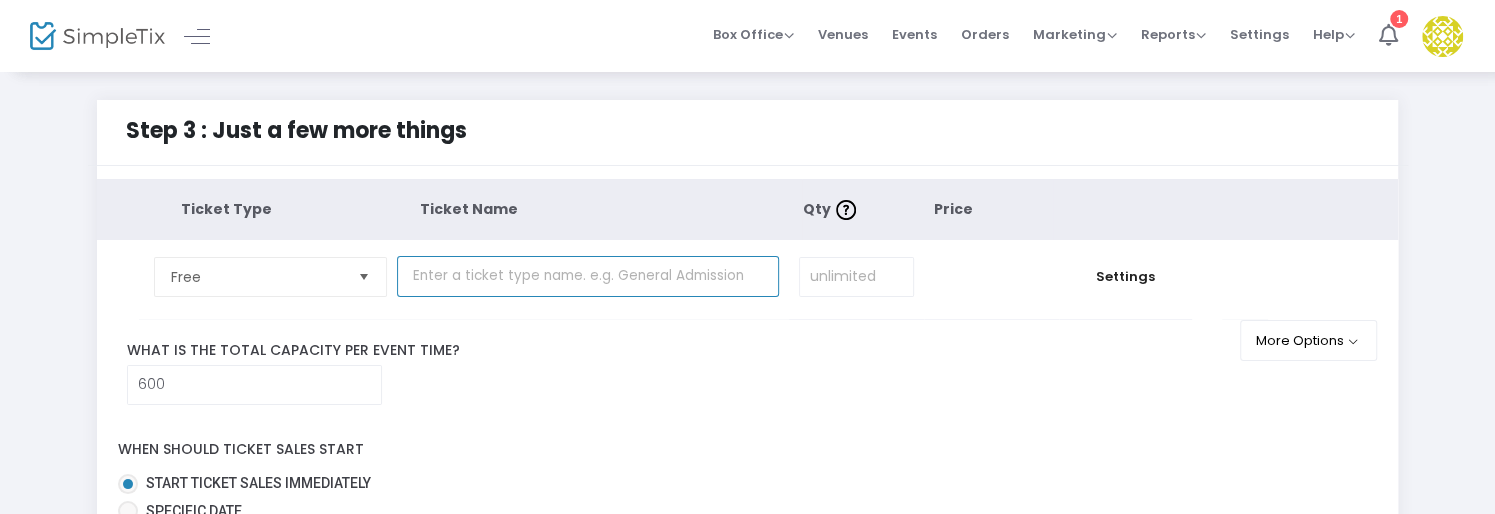 click at bounding box center [588, 276] 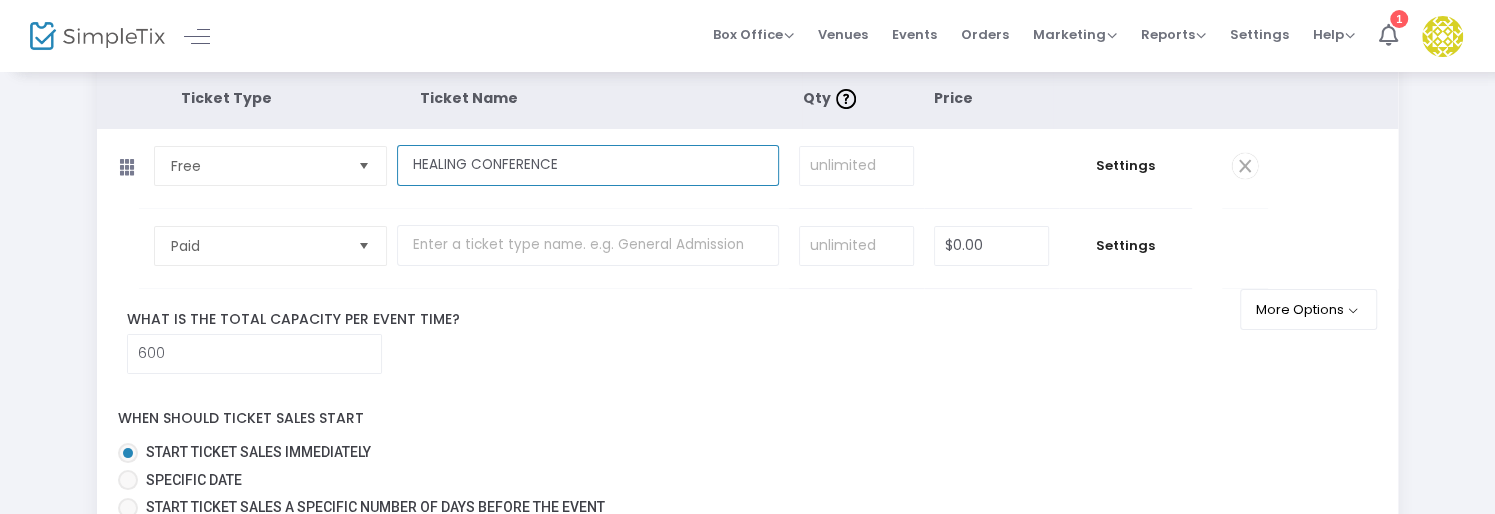 scroll, scrollTop: 200, scrollLeft: 0, axis: vertical 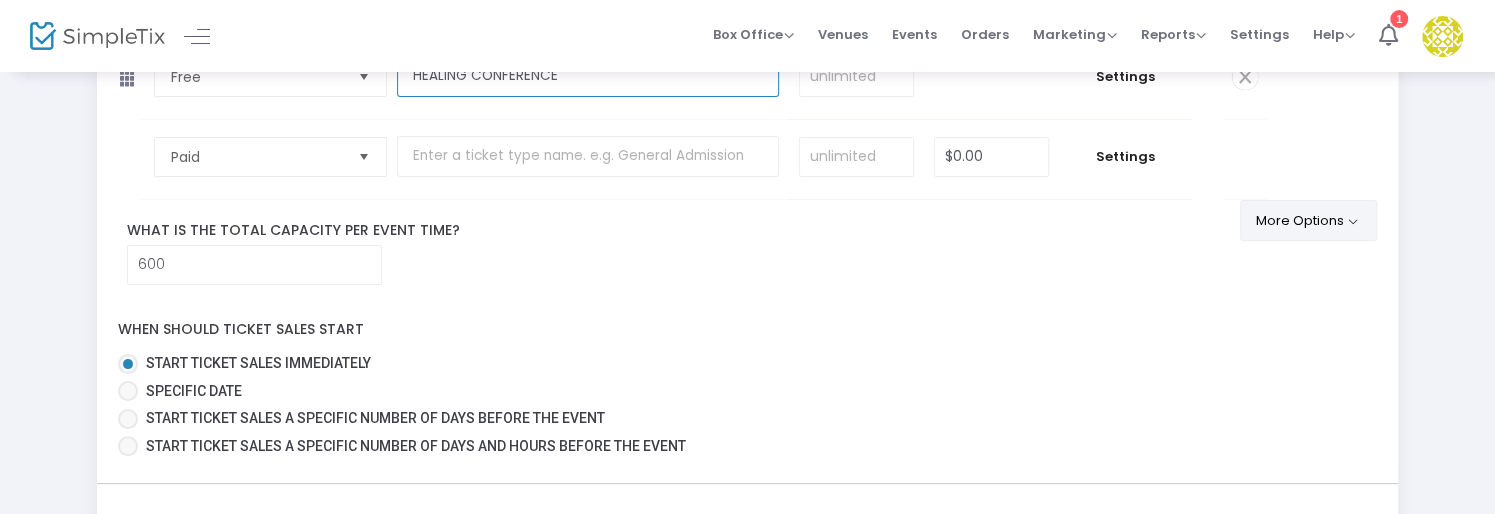 type on "HEALING CONFERENCE" 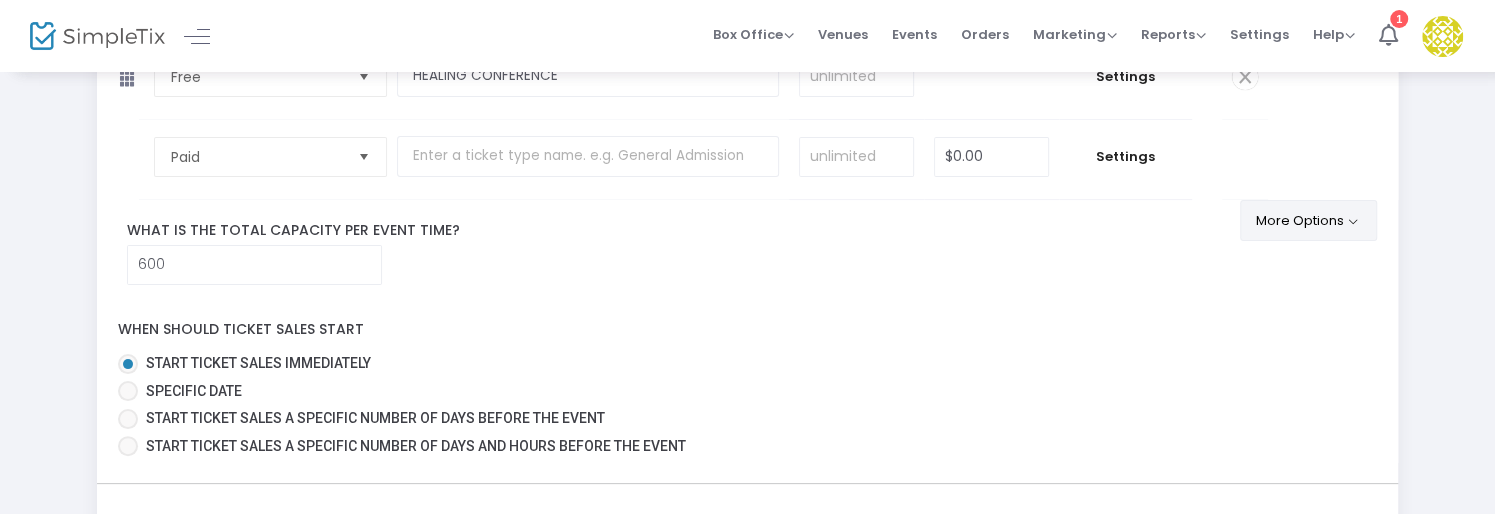 click on "More Options" 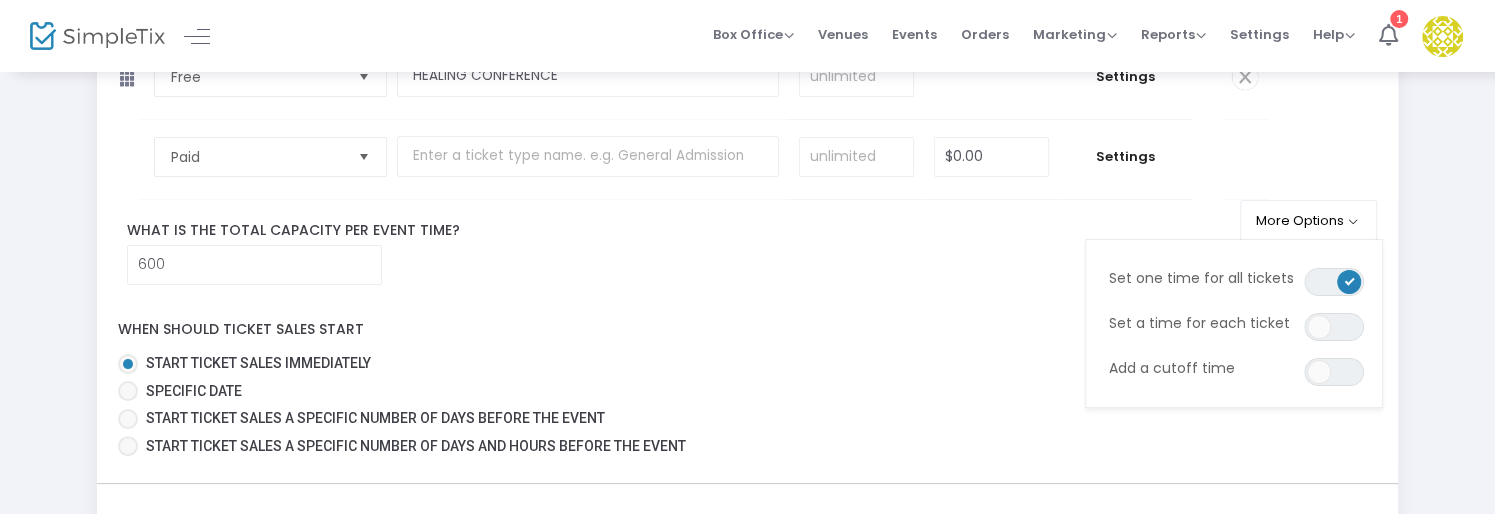 click on "What is the total capacity per event time?  [NUMBER]" 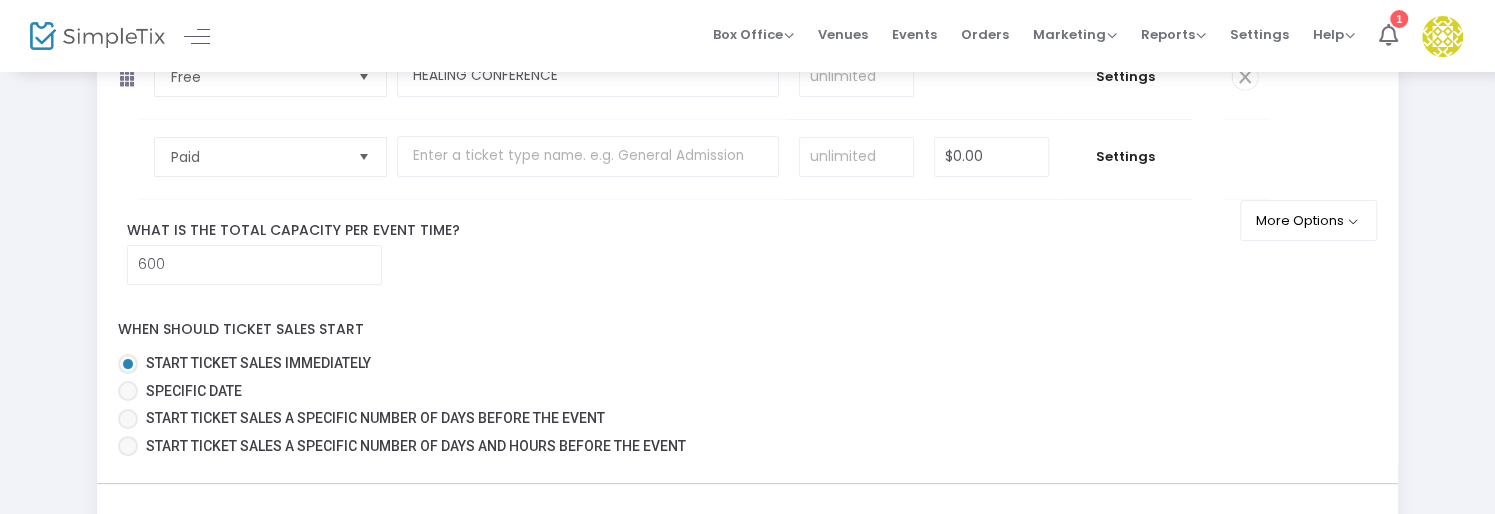 scroll, scrollTop: 300, scrollLeft: 0, axis: vertical 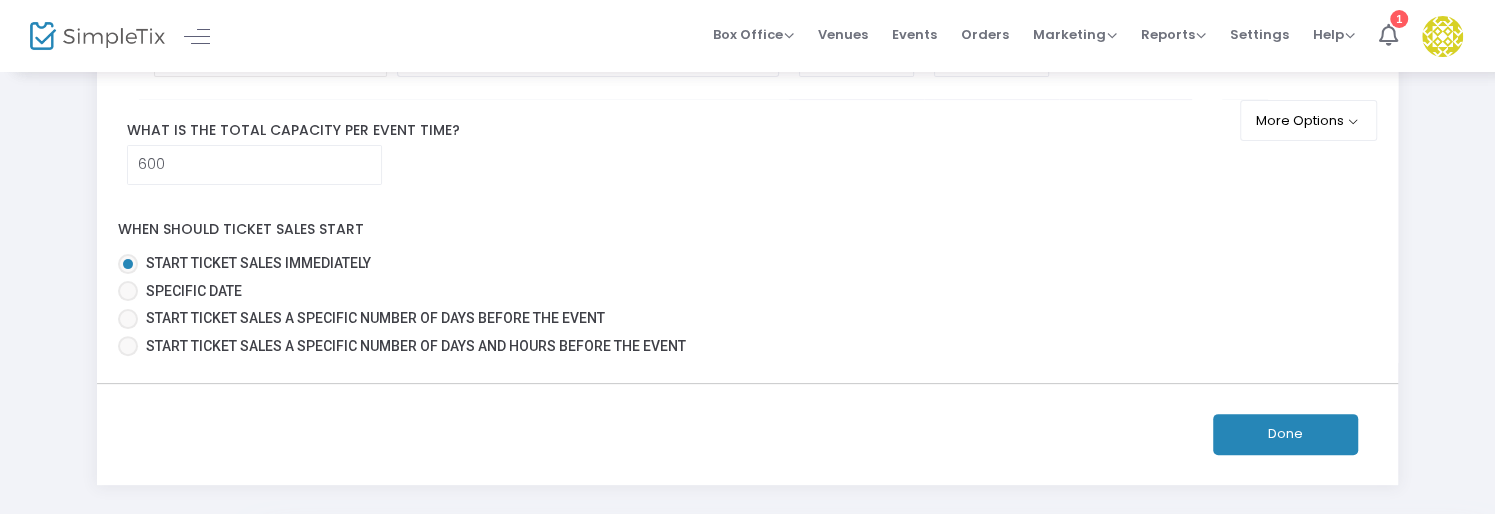 click on "Done" 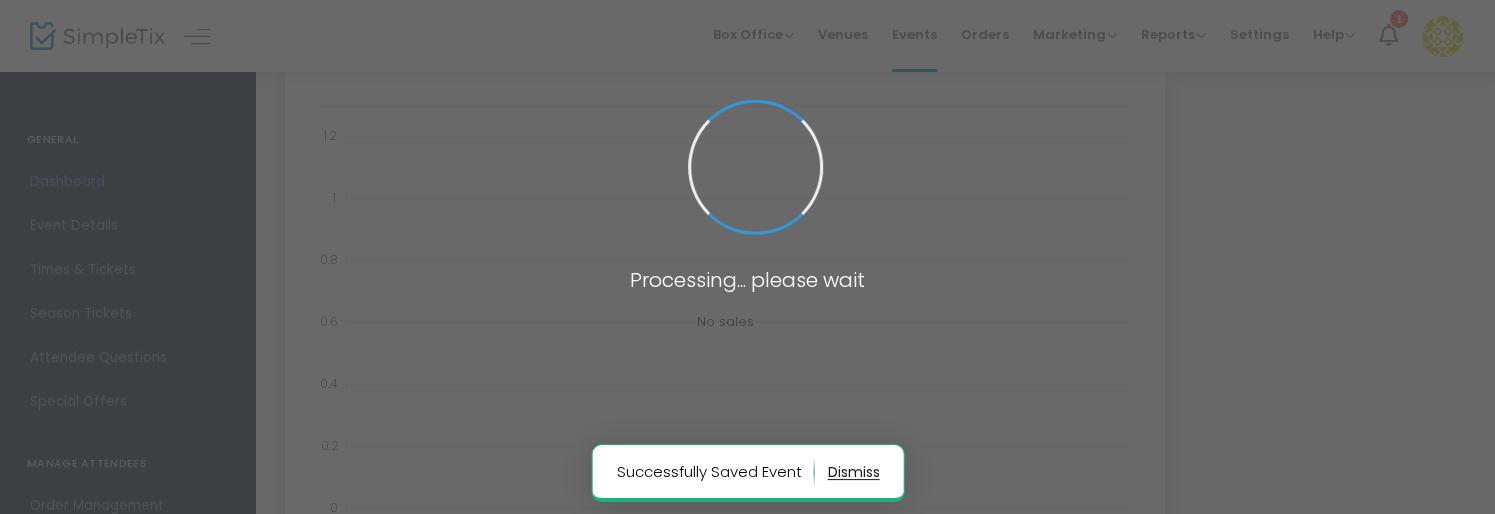 type on "https://www.simpletix.com/e/[EVENT_NAME]-tickets-[NUMBER]" 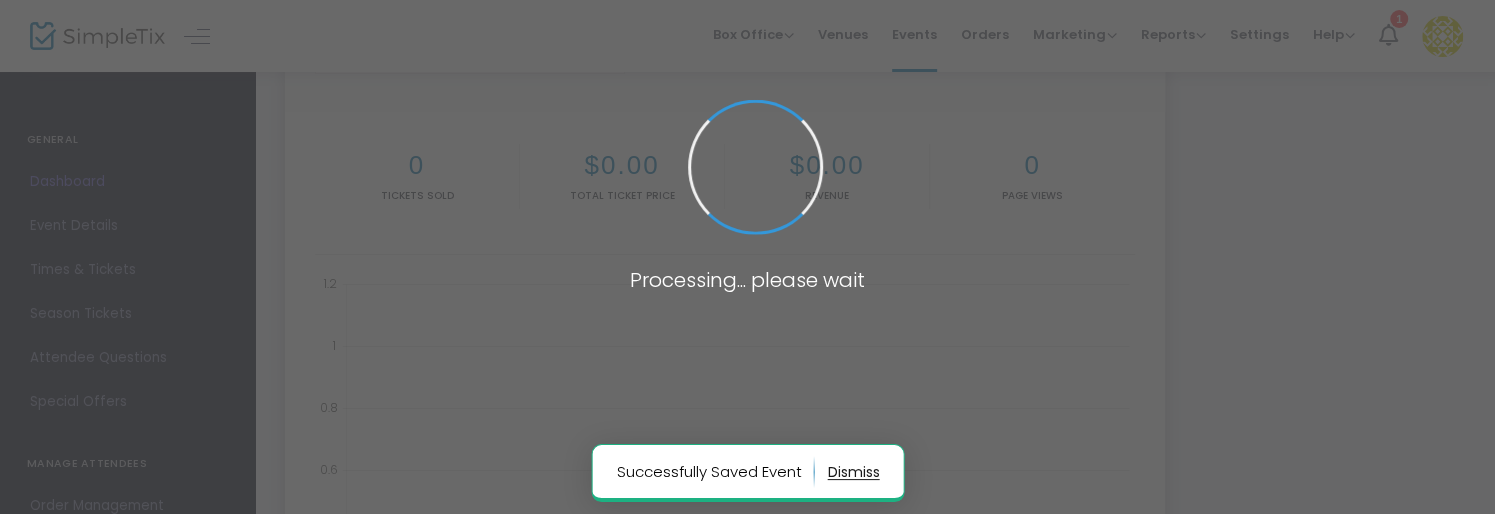 scroll, scrollTop: 0, scrollLeft: 0, axis: both 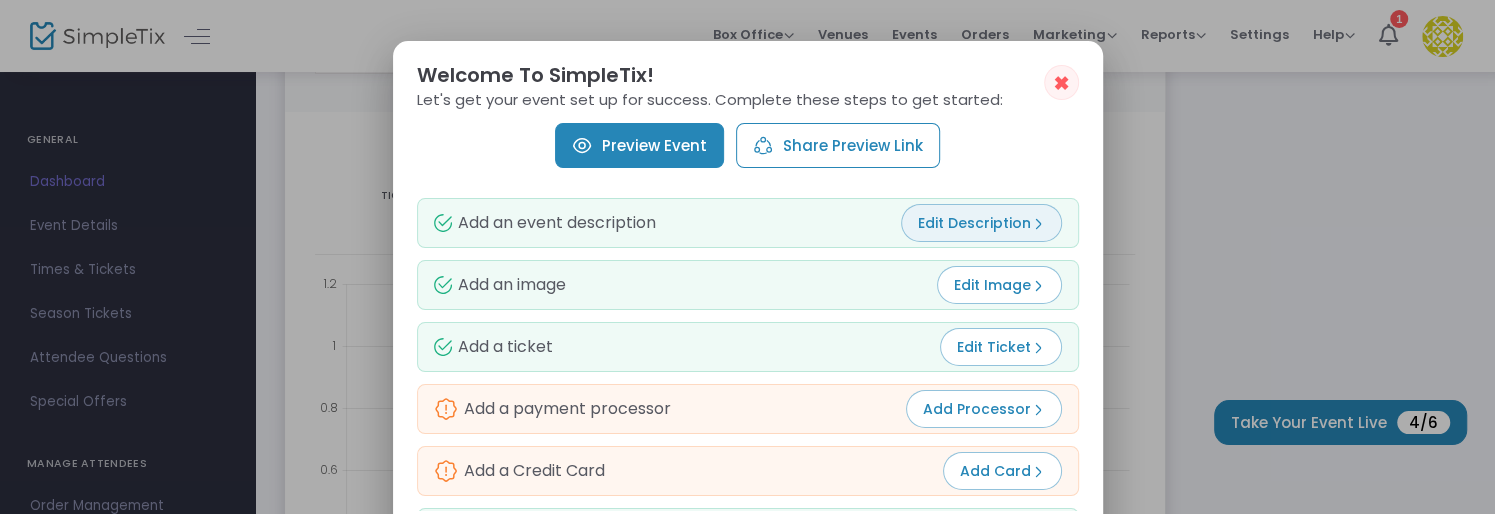 click on "Edit Description" at bounding box center [981, 223] 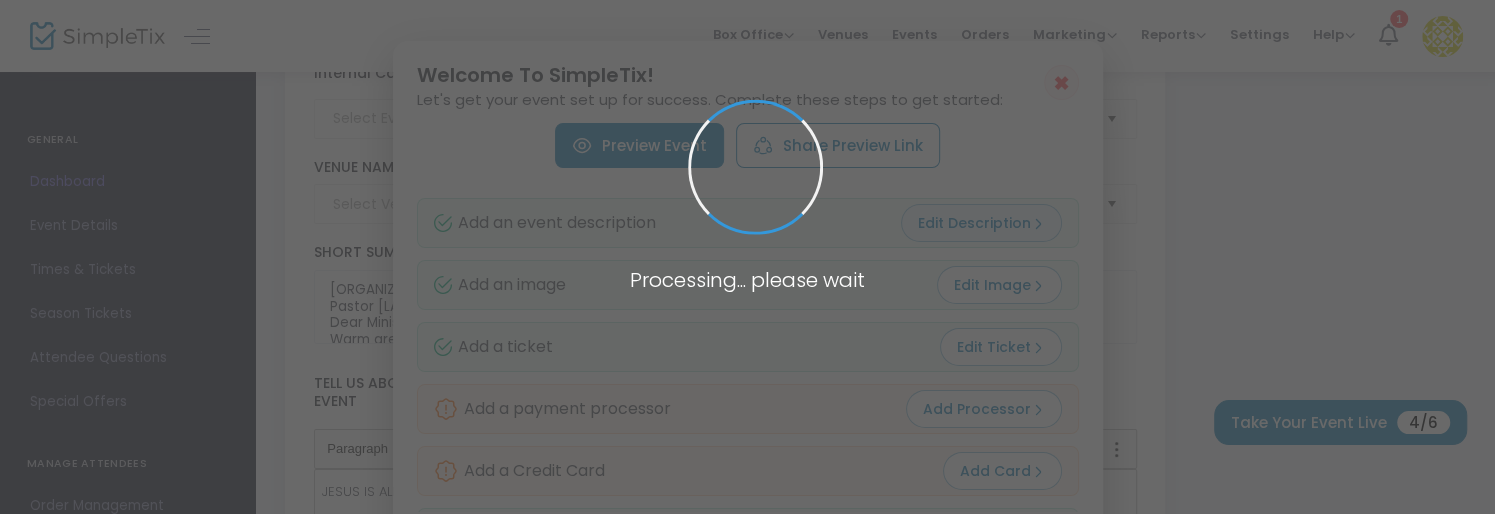type on "CHRIST FAMILY FELLOWSHIP CHURCH" 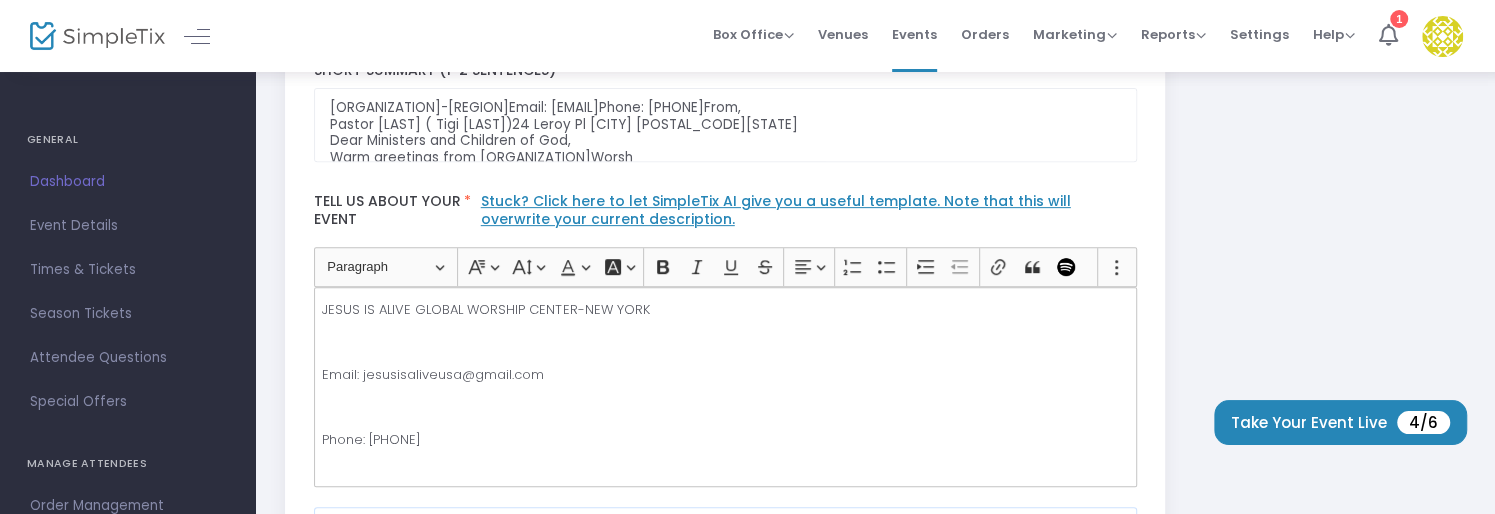 scroll, scrollTop: 600, scrollLeft: 0, axis: vertical 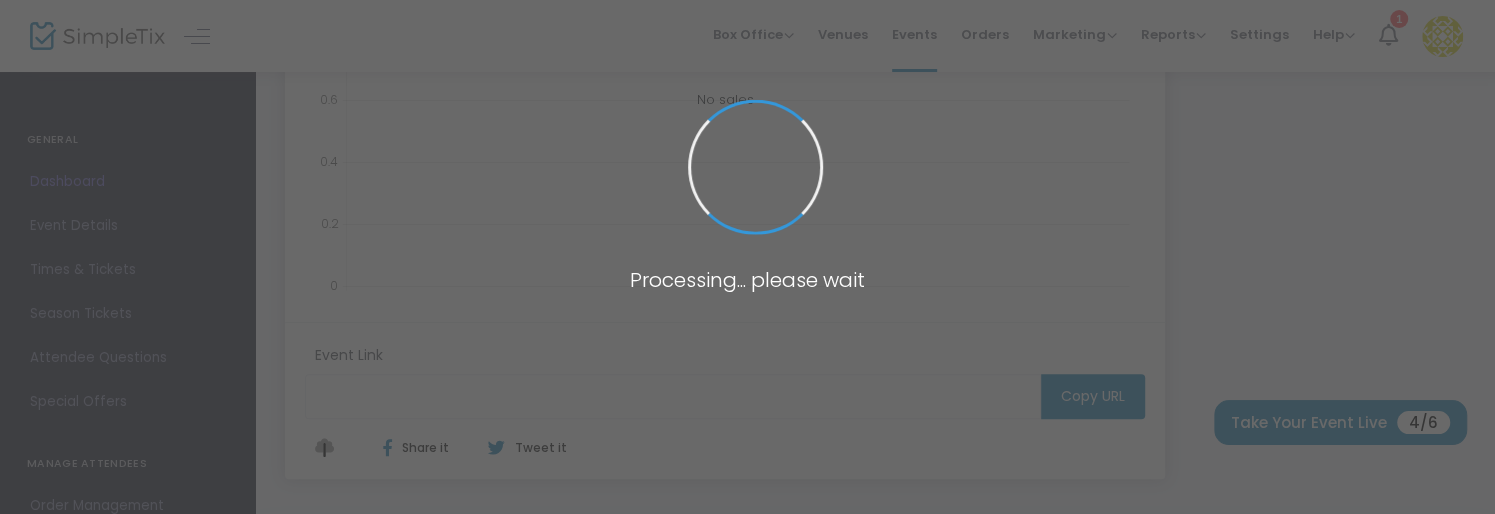 type on "https://www.simpletix.com/e/[EVENT_NAME]-tickets-[NUMBER]" 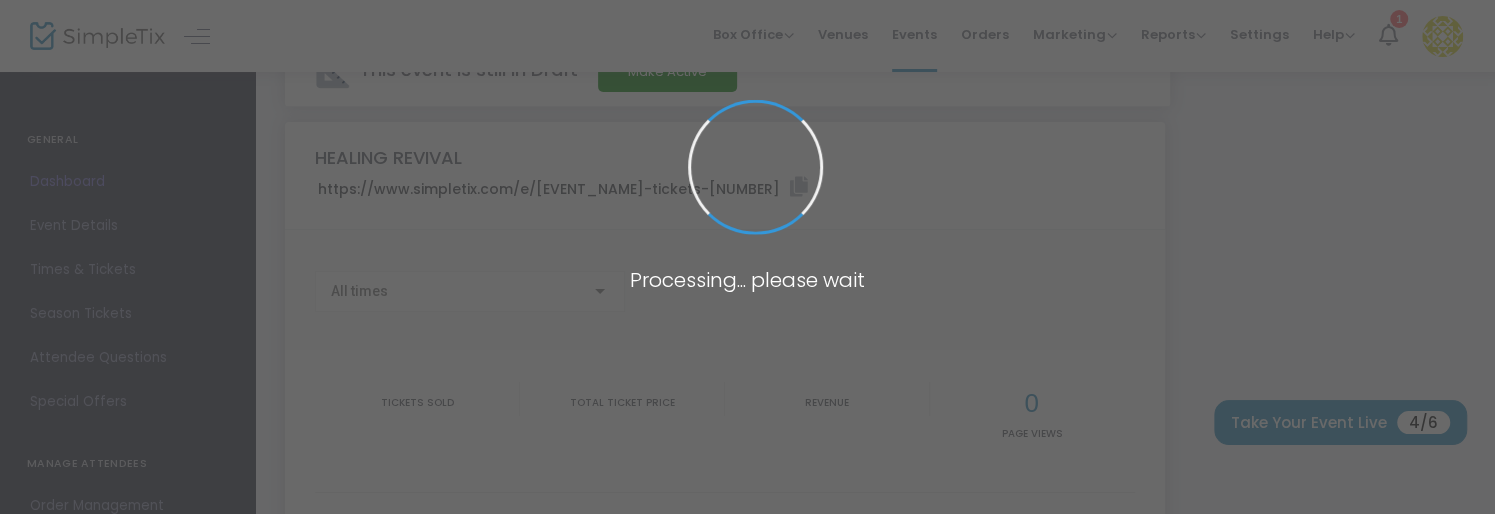 scroll, scrollTop: 0, scrollLeft: 0, axis: both 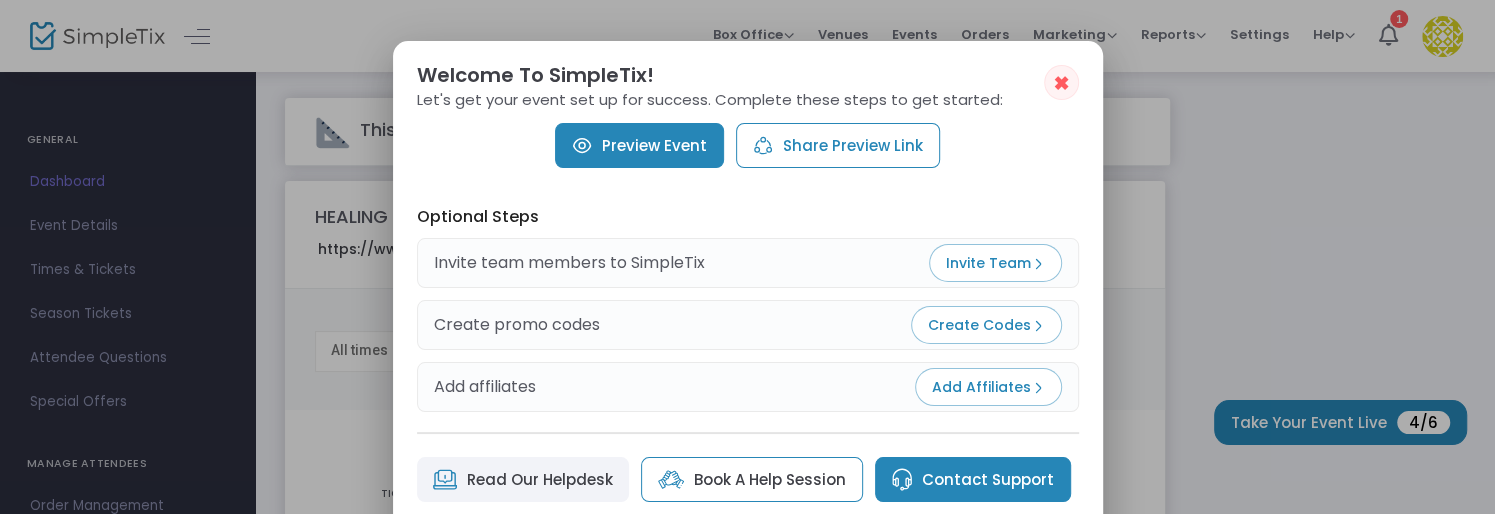 click on "✖" at bounding box center [1061, 83] 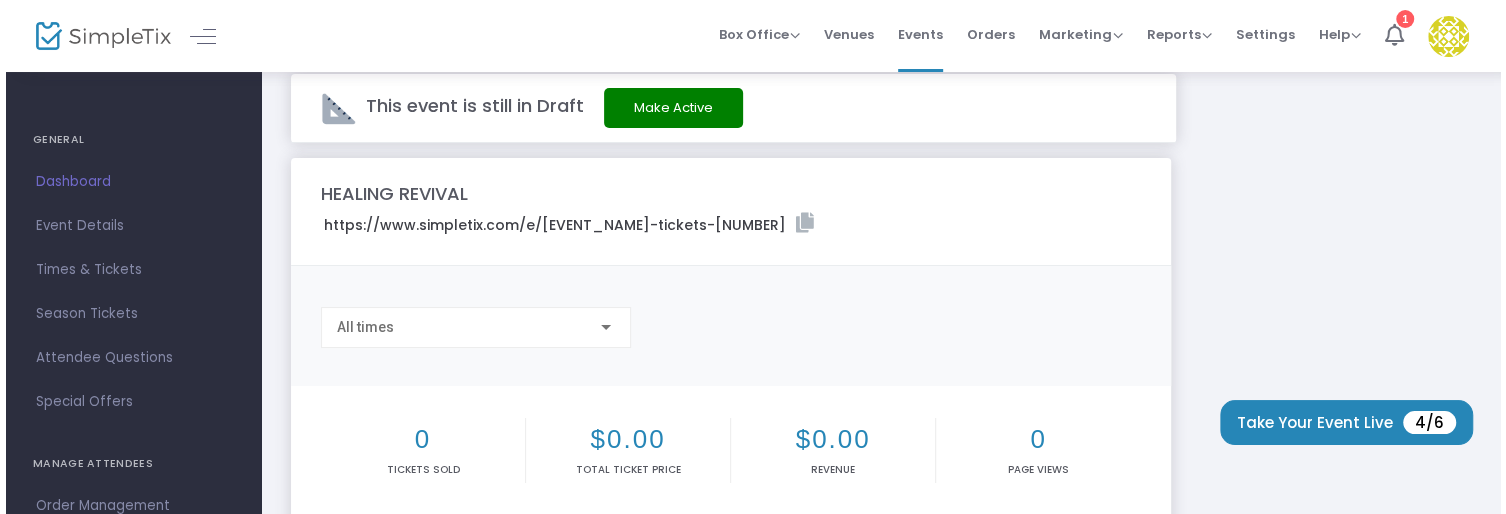scroll, scrollTop: 0, scrollLeft: 0, axis: both 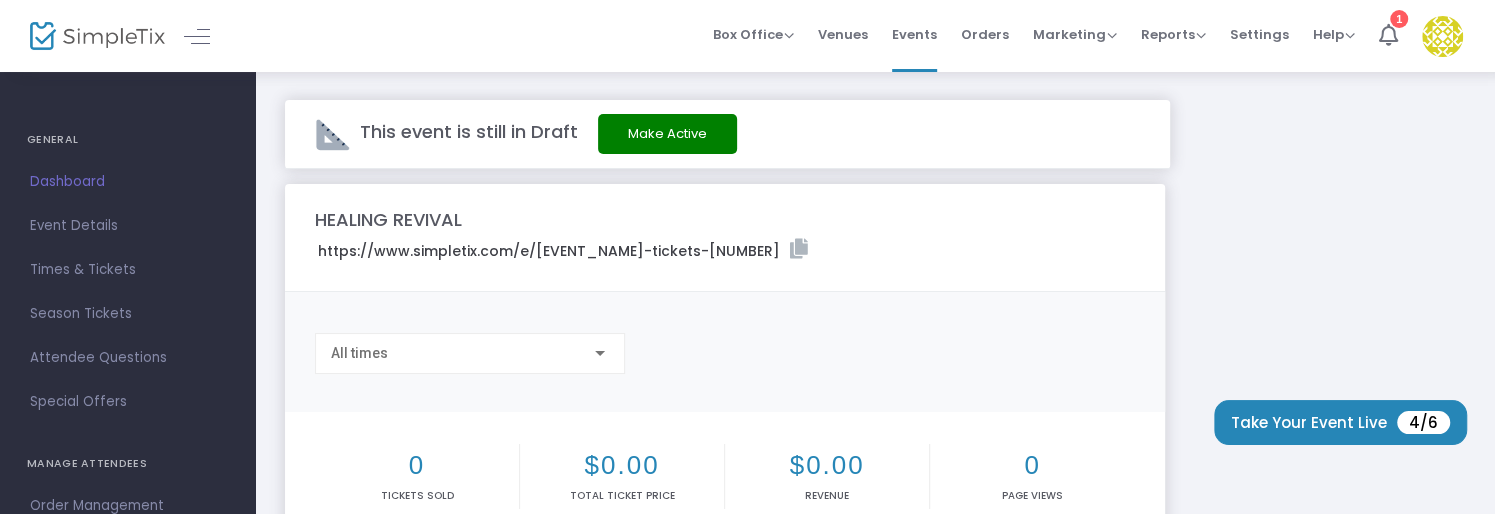 click on "Make Active" 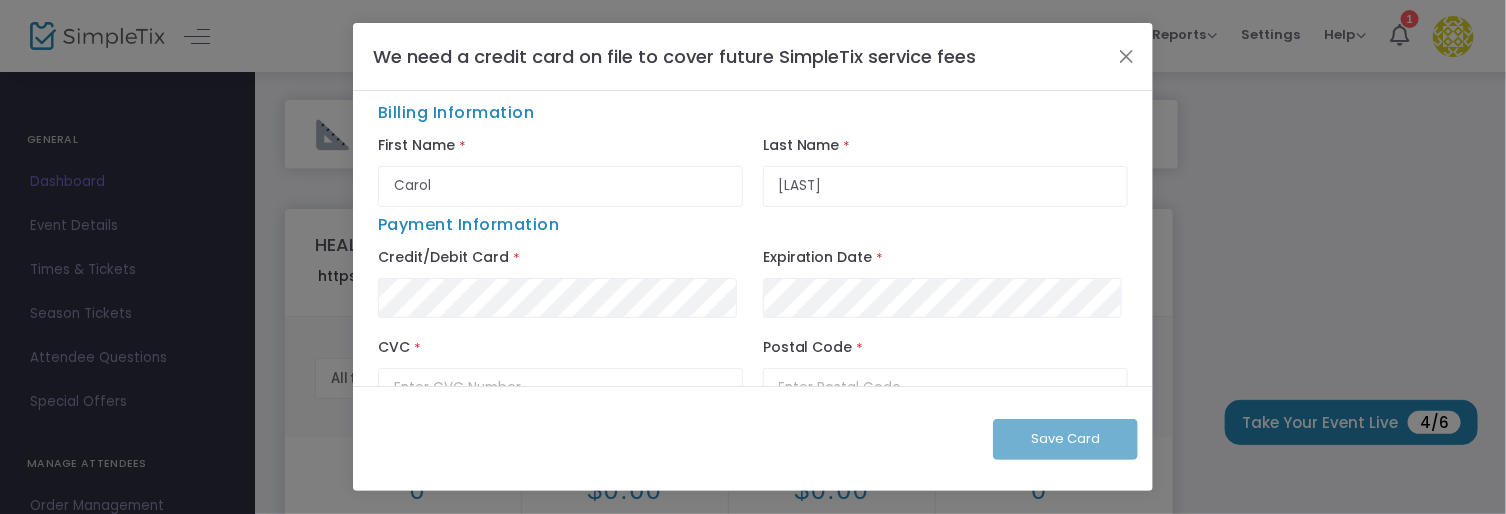 scroll, scrollTop: 0, scrollLeft: 0, axis: both 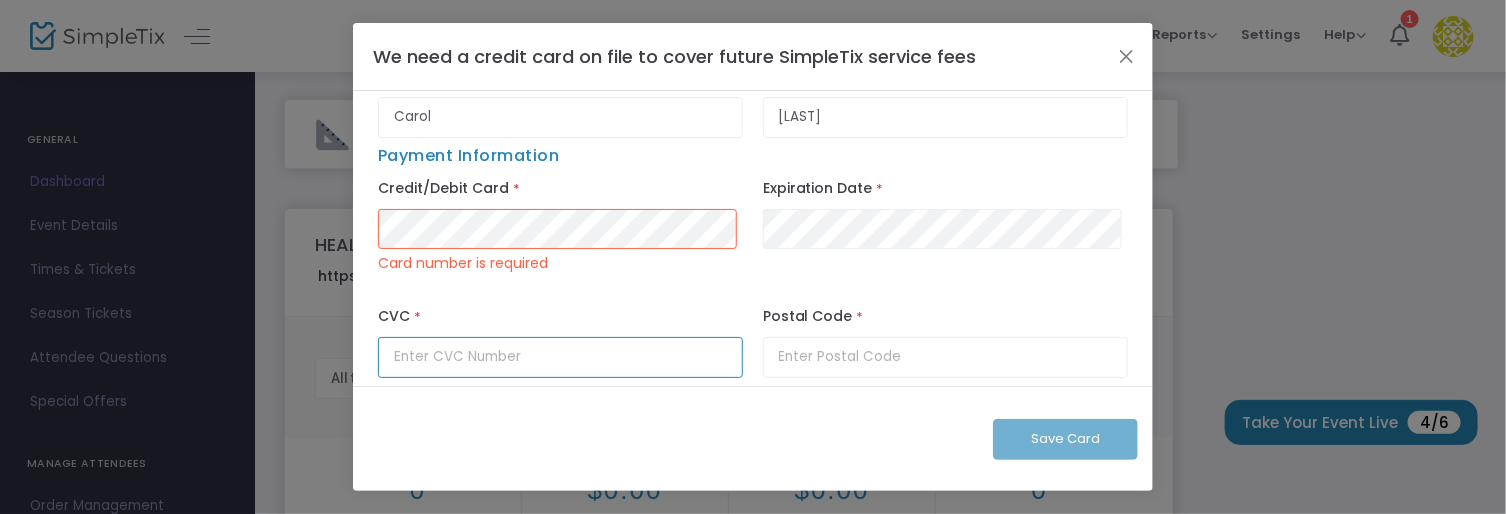 type on "[NUMBER]" 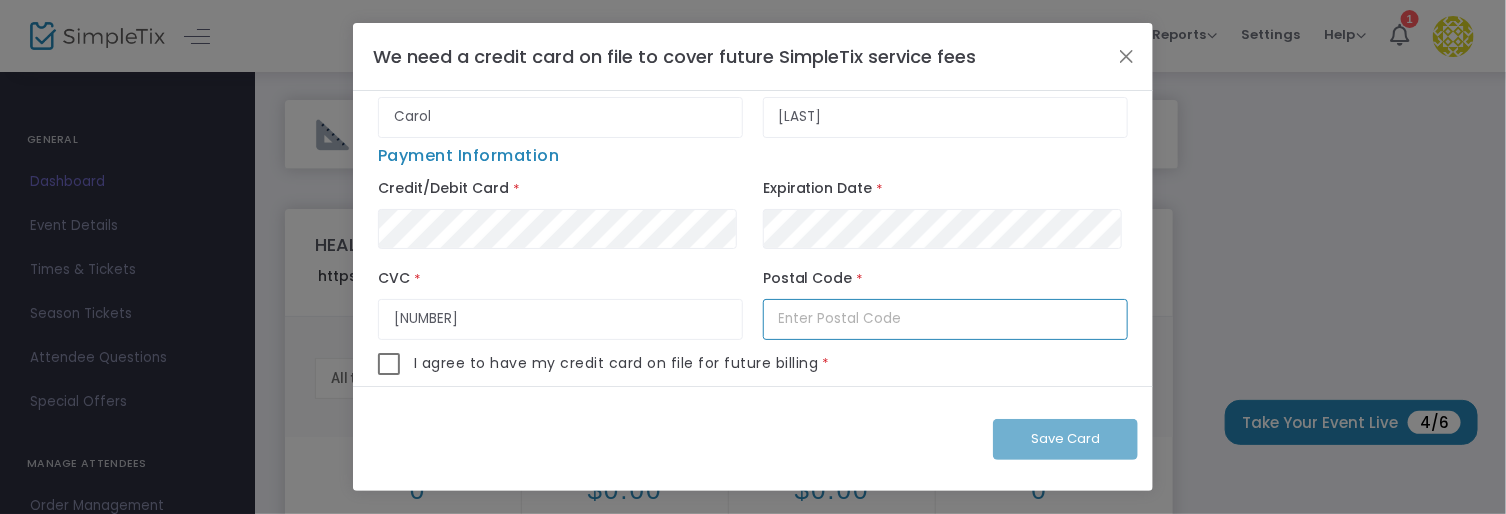 click 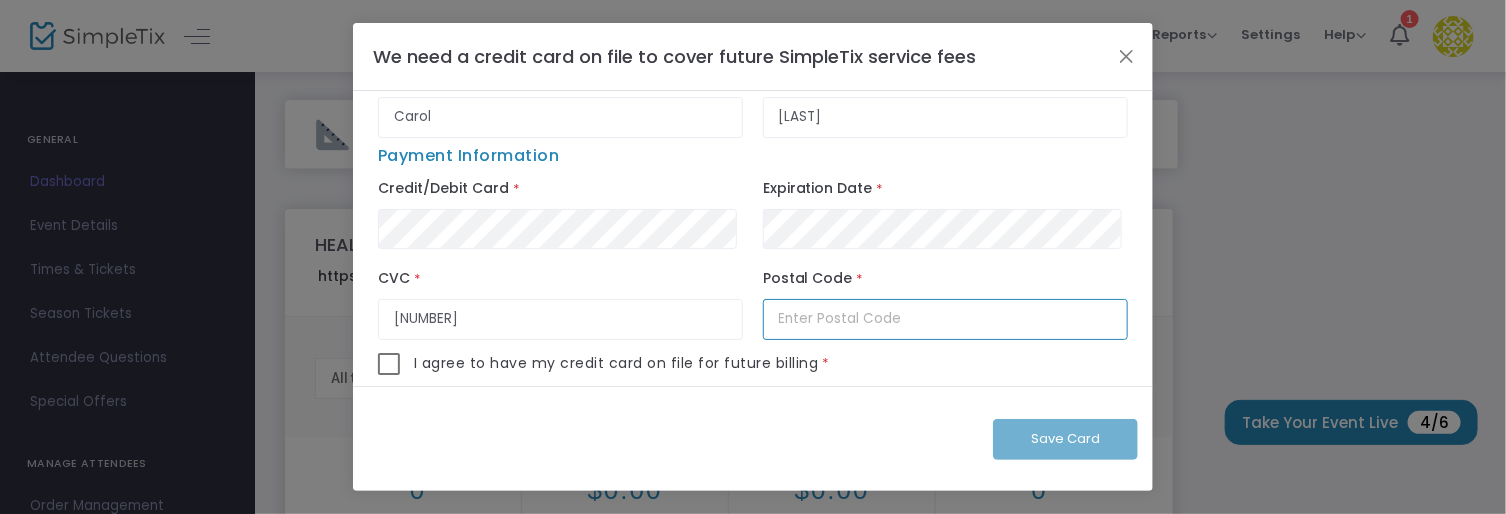 type on "[POSTAL_CODE]" 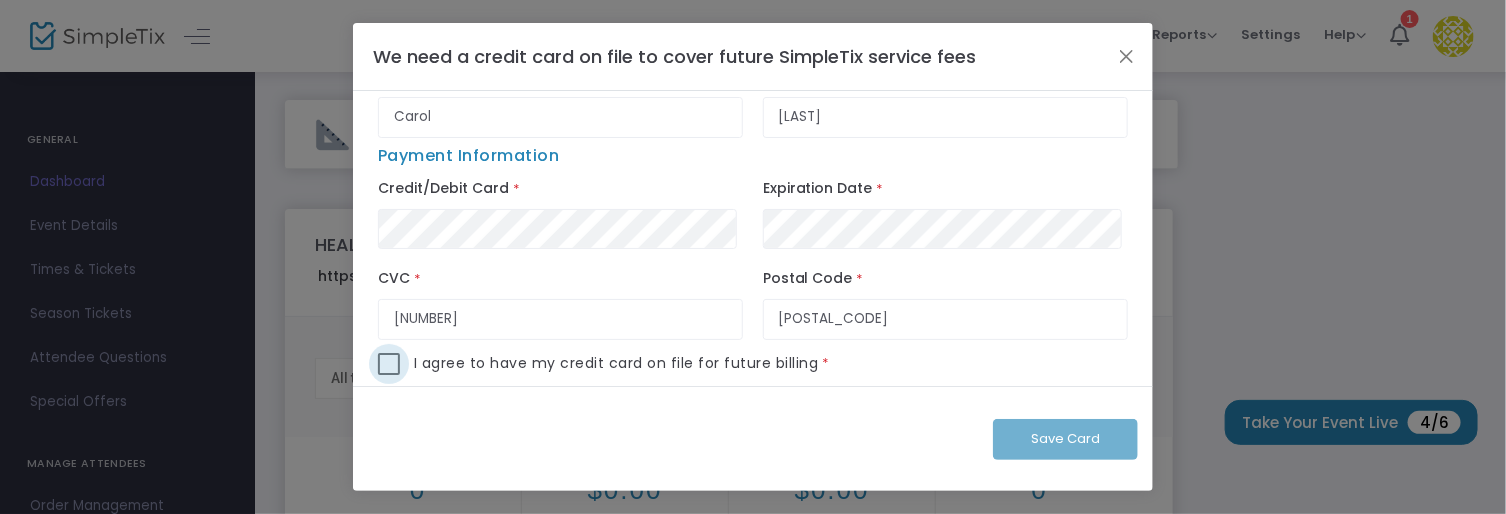 click at bounding box center (389, 364) 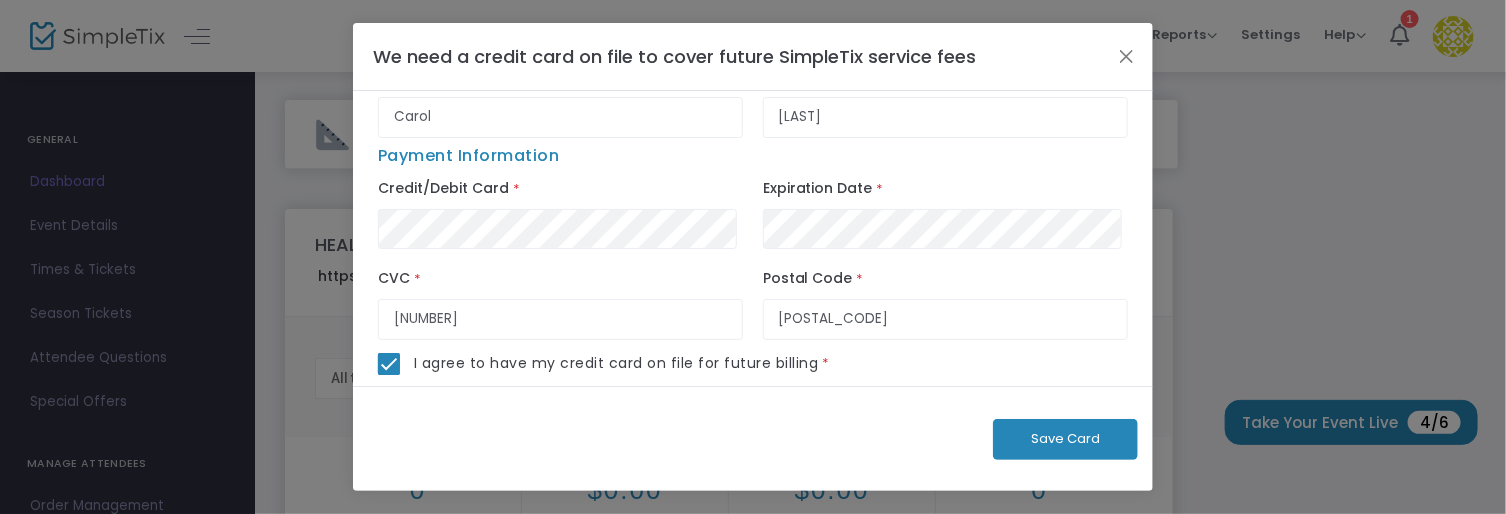 click on "Save Card" at bounding box center [1065, 438] 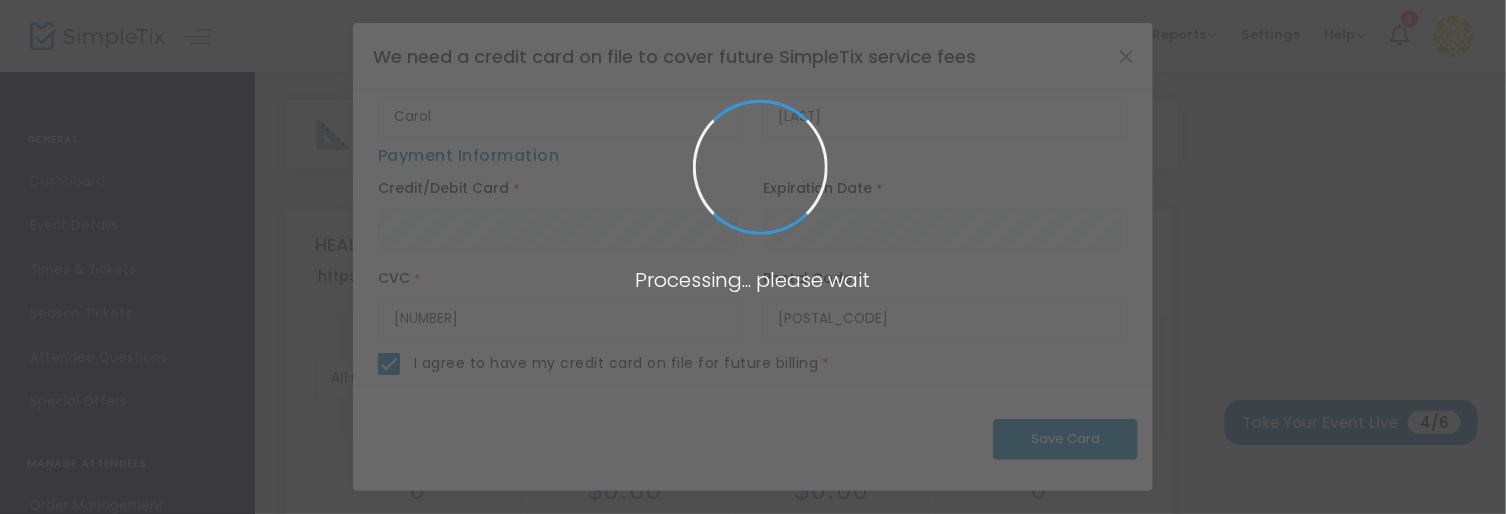 type 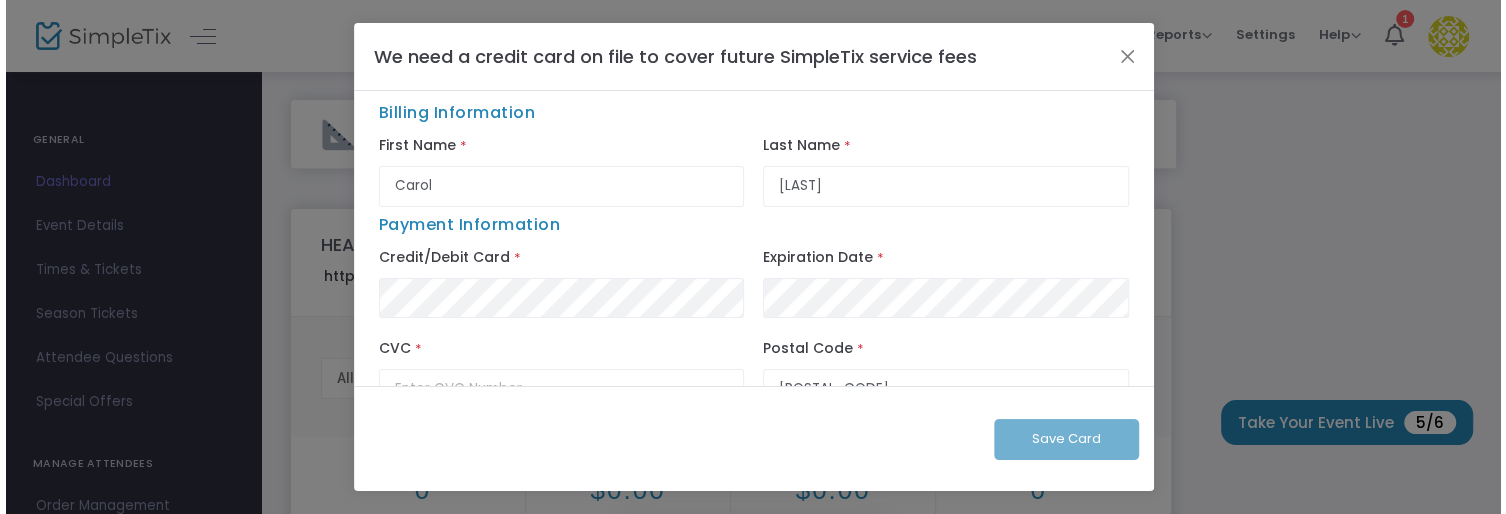 scroll, scrollTop: 0, scrollLeft: 0, axis: both 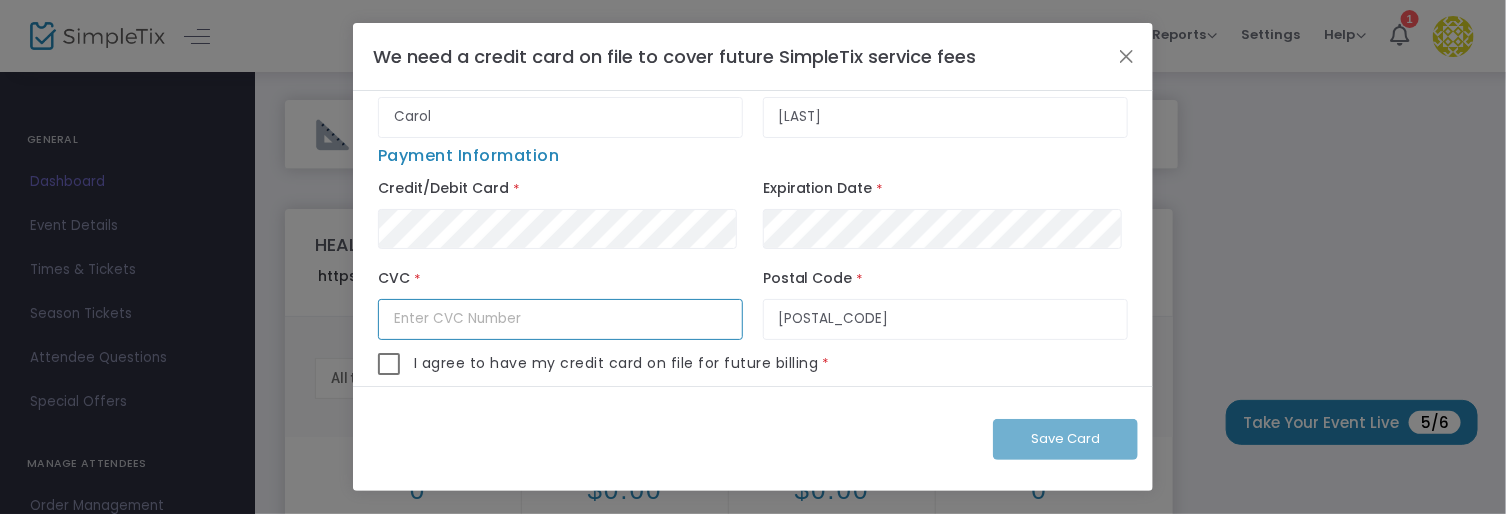 type on "[NUMBER]" 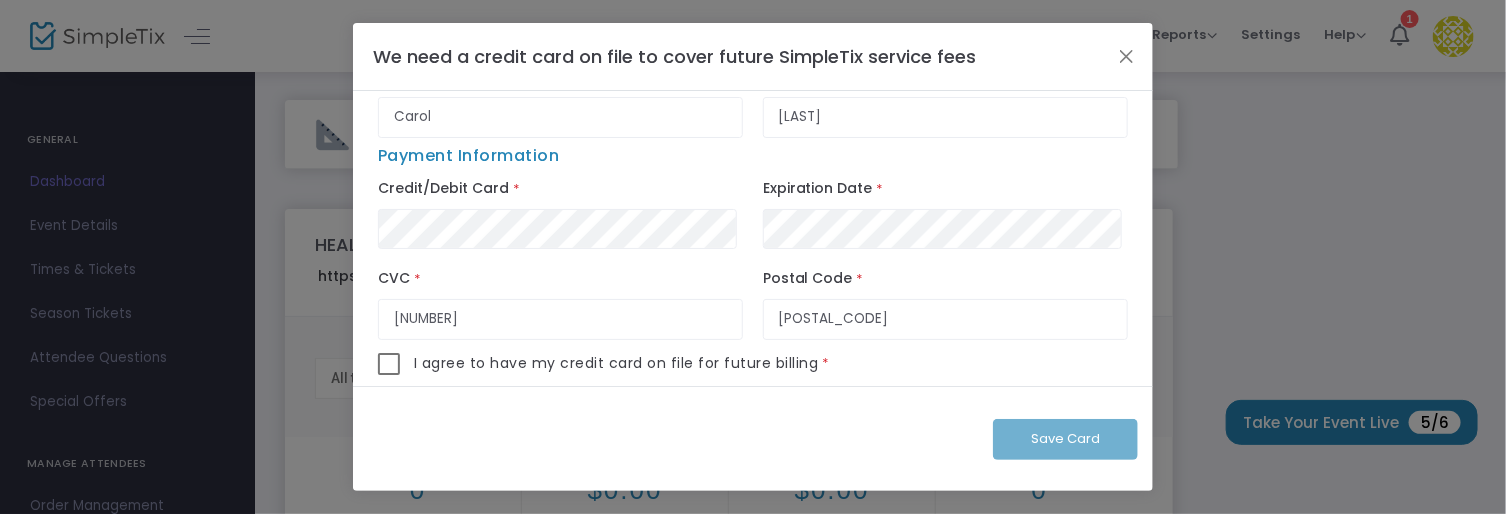 drag, startPoint x: 377, startPoint y: 365, endPoint x: 458, endPoint y: 369, distance: 81.09871 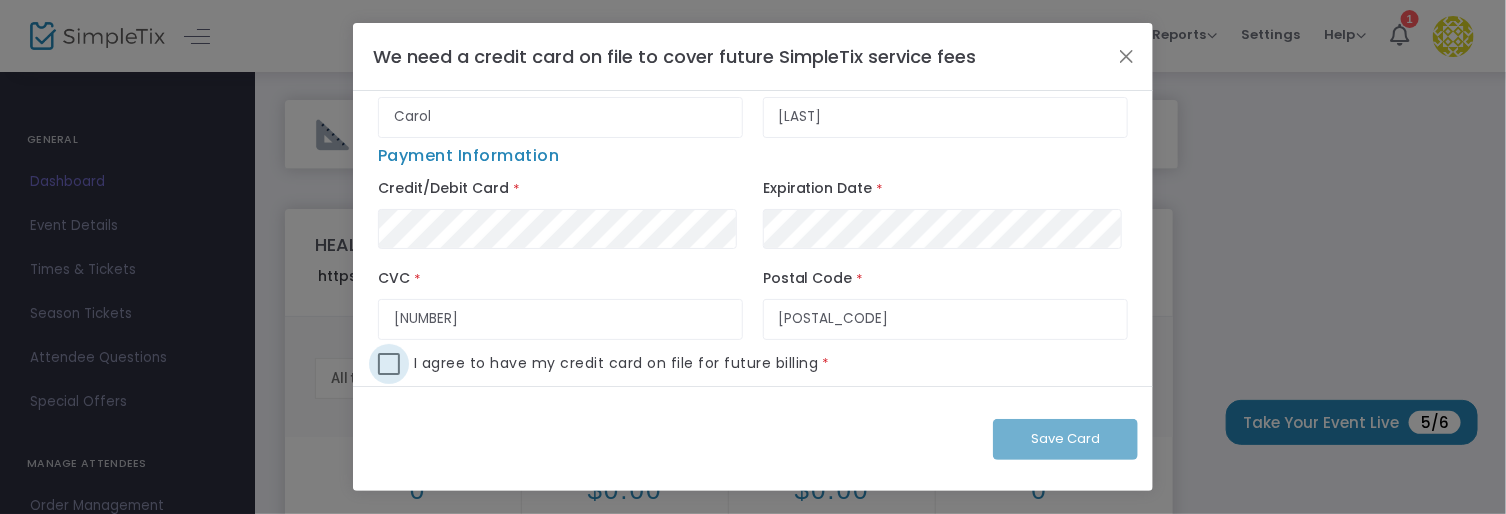 click at bounding box center (389, 364) 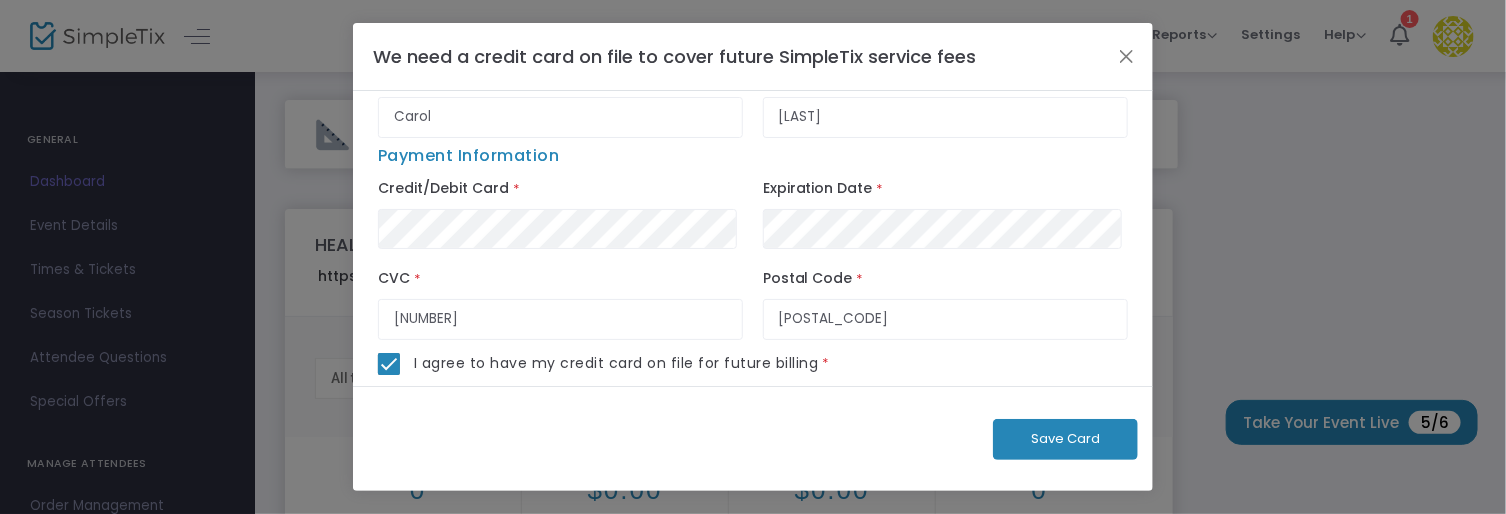 click on "Save Card" at bounding box center (1065, 438) 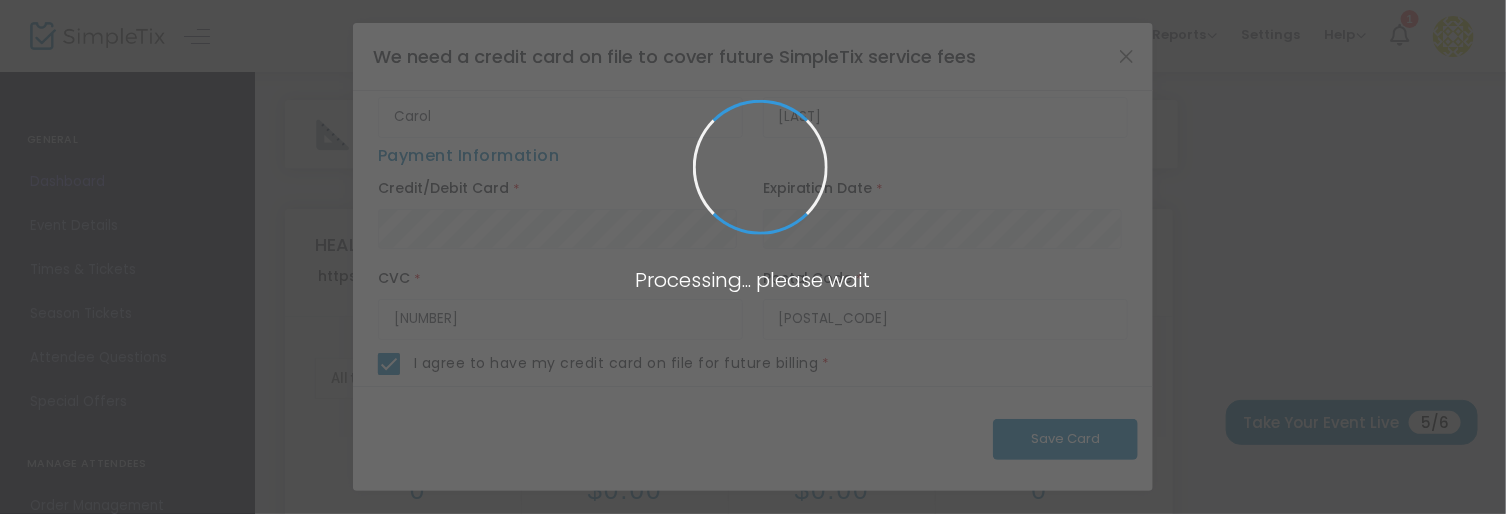 type 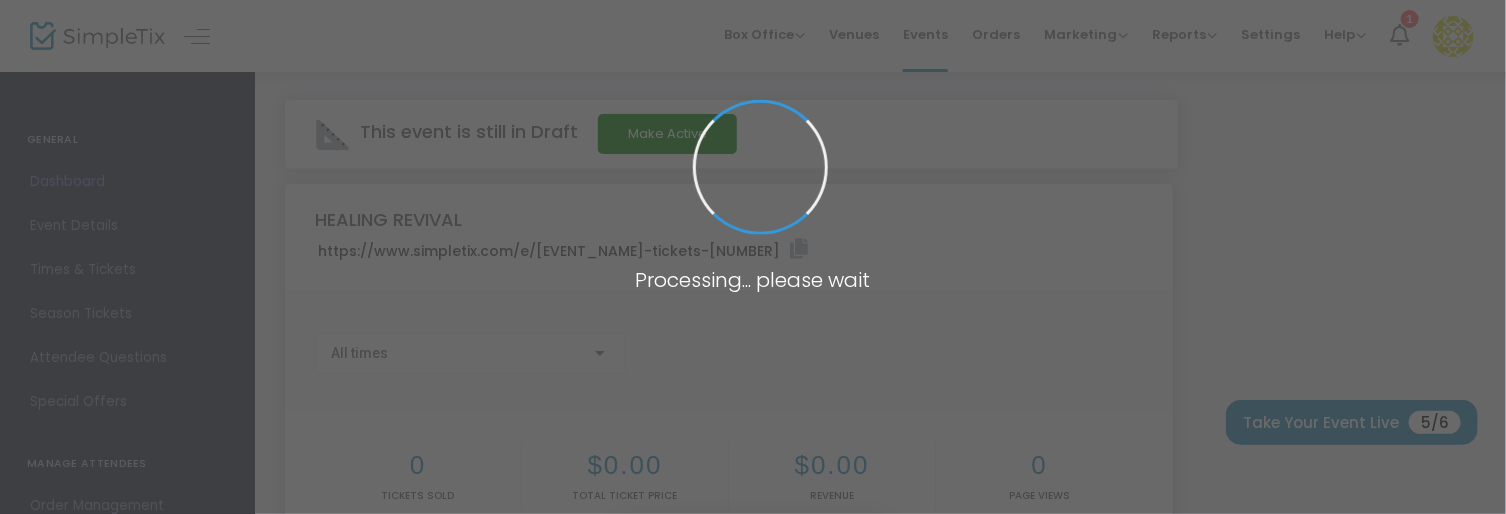 scroll, scrollTop: 0, scrollLeft: 0, axis: both 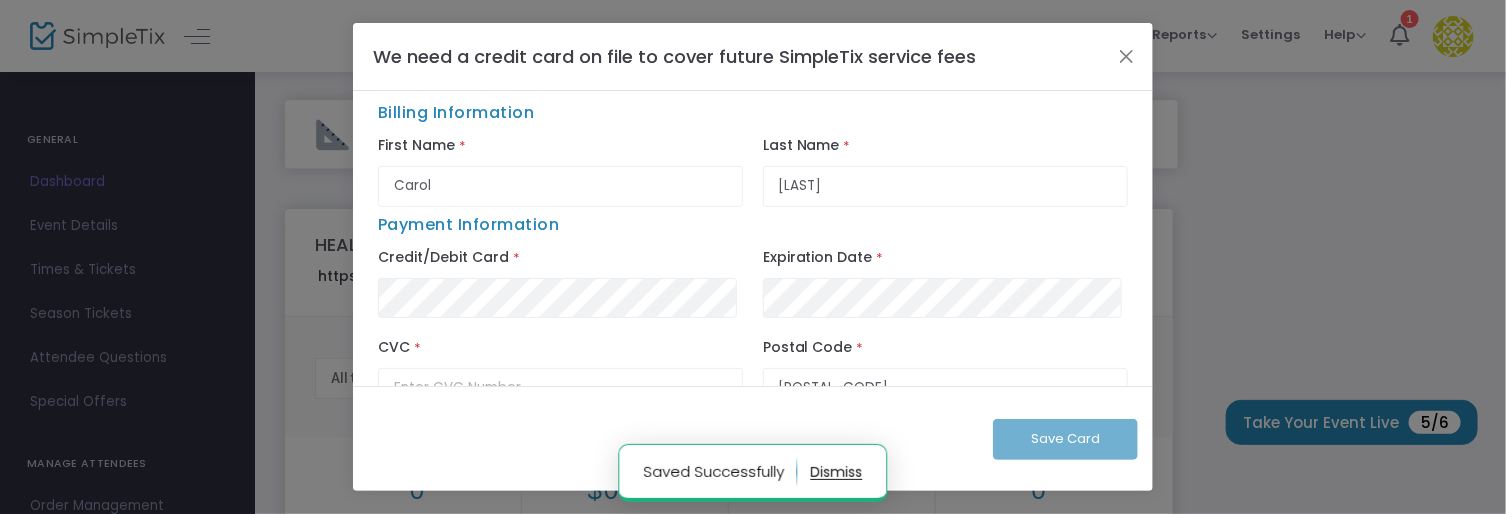 click 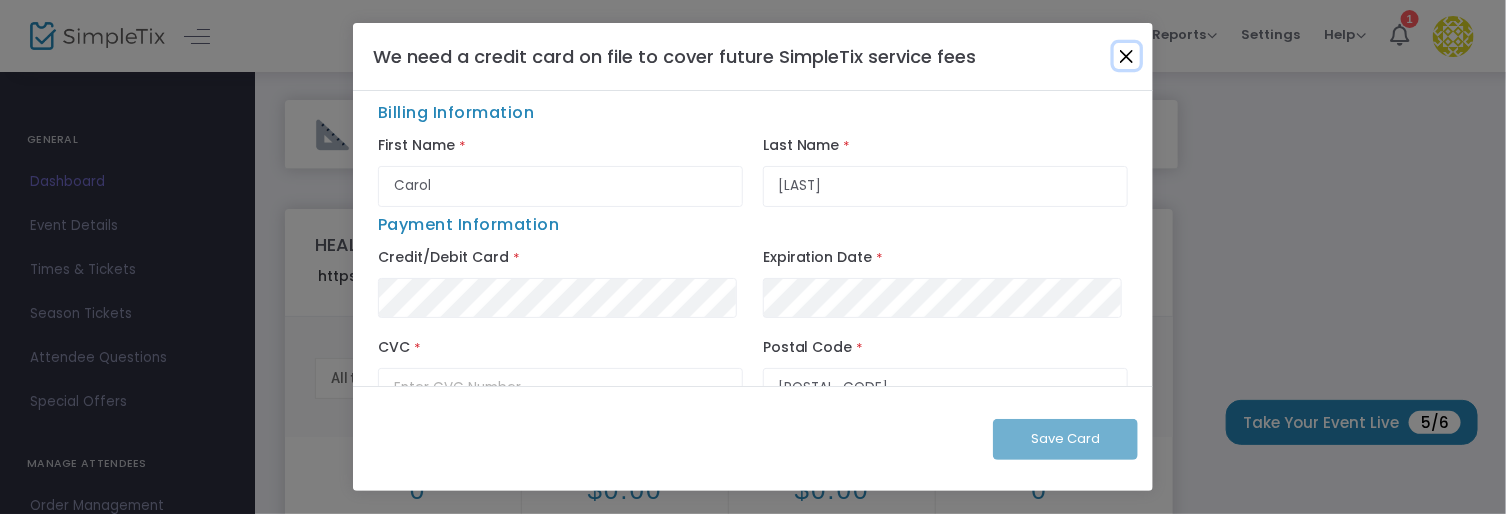 click 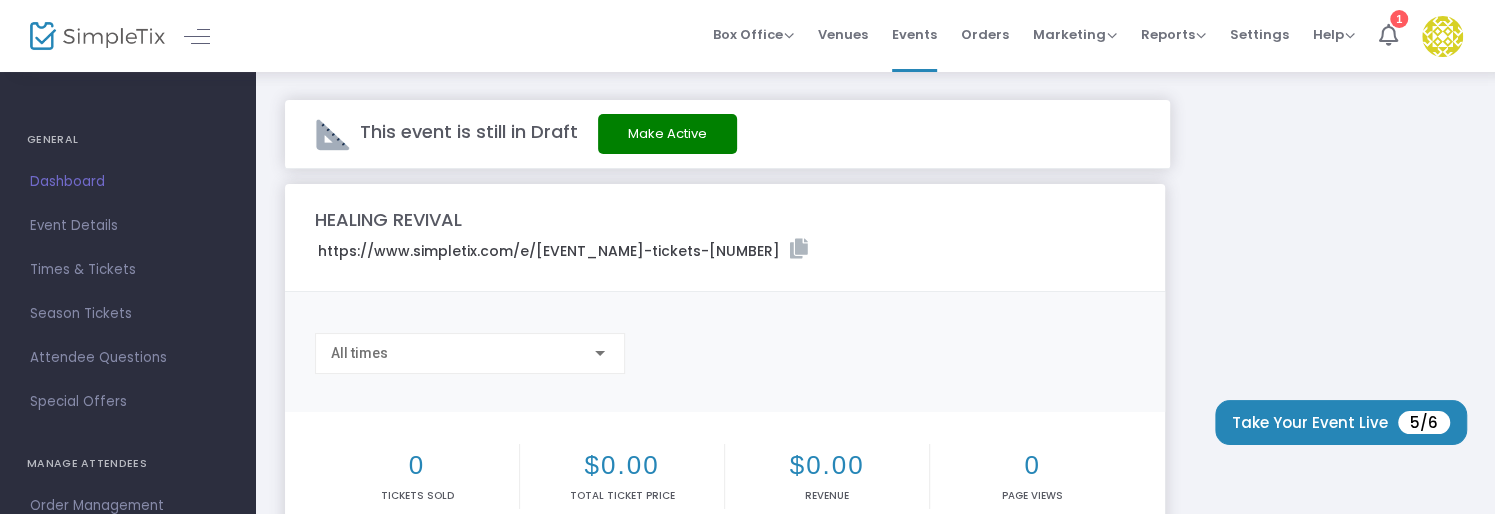click on "Make Active" 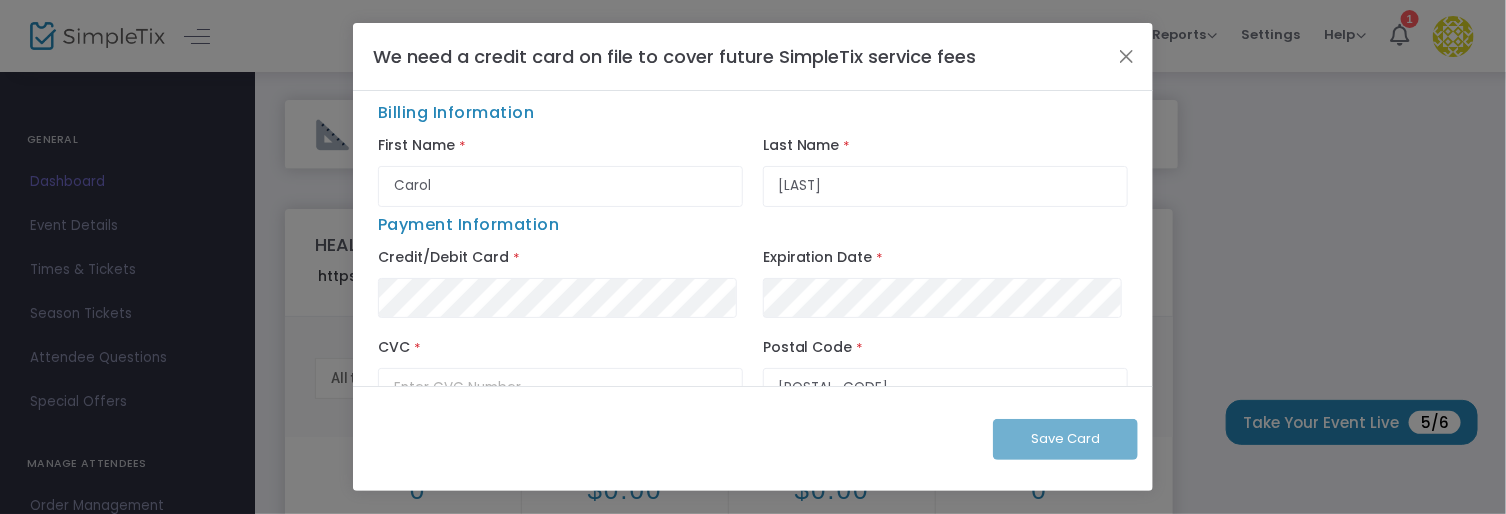 scroll, scrollTop: 0, scrollLeft: 0, axis: both 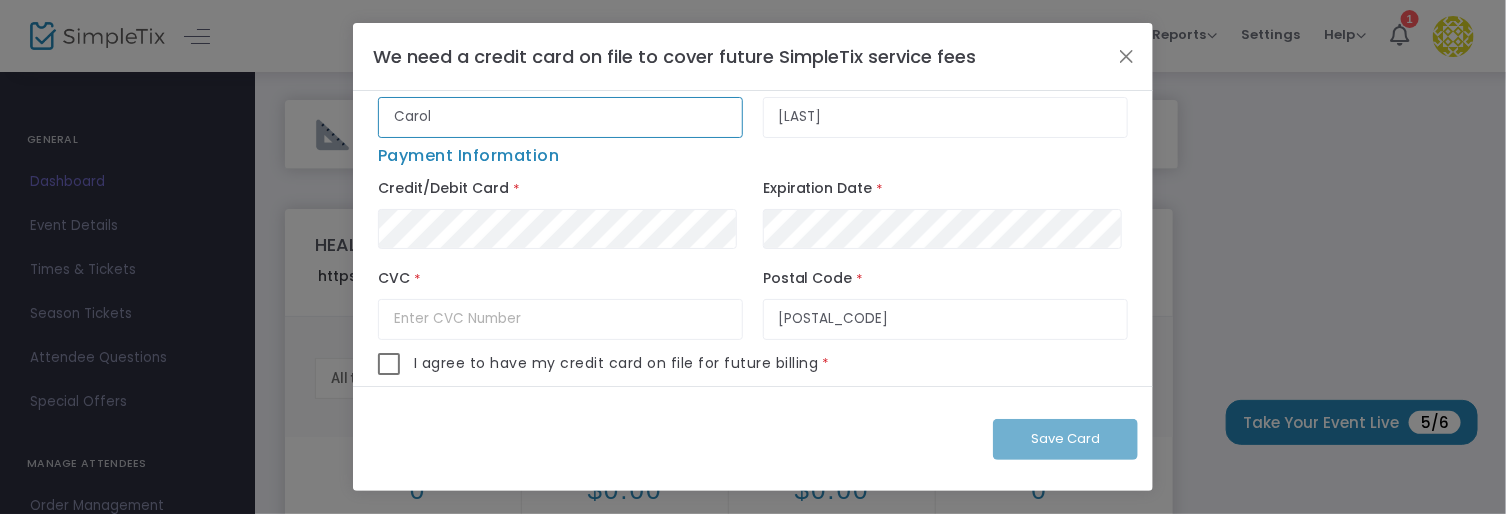 click on "Carol" at bounding box center [560, 117] 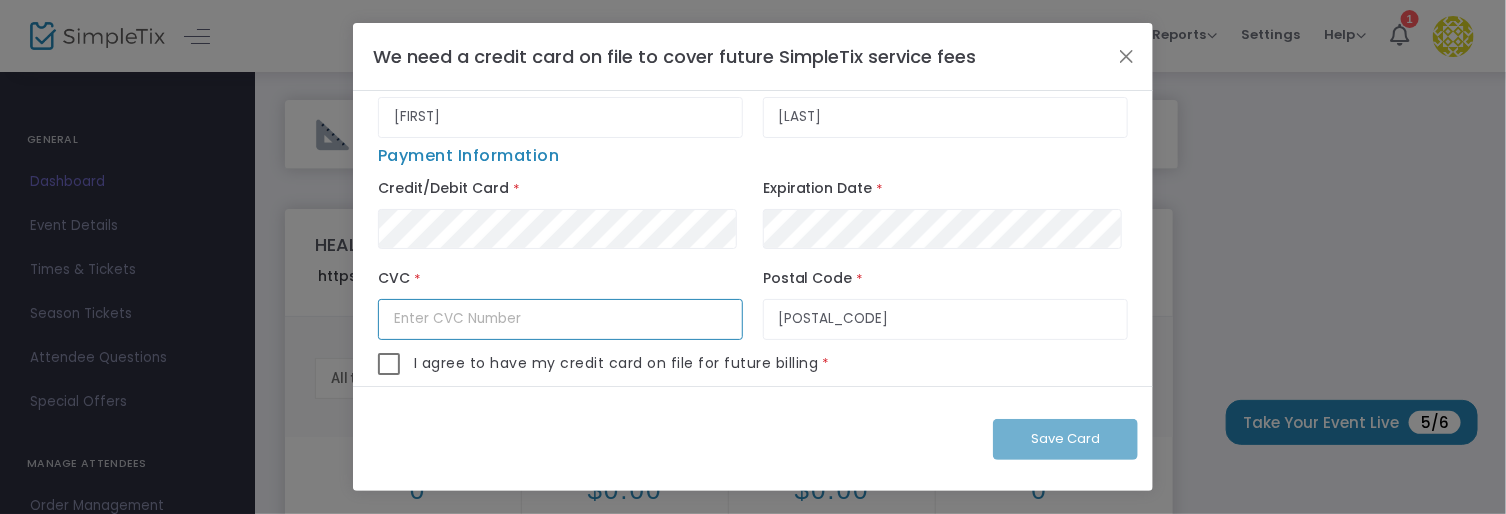 type on "[NUMBER]" 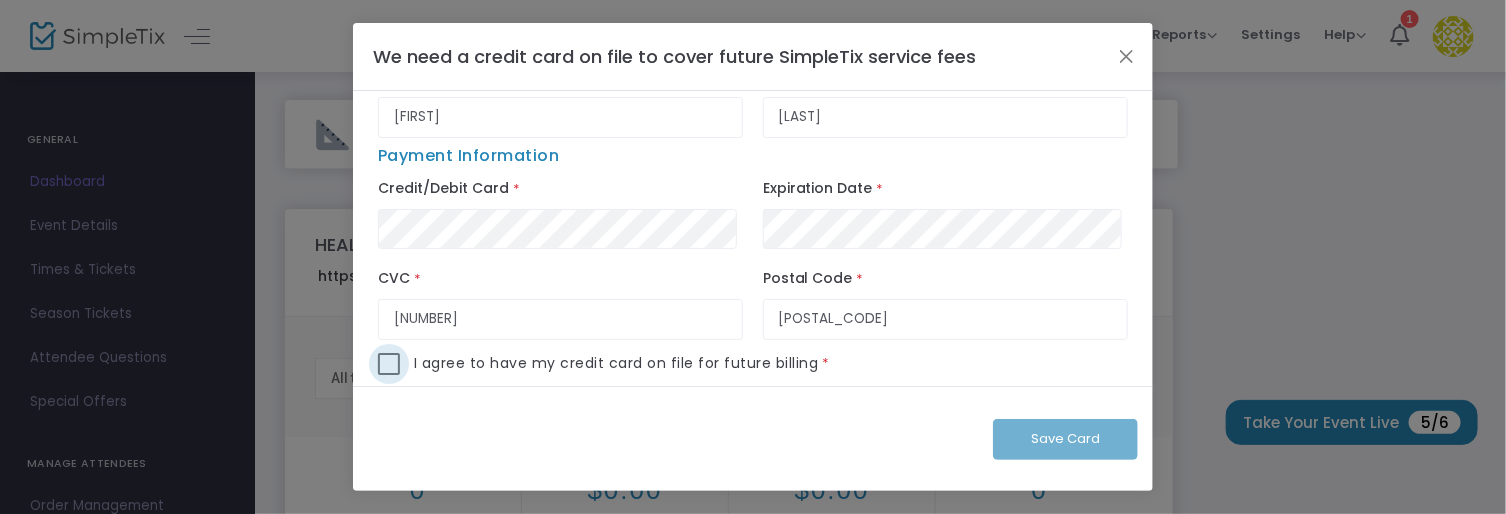 click at bounding box center [389, 364] 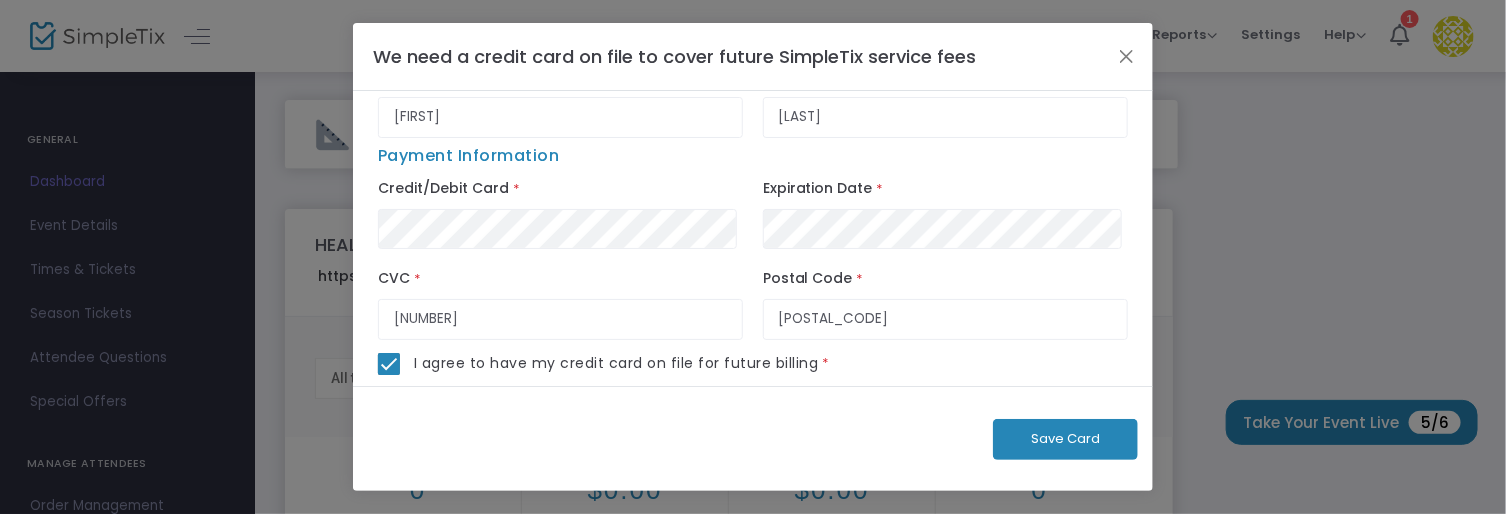 scroll, scrollTop: 0, scrollLeft: 0, axis: both 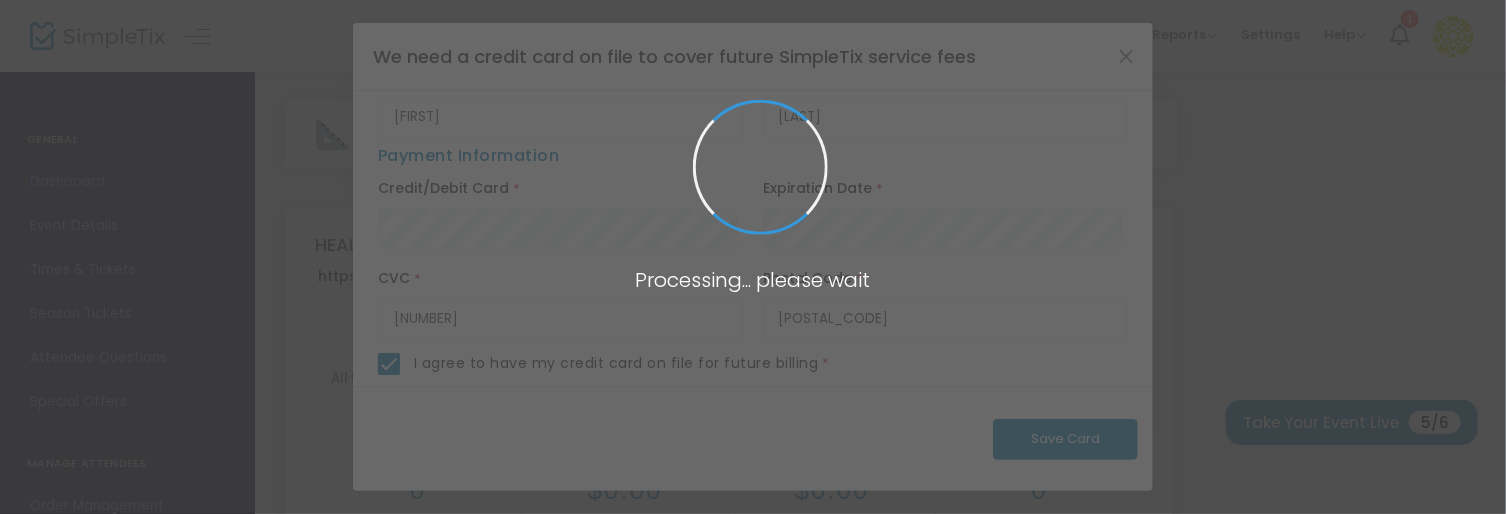 type 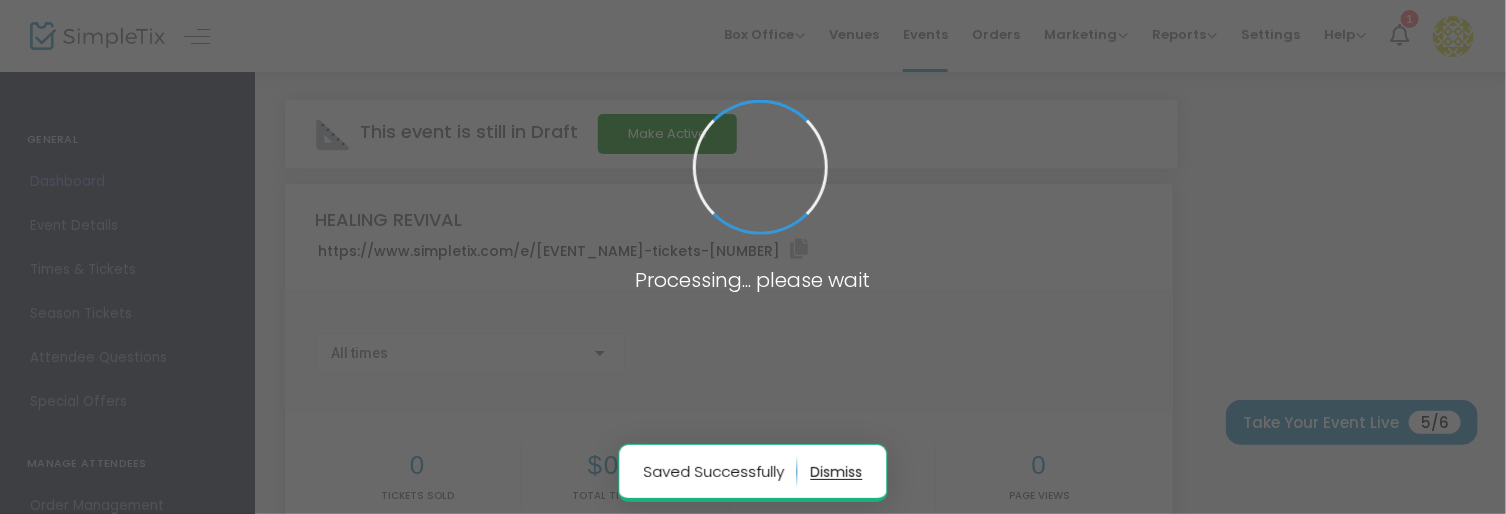 scroll, scrollTop: 0, scrollLeft: 0, axis: both 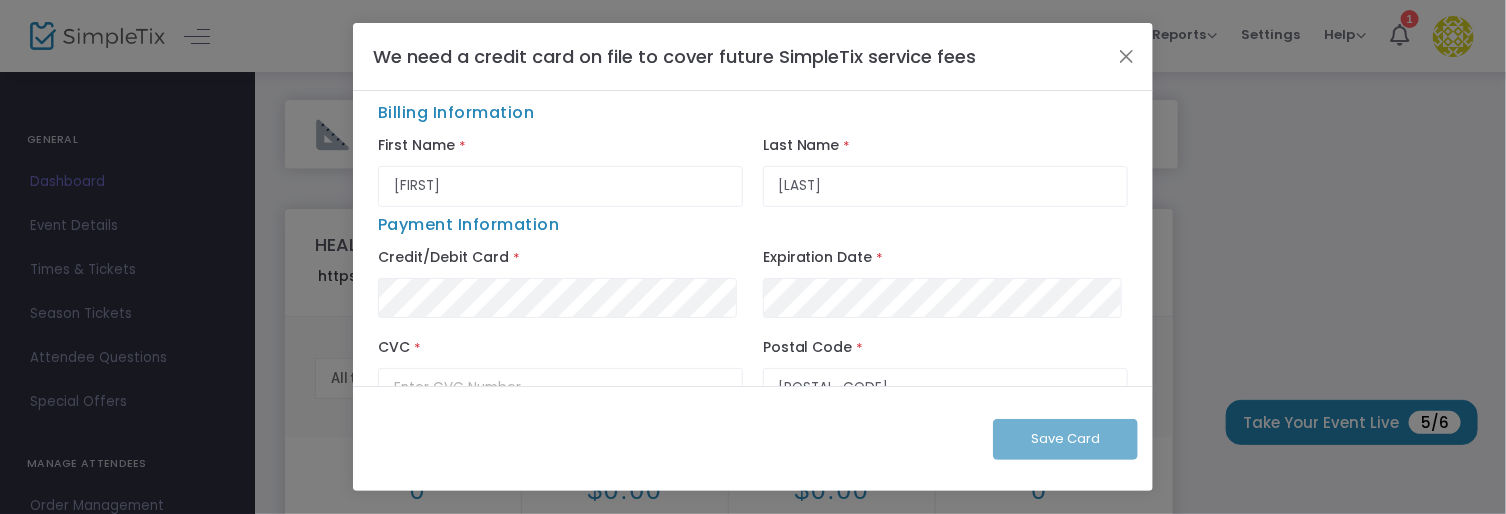 type 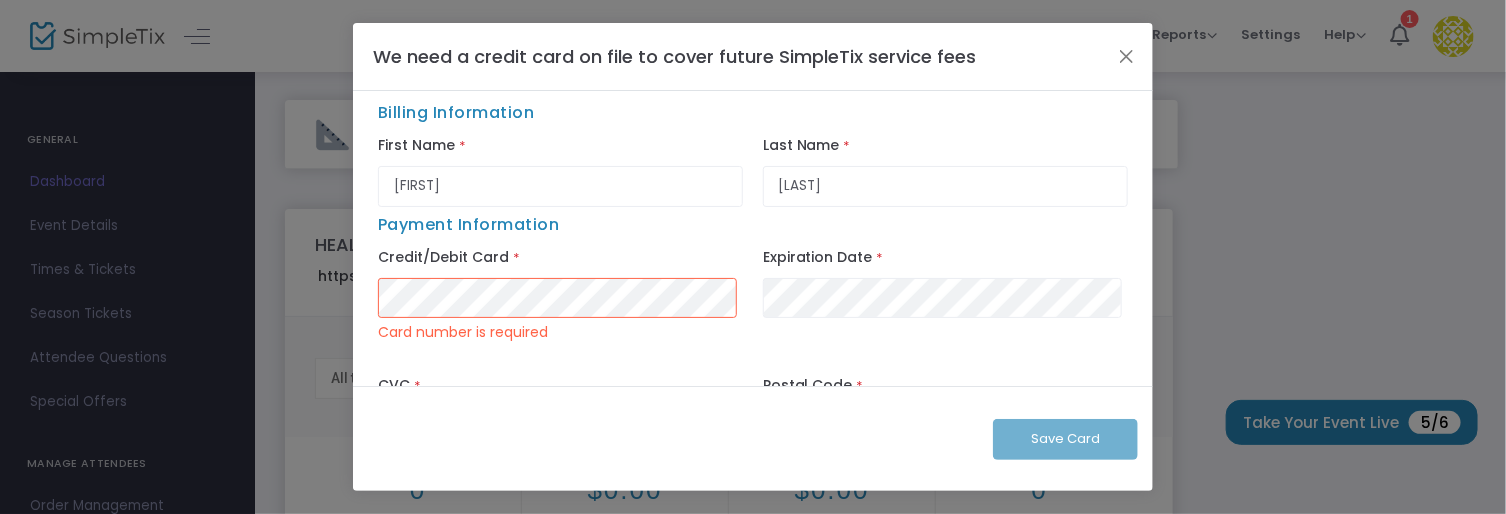 type on "7348" 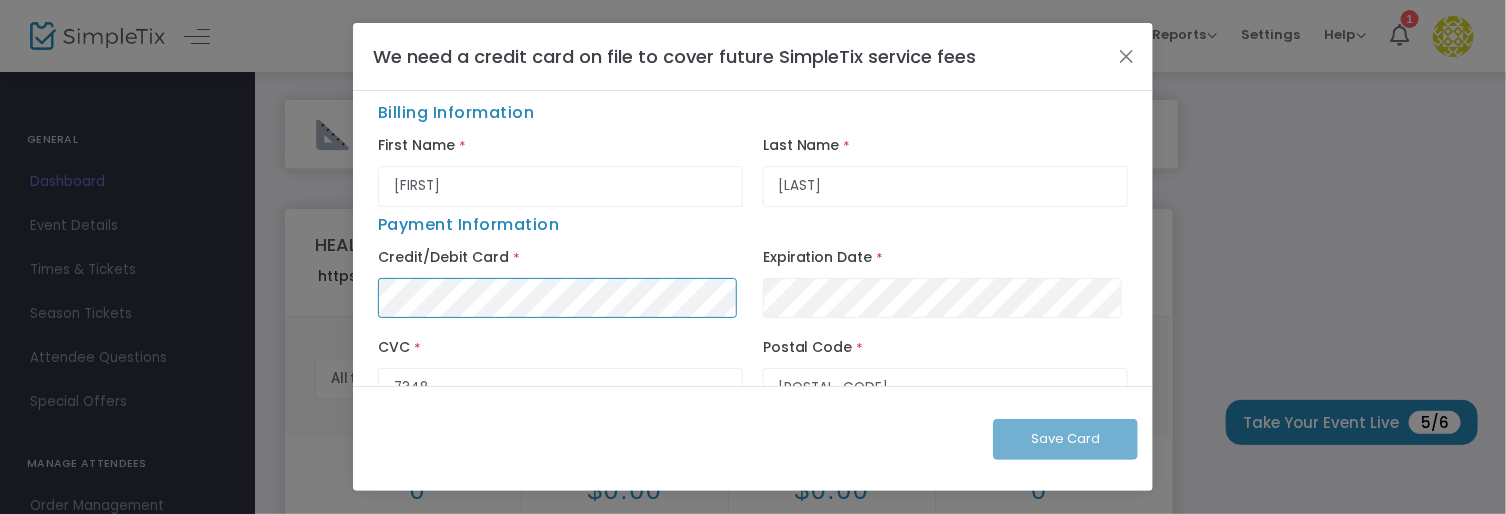 scroll, scrollTop: 69, scrollLeft: 0, axis: vertical 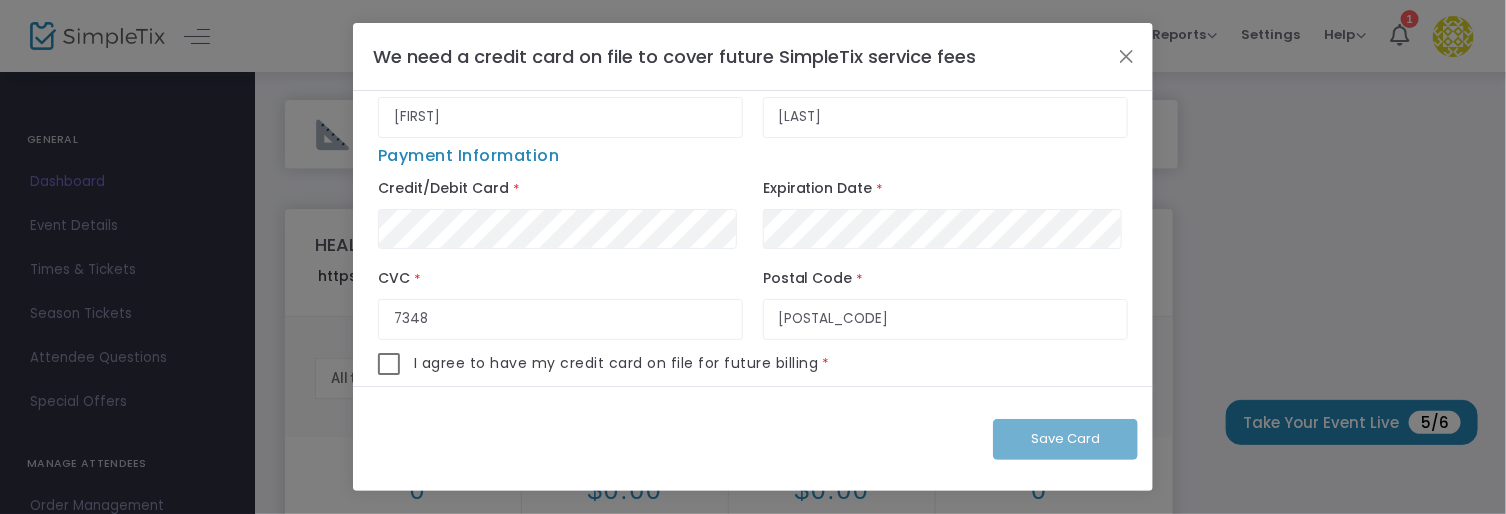 drag, startPoint x: 818, startPoint y: 166, endPoint x: 1314, endPoint y: 191, distance: 496.62964 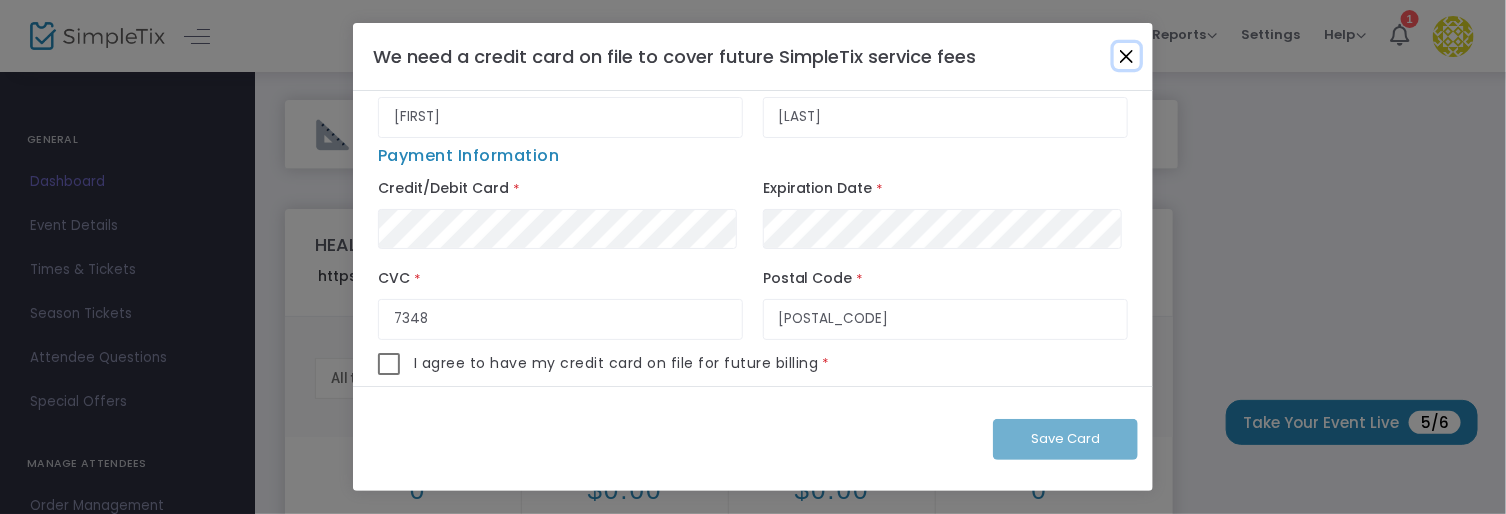 click 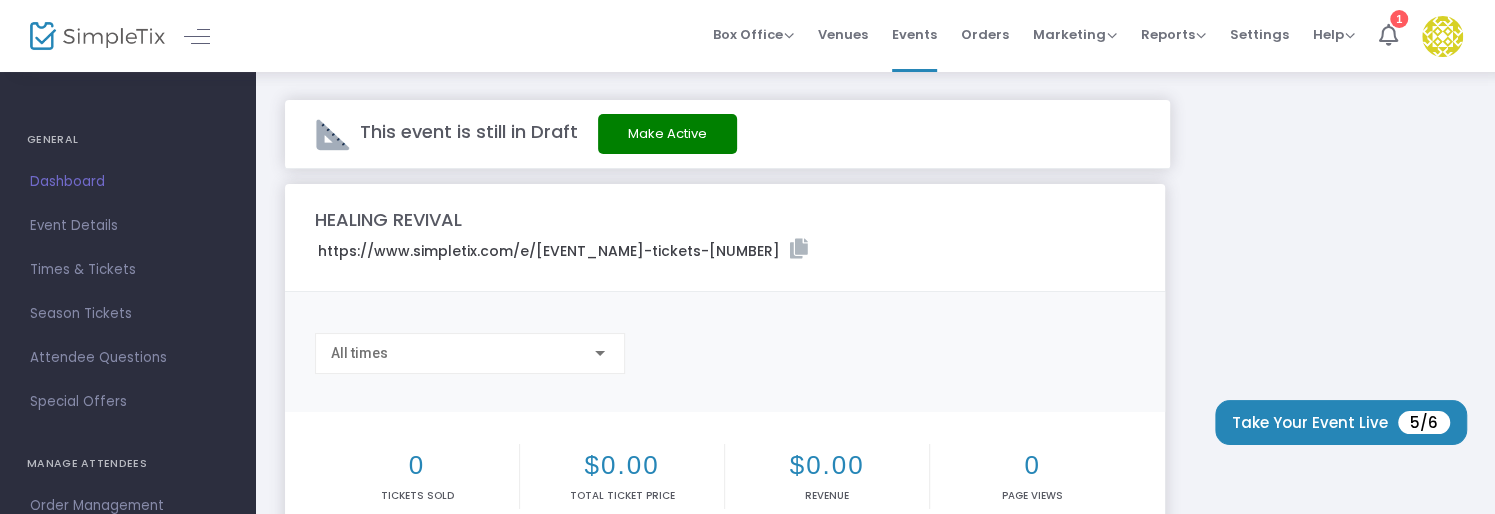 click on "Make Active" 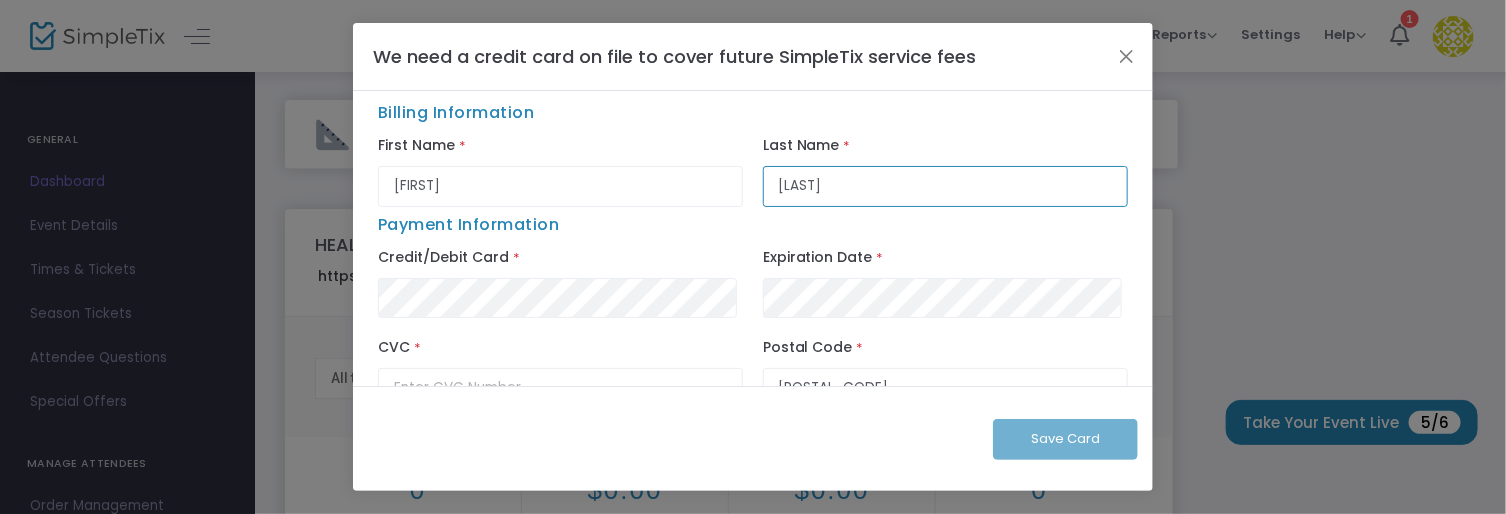 drag, startPoint x: 559, startPoint y: 275, endPoint x: 1054, endPoint y: 180, distance: 504.03372 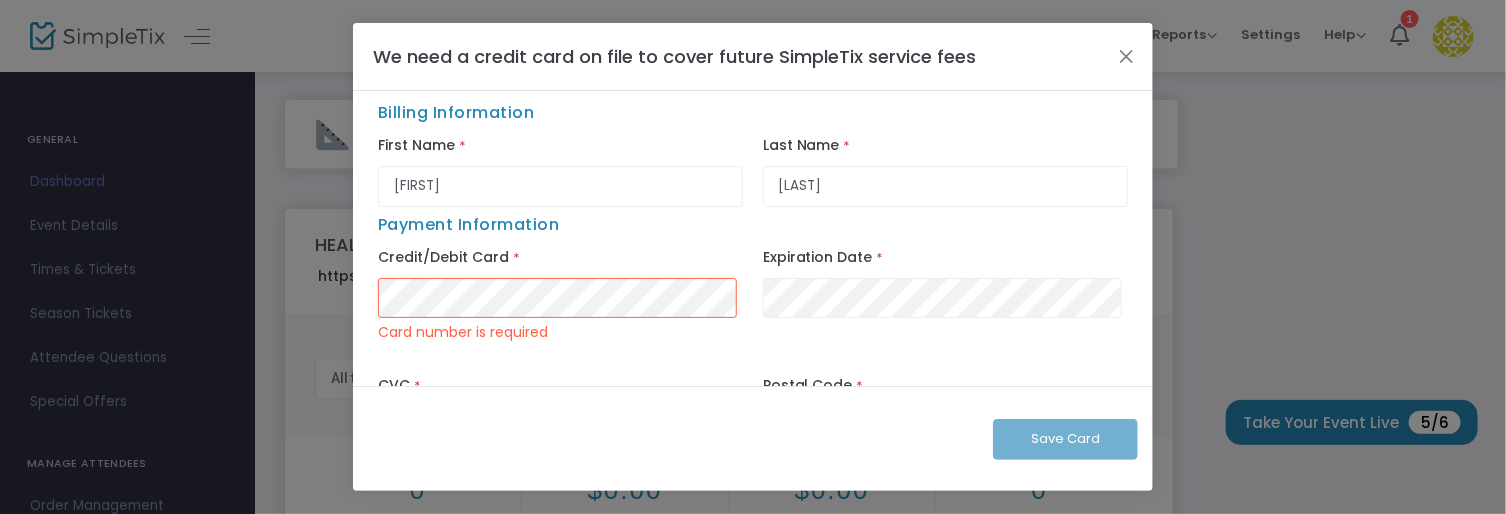 type on "7348" 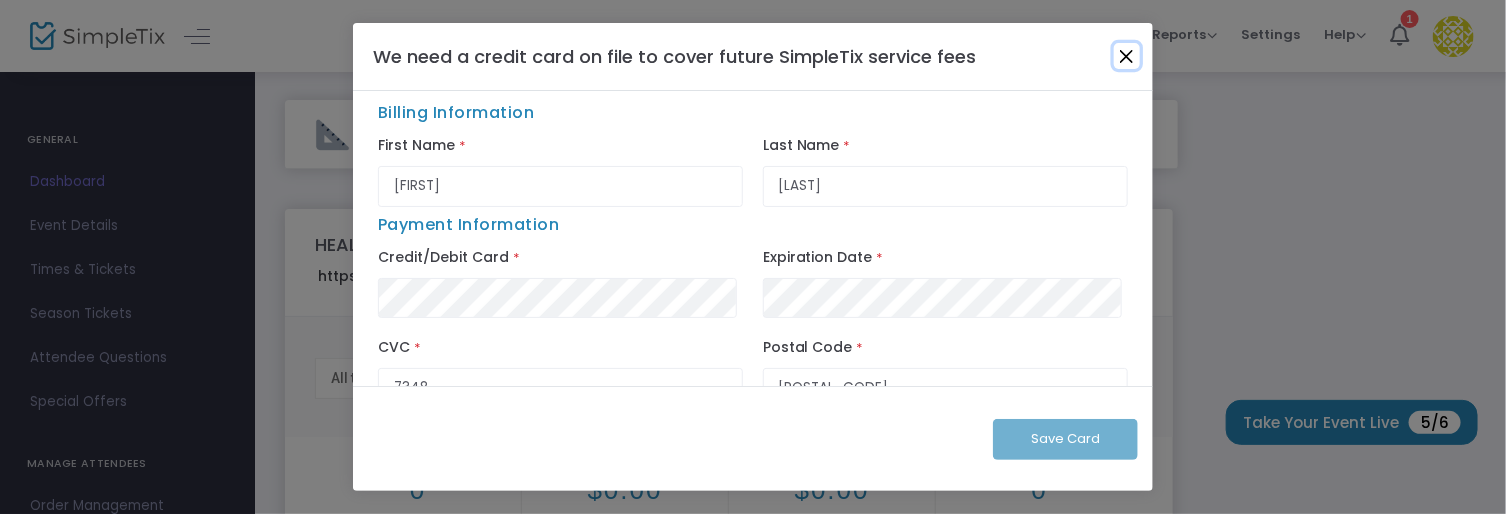 click 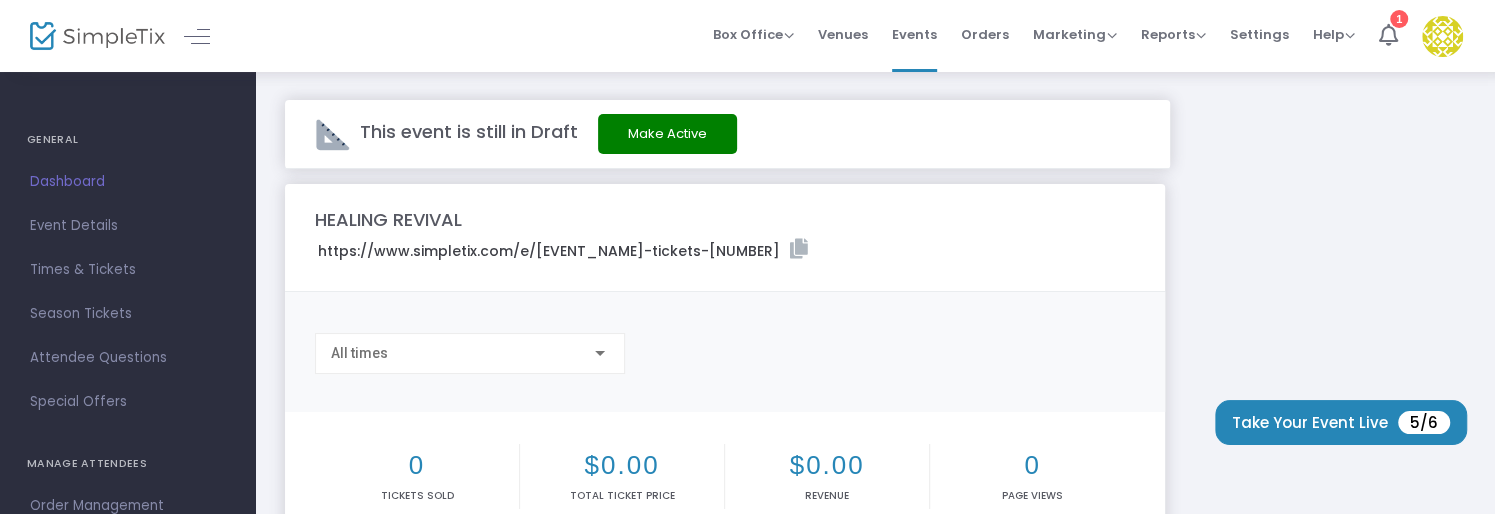 click on "Make Active" 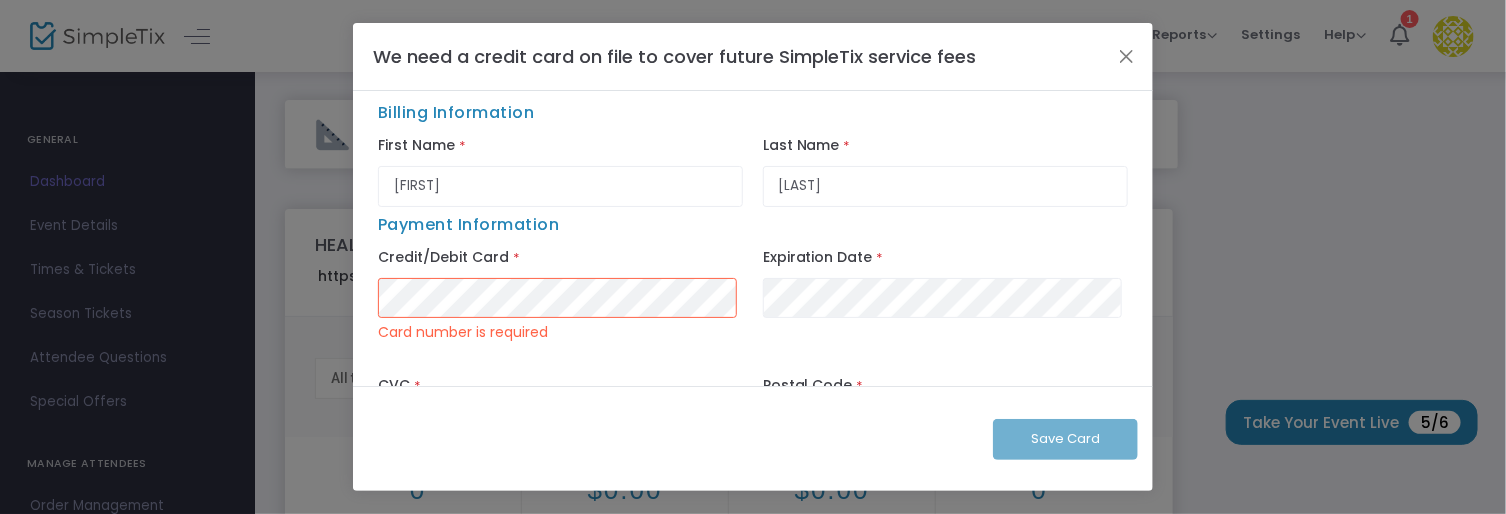 type on "[NUMBER]" 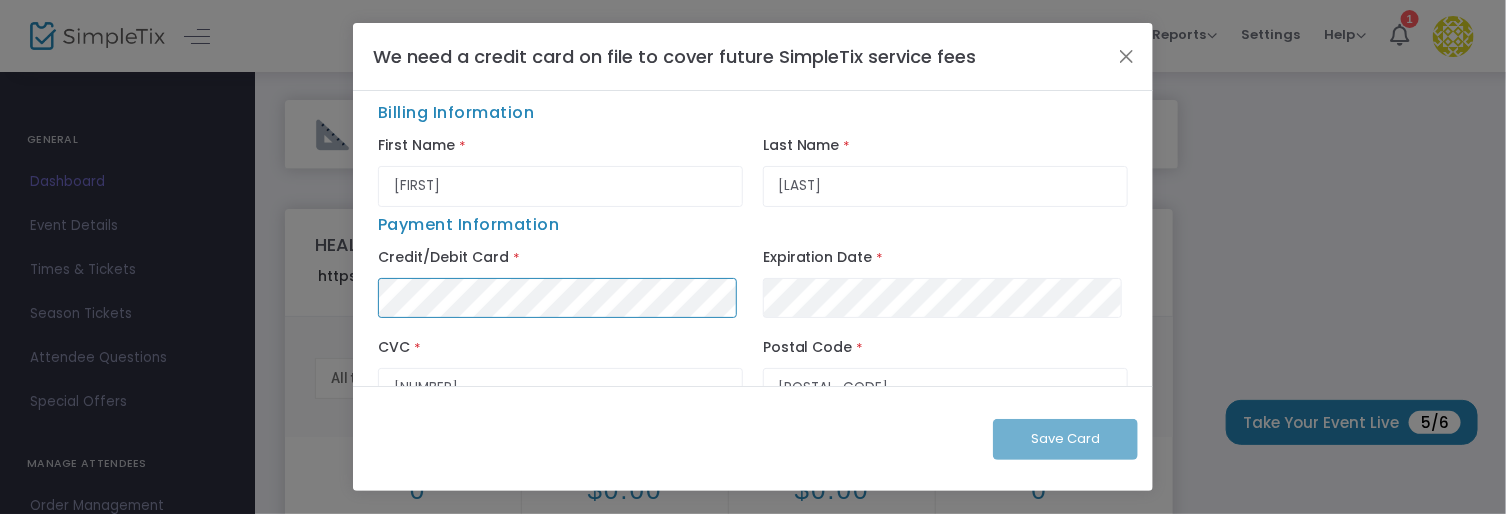 scroll, scrollTop: 69, scrollLeft: 0, axis: vertical 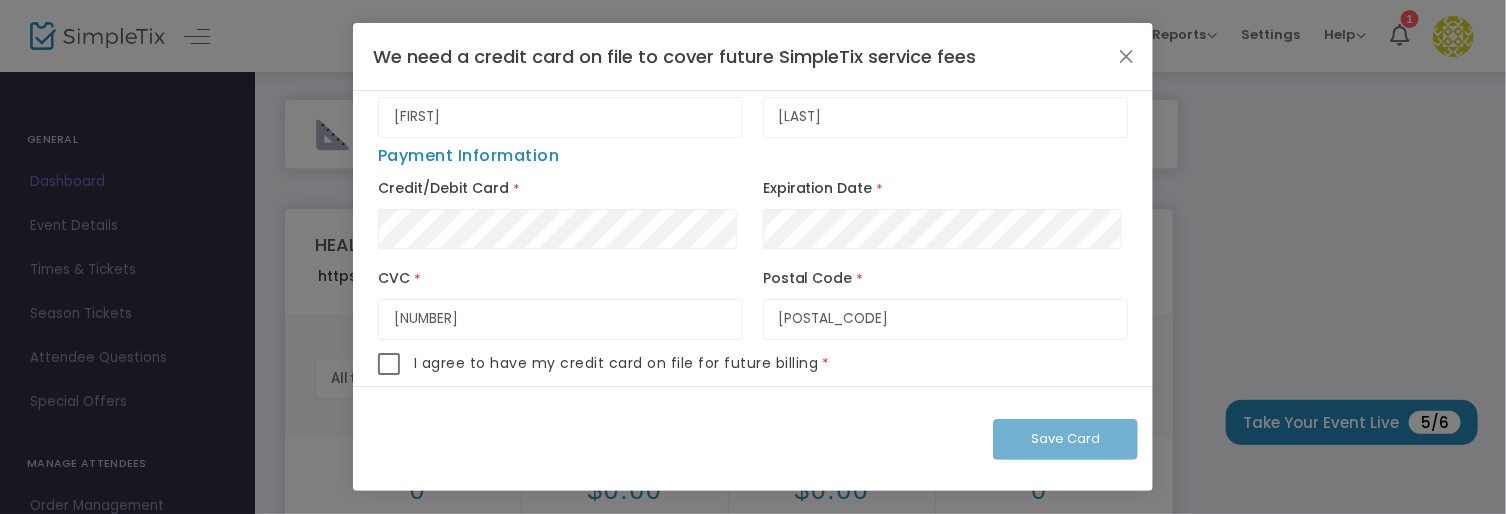 click at bounding box center [389, 364] 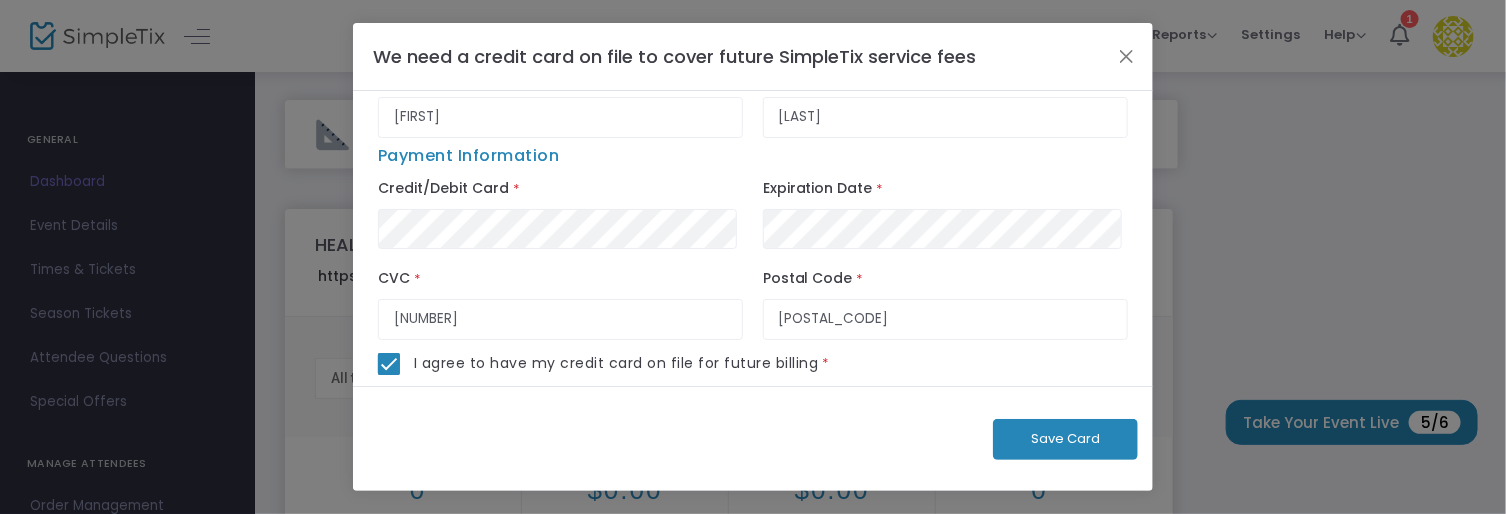 click on "Save Card" at bounding box center [1065, 438] 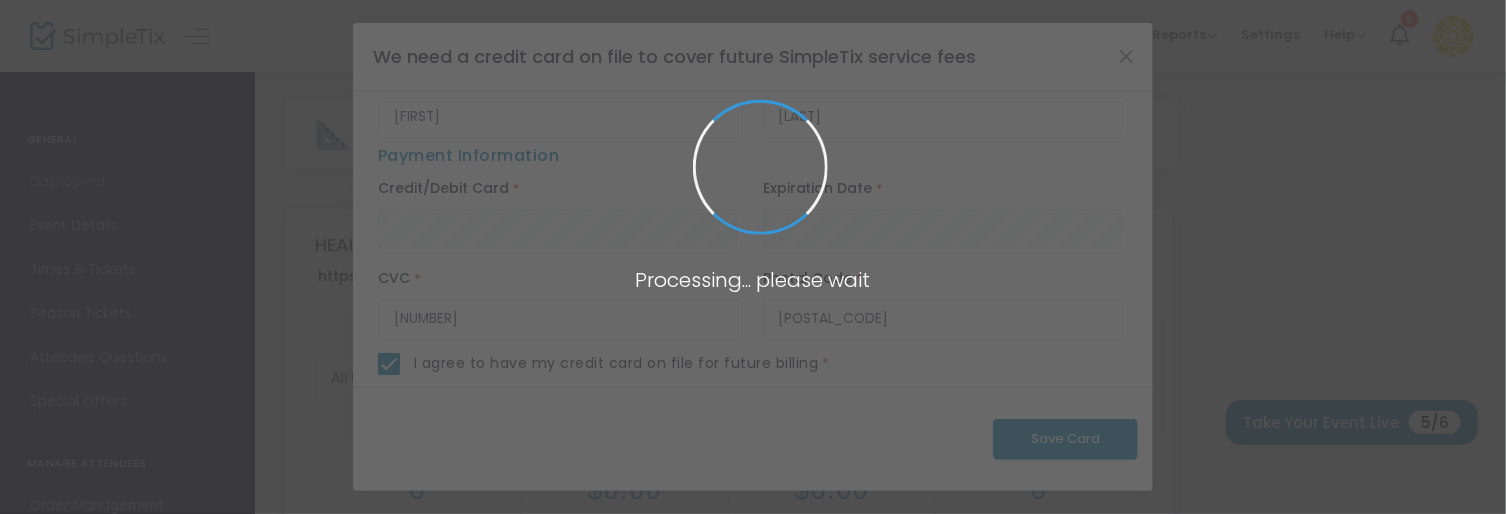 type 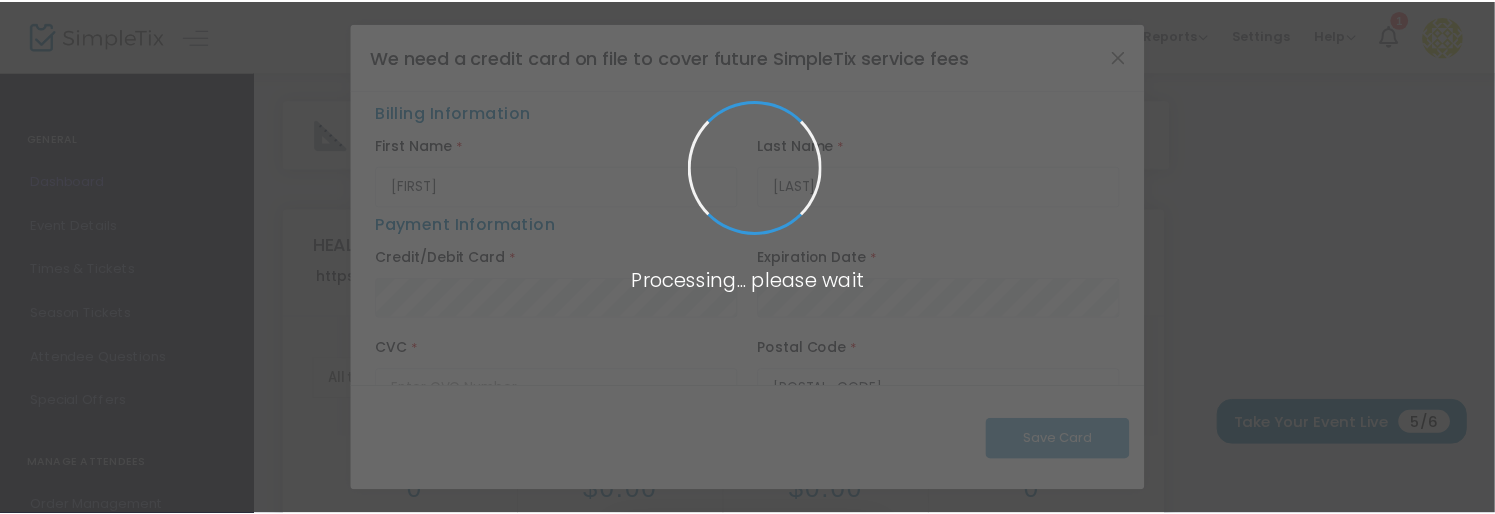 scroll, scrollTop: 0, scrollLeft: 0, axis: both 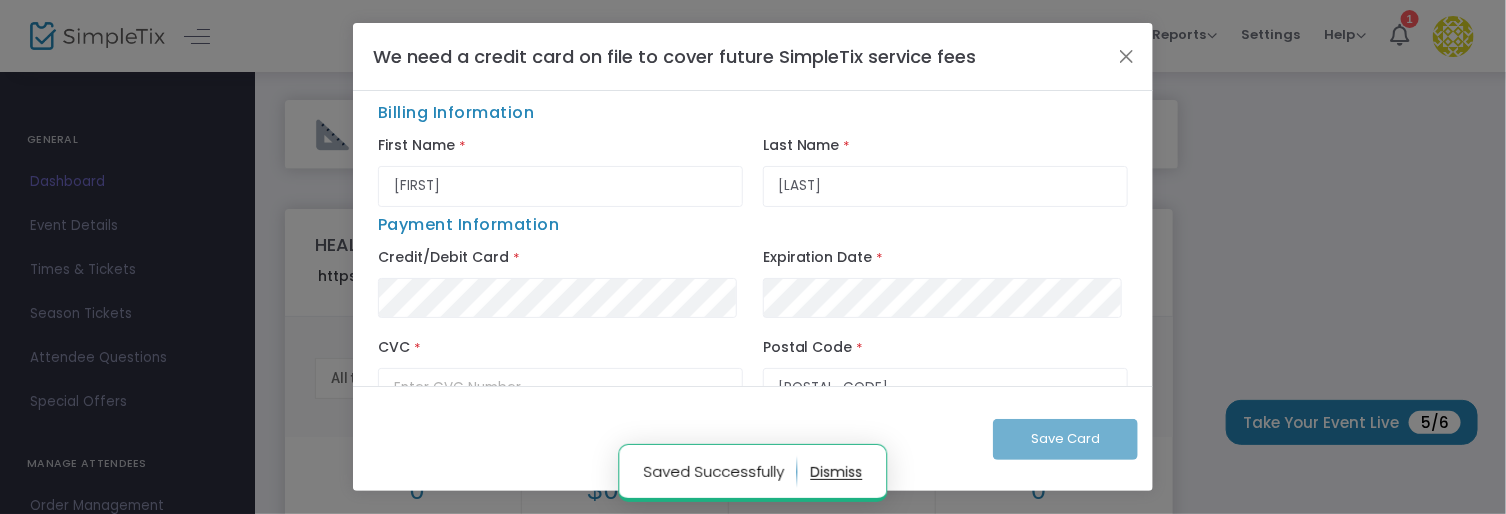 drag, startPoint x: 848, startPoint y: 466, endPoint x: 941, endPoint y: 398, distance: 115.2085 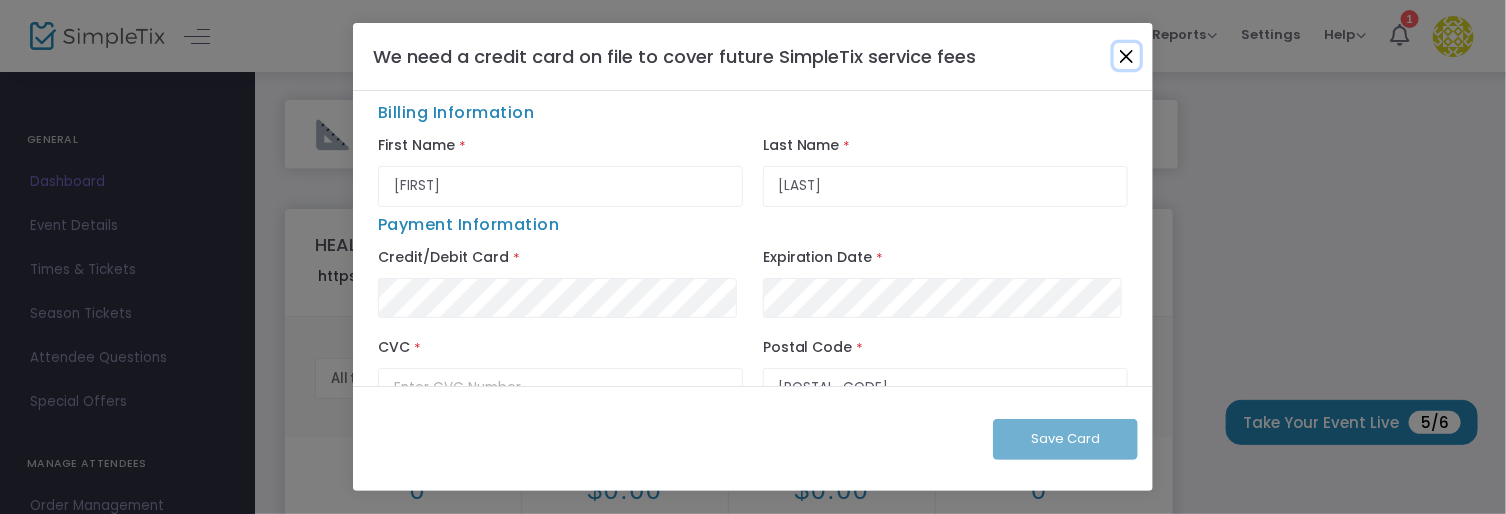 click 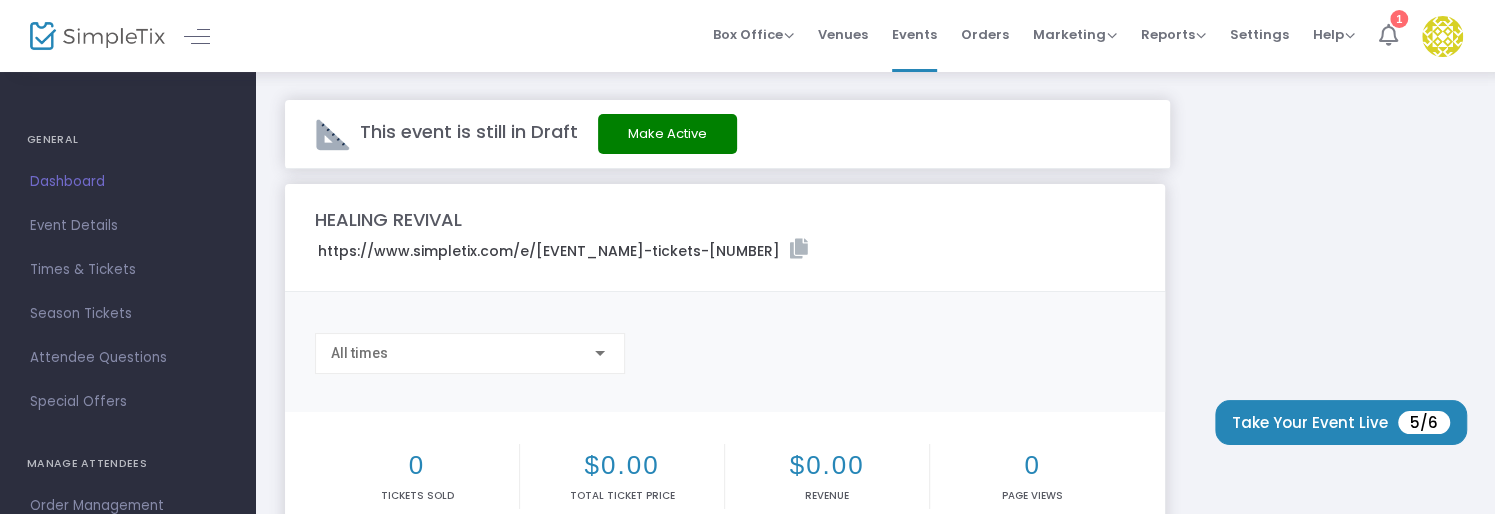 click at bounding box center [1388, 35] 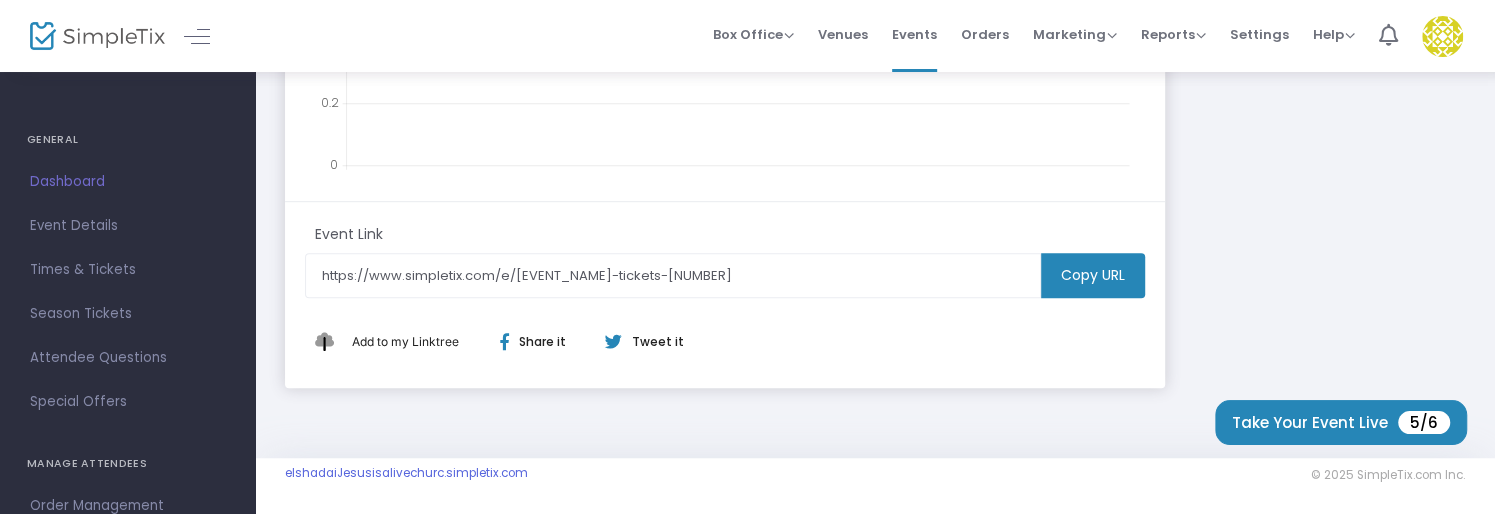 scroll, scrollTop: 792, scrollLeft: 0, axis: vertical 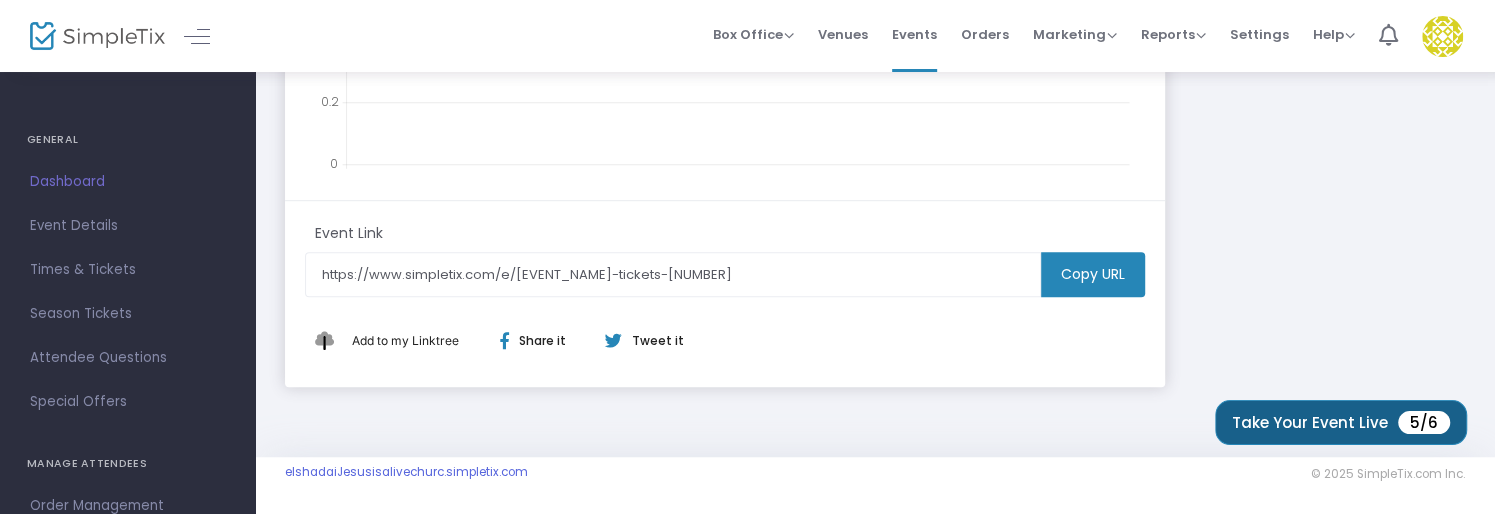 click on "Take Your Event Live  5/6" 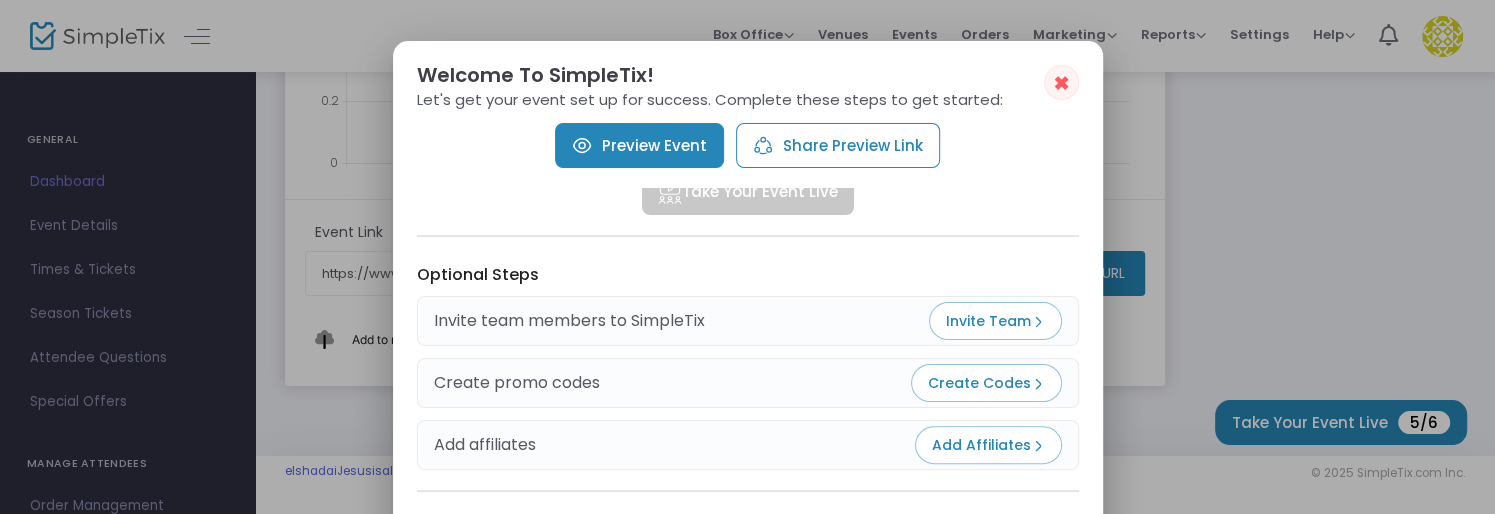 scroll, scrollTop: 200, scrollLeft: 0, axis: vertical 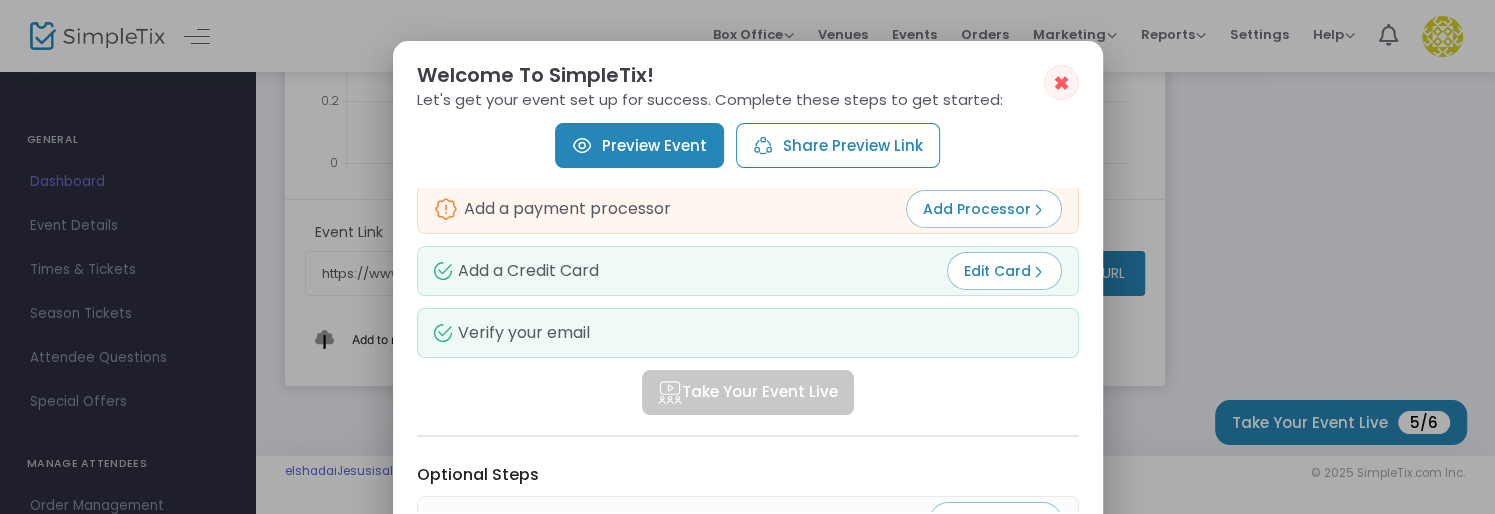 click on "Add Processor" at bounding box center (984, 209) 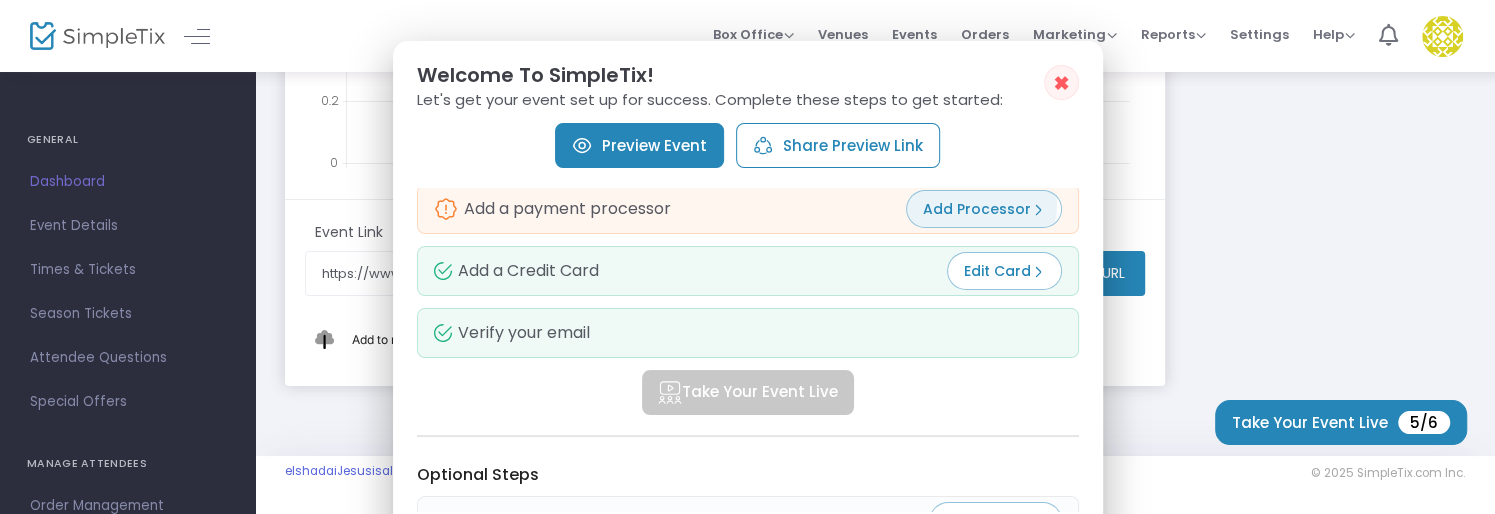 scroll, scrollTop: 792, scrollLeft: 0, axis: vertical 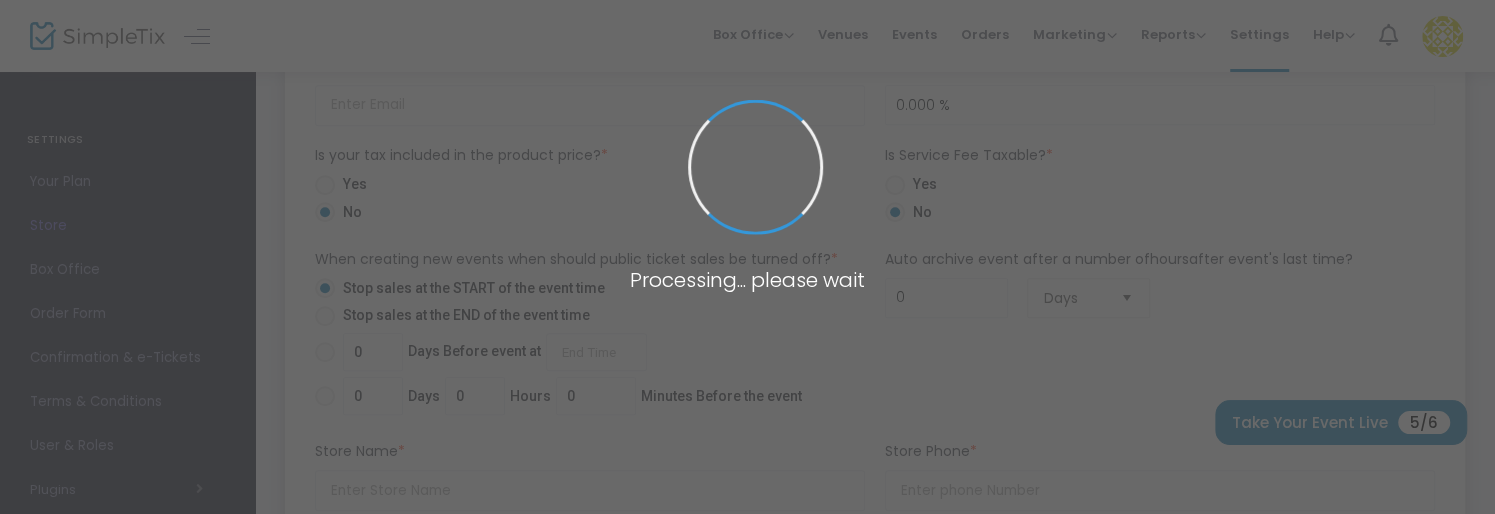 type on "https://elshadaiJesusisalivechurc" 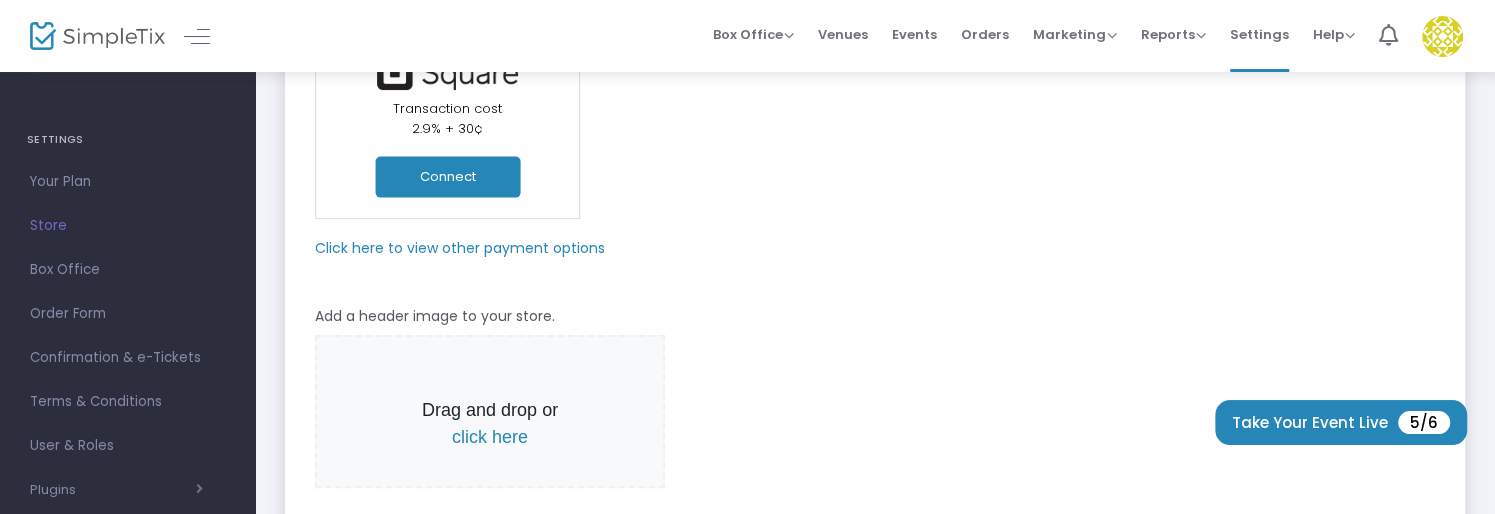 scroll, scrollTop: 0, scrollLeft: 0, axis: both 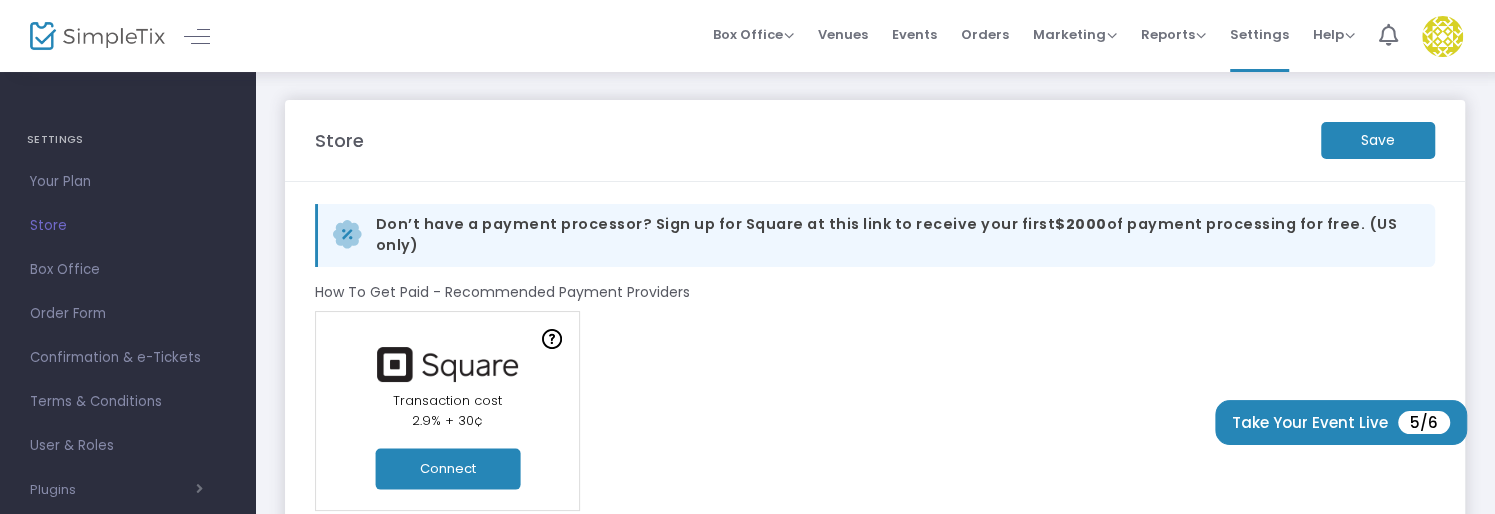click on "Save" 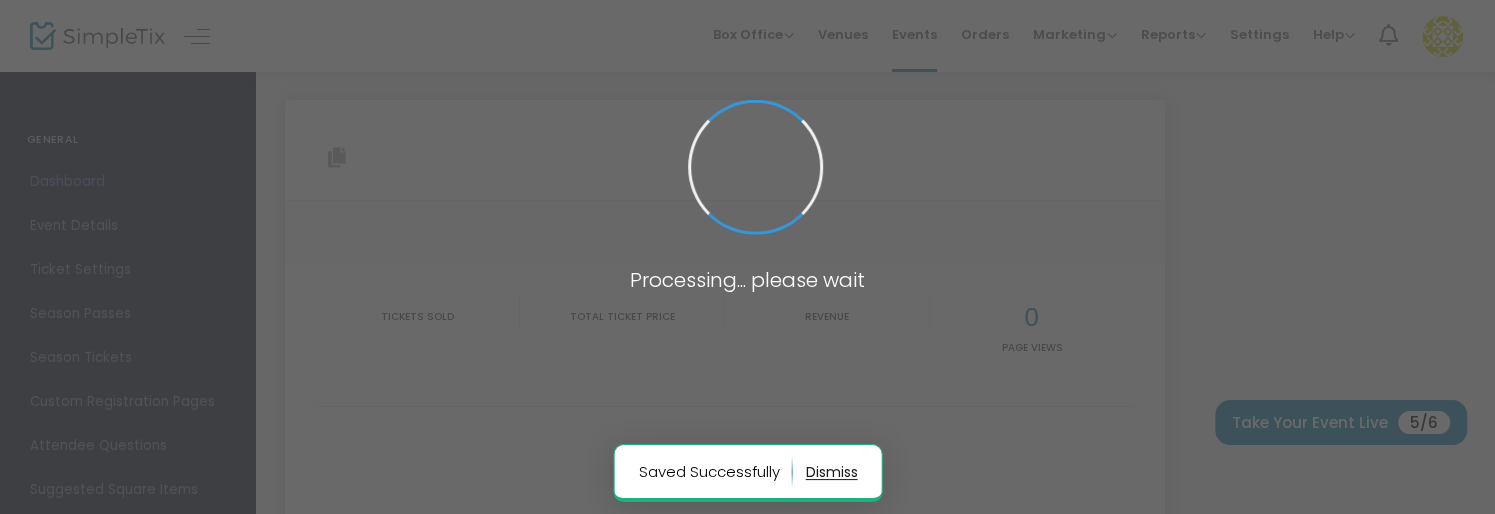 scroll, scrollTop: 508, scrollLeft: 0, axis: vertical 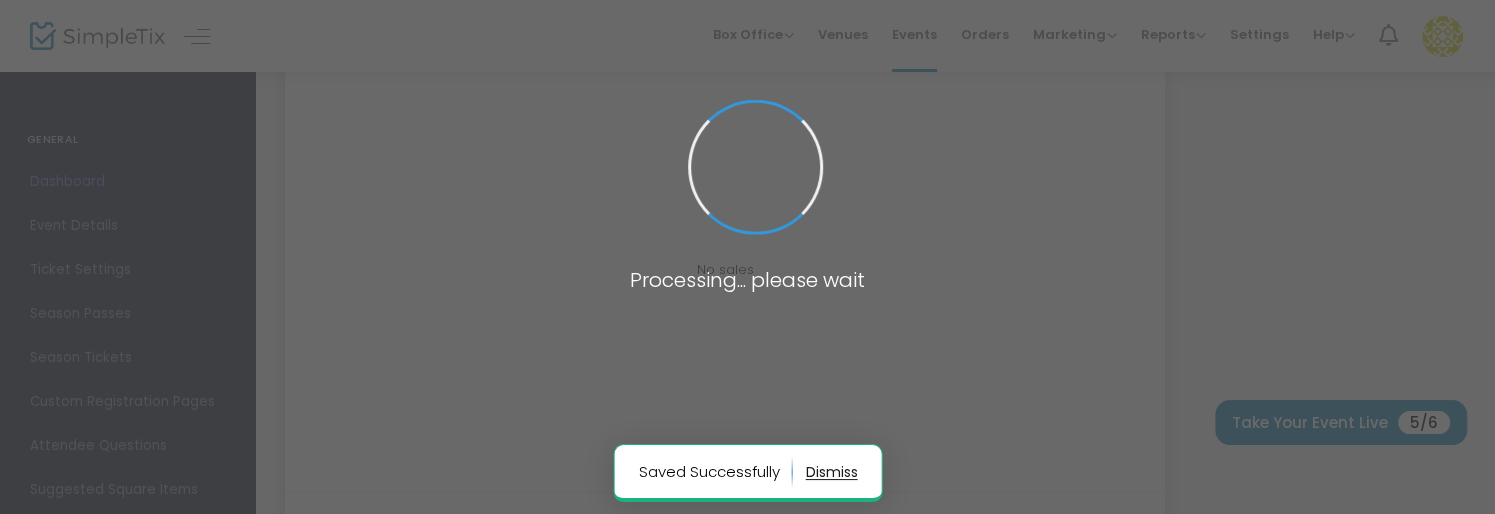 type on "https://www.simpletix.com/e/[EVENT_NAME]-tickets-[NUMBER]" 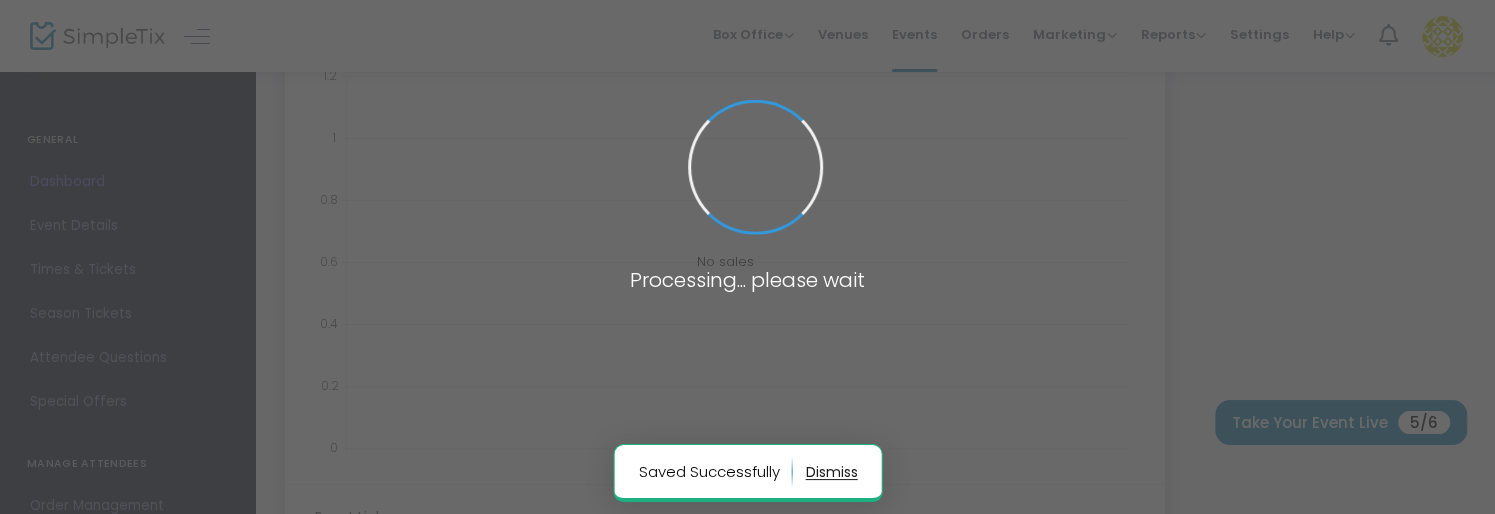 scroll, scrollTop: 0, scrollLeft: 0, axis: both 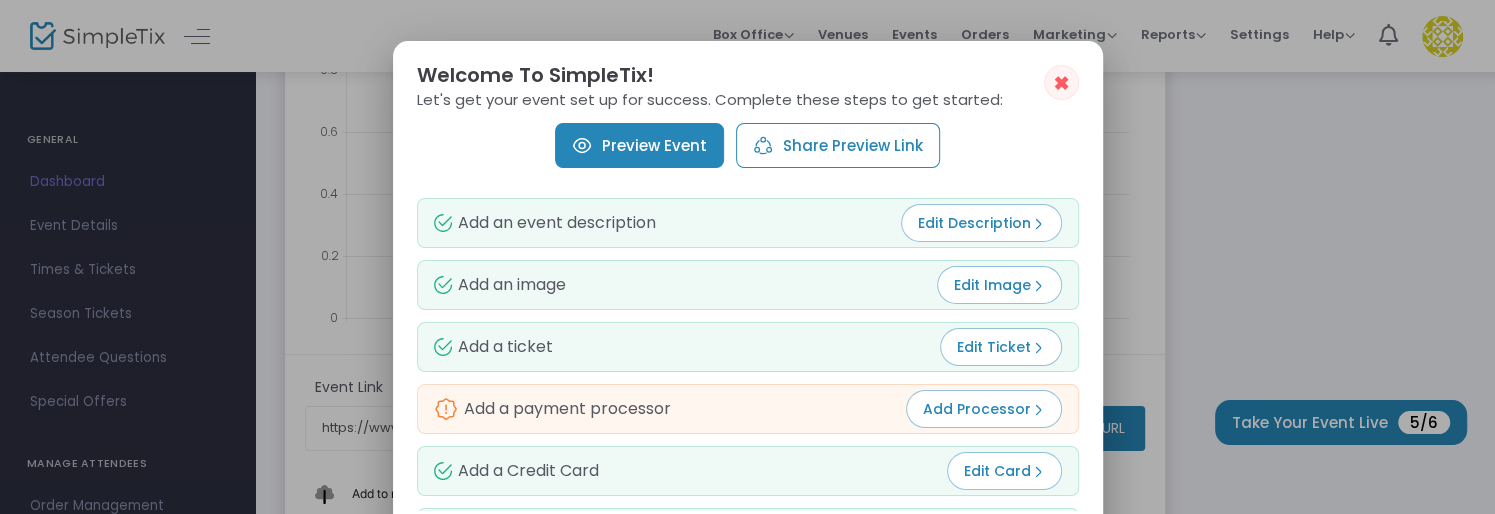 click on "Preview Event" at bounding box center (639, 145) 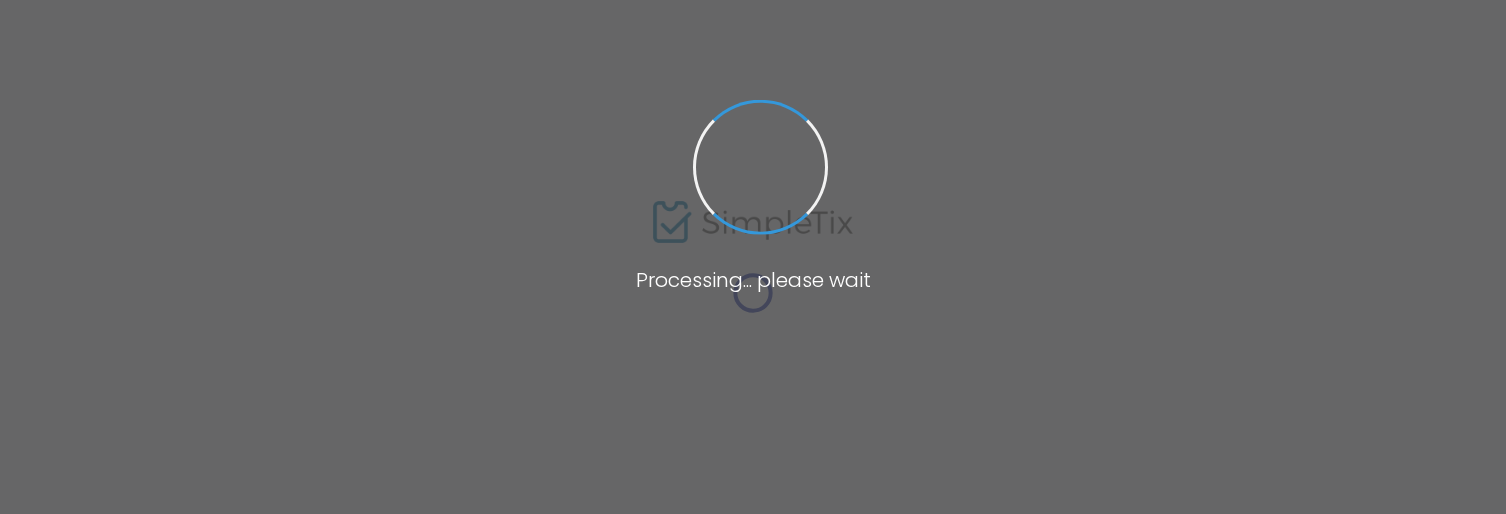 scroll, scrollTop: 0, scrollLeft: 0, axis: both 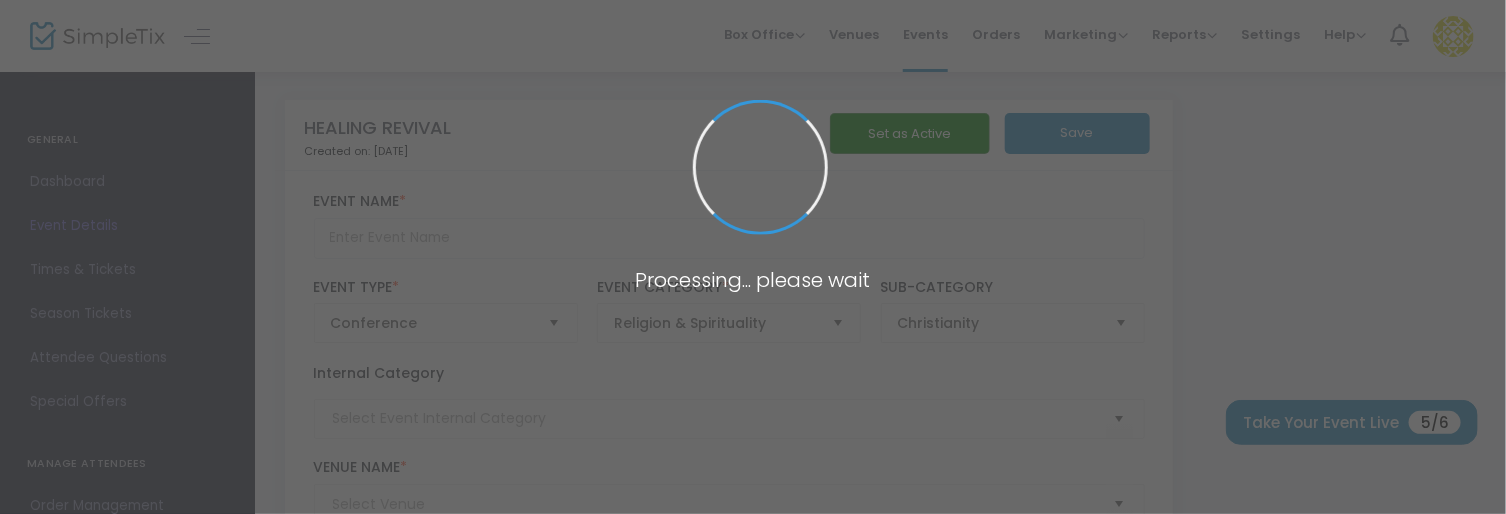 type on "HEALING REVIVAL" 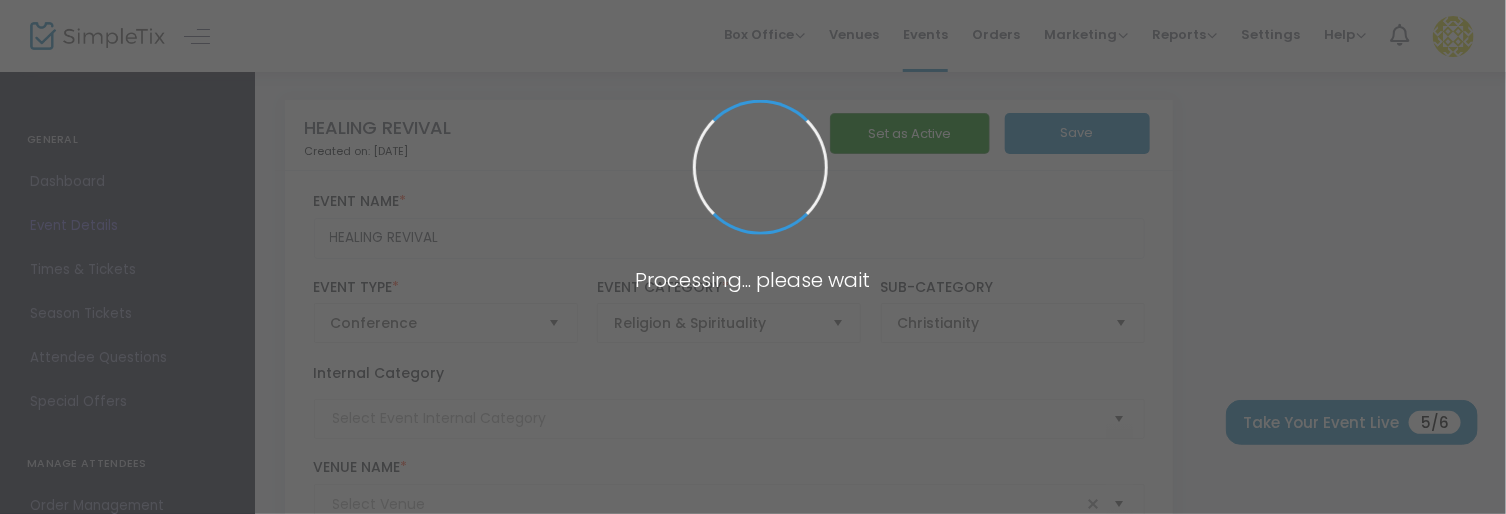 type on "CHRIST FAMILY FELLOWSHIP CHURCH" 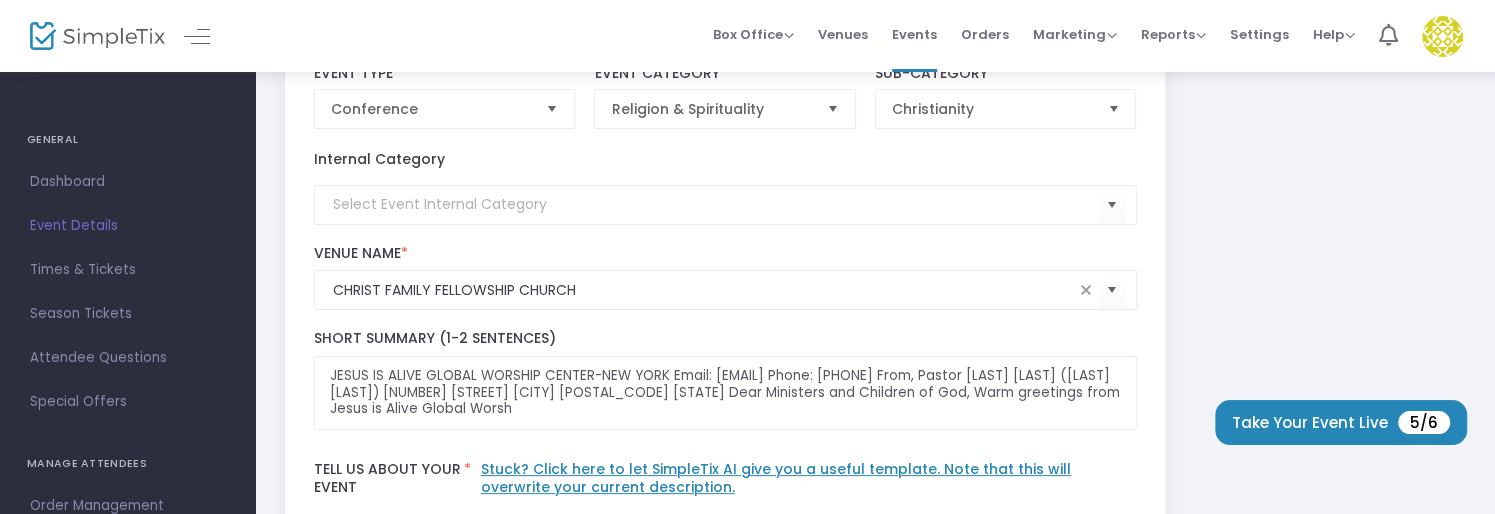 scroll, scrollTop: 0, scrollLeft: 0, axis: both 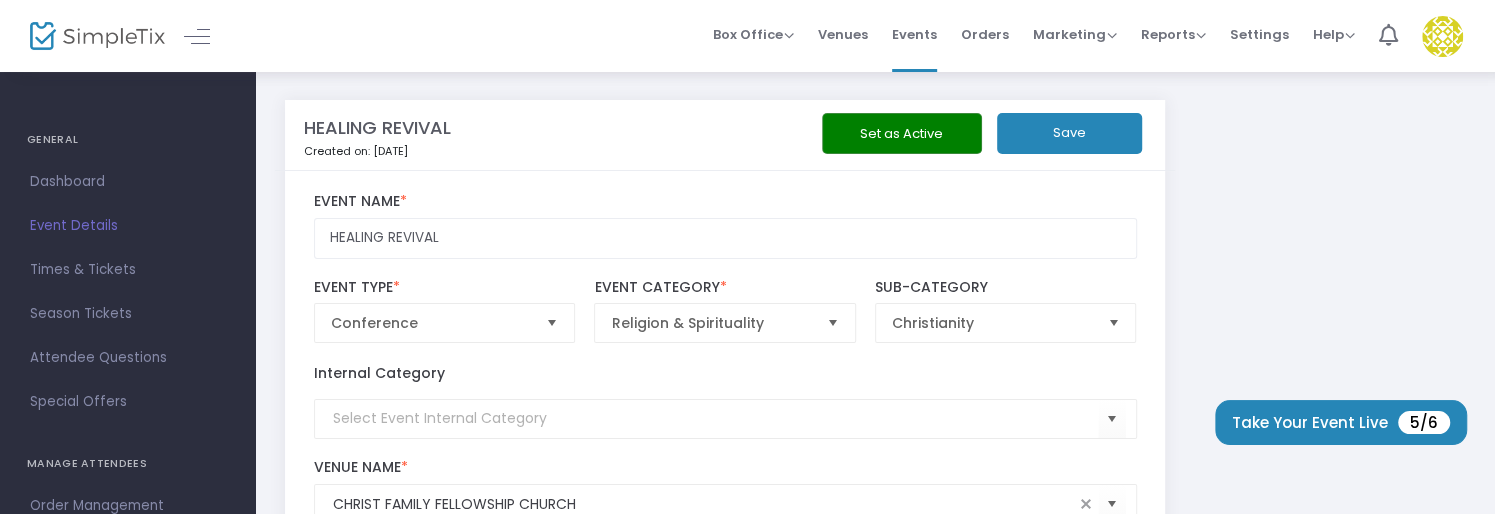 click on "Set as Active" 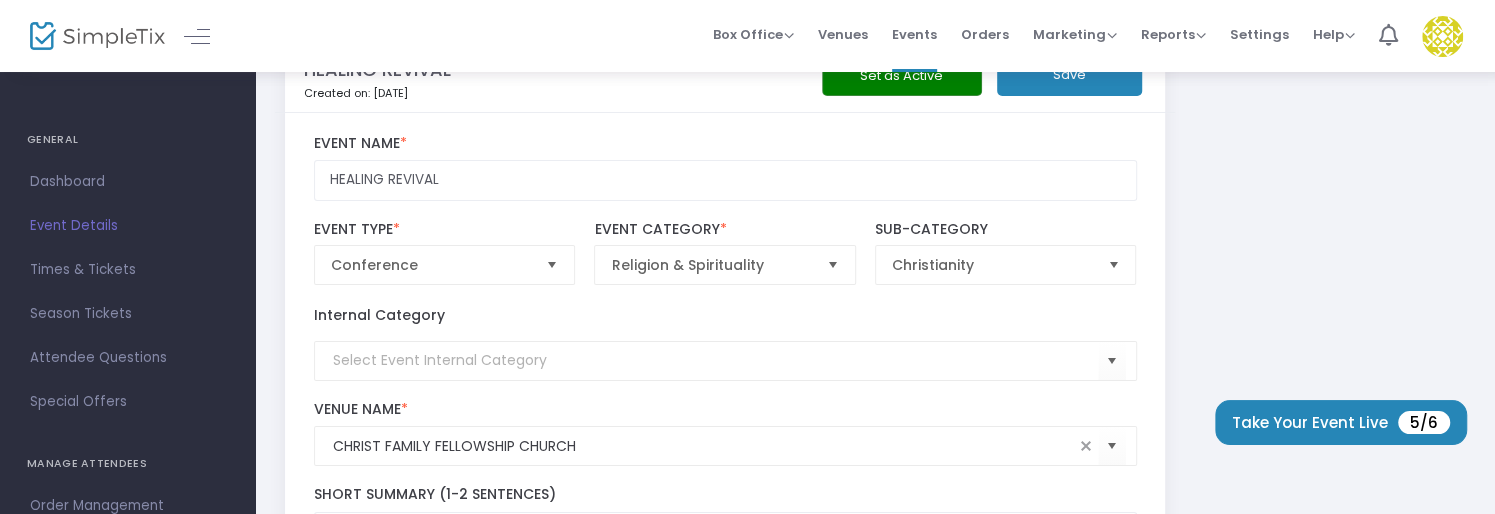 scroll, scrollTop: 0, scrollLeft: 0, axis: both 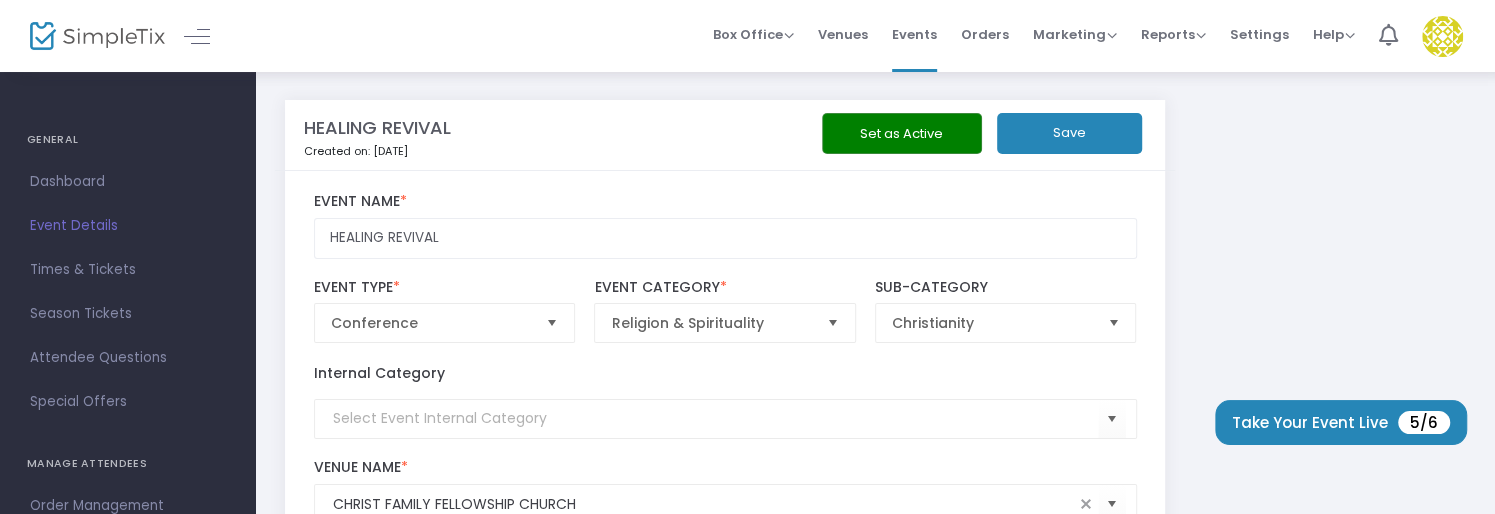 click on "Set as Active" 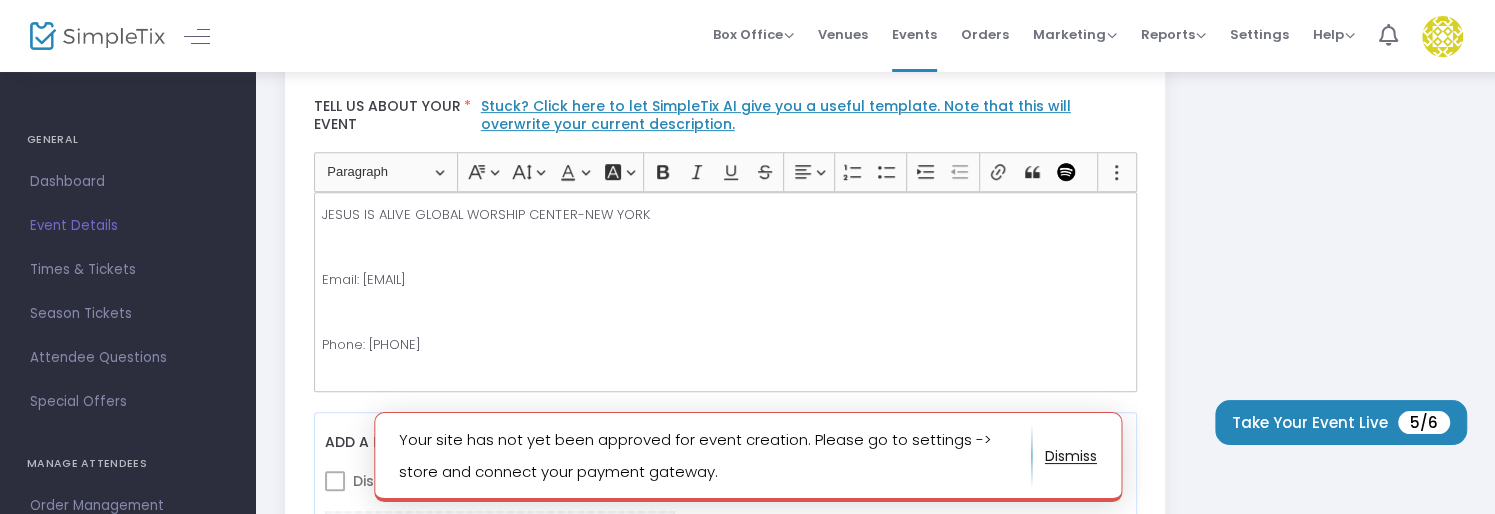 scroll, scrollTop: 600, scrollLeft: 0, axis: vertical 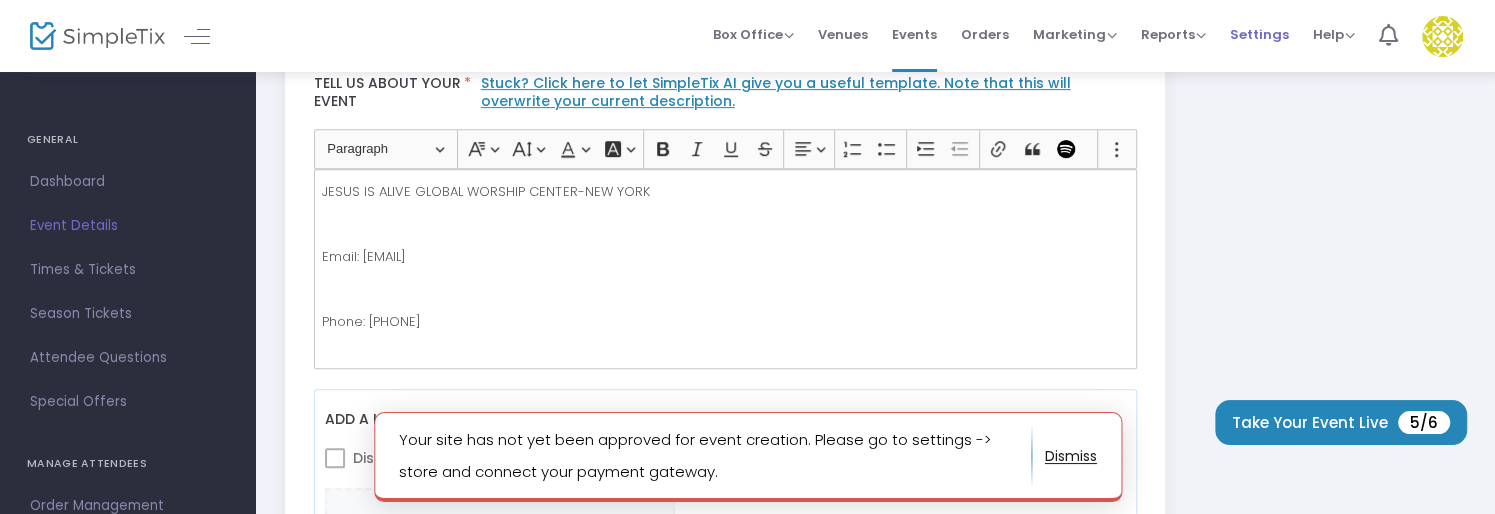 click on "Settings" at bounding box center [1259, 34] 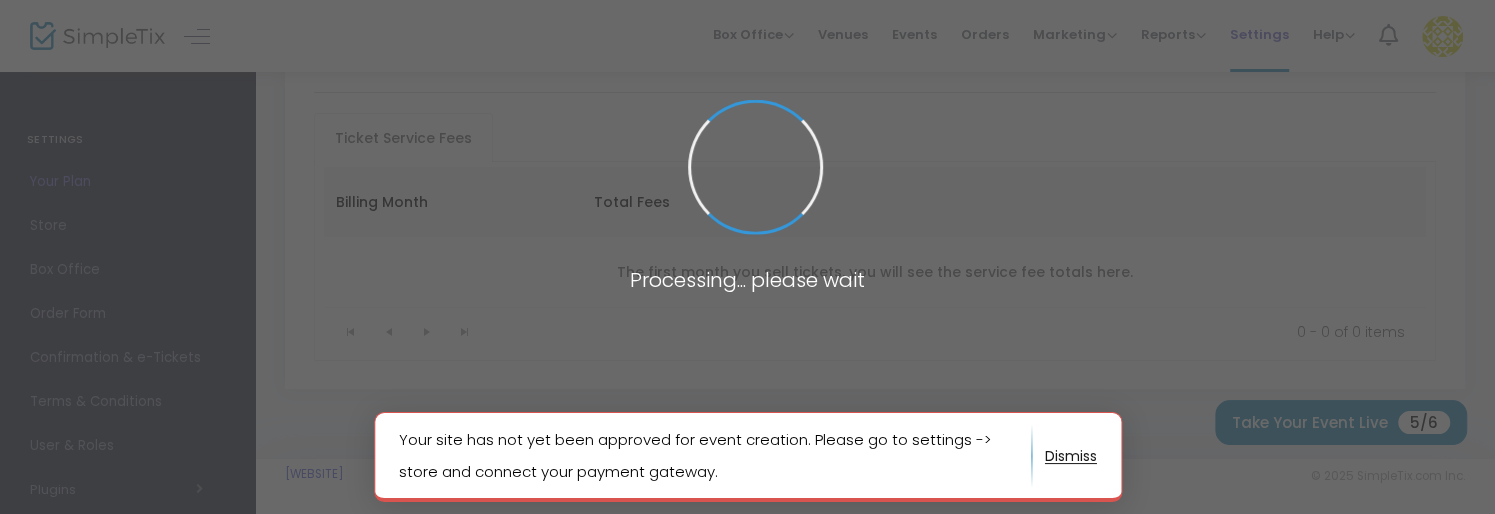 scroll, scrollTop: 292, scrollLeft: 0, axis: vertical 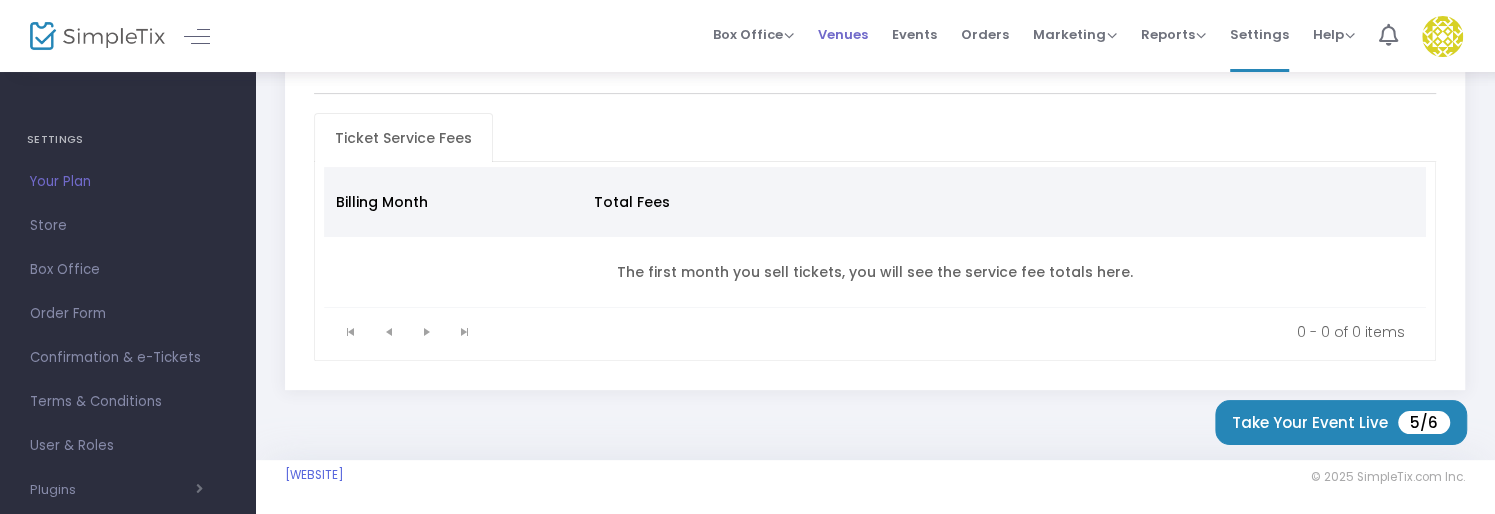 click on "Venues" at bounding box center (843, 34) 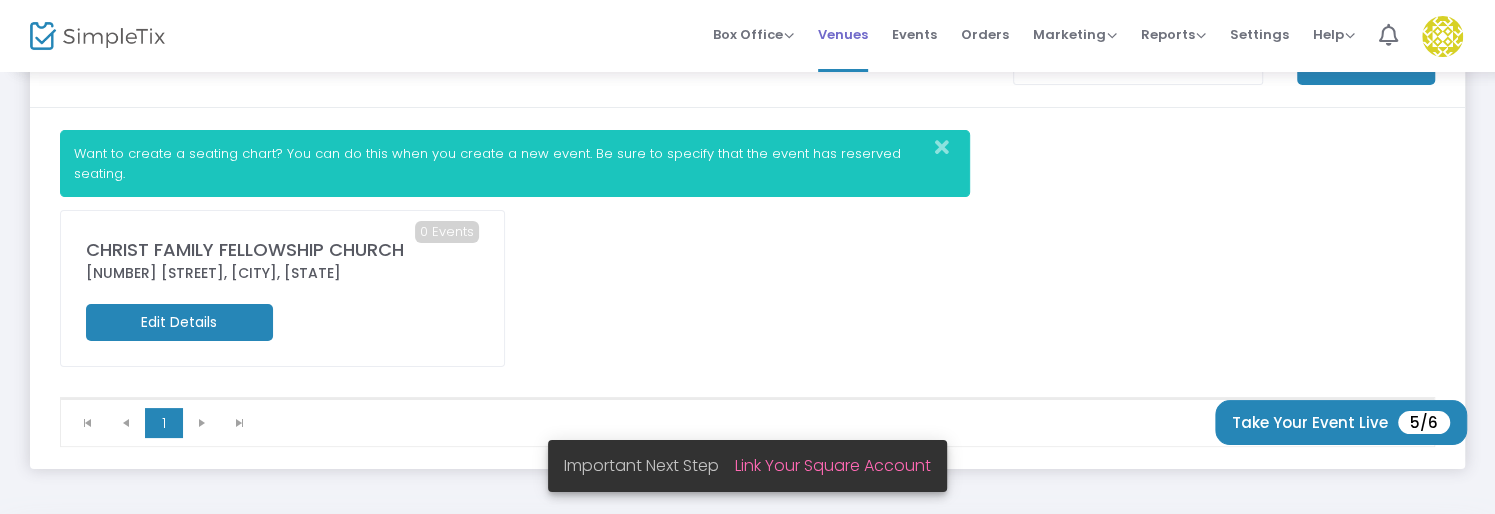 scroll, scrollTop: 0, scrollLeft: 0, axis: both 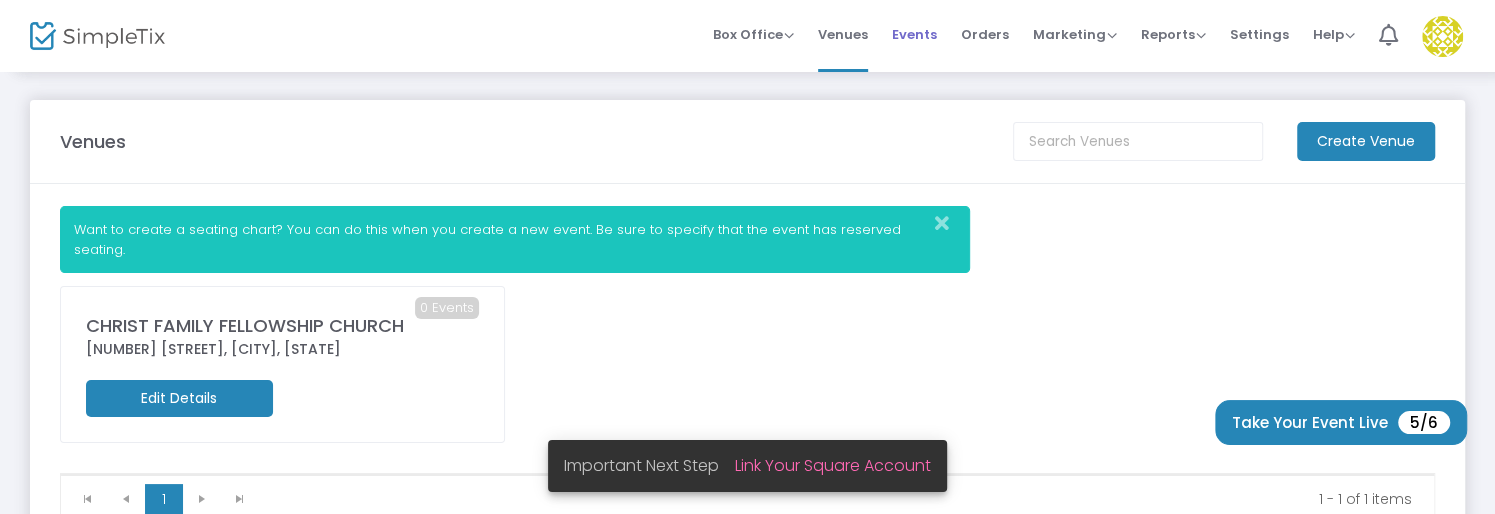 click on "Events" at bounding box center [914, 34] 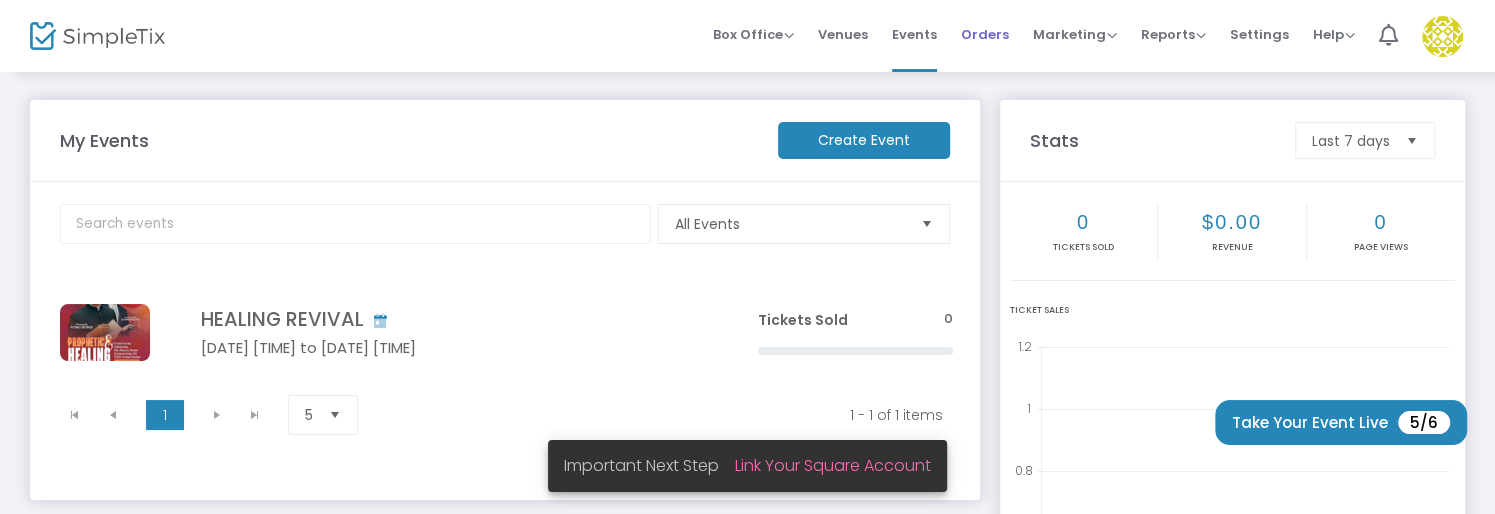 click on "Orders" at bounding box center [985, 34] 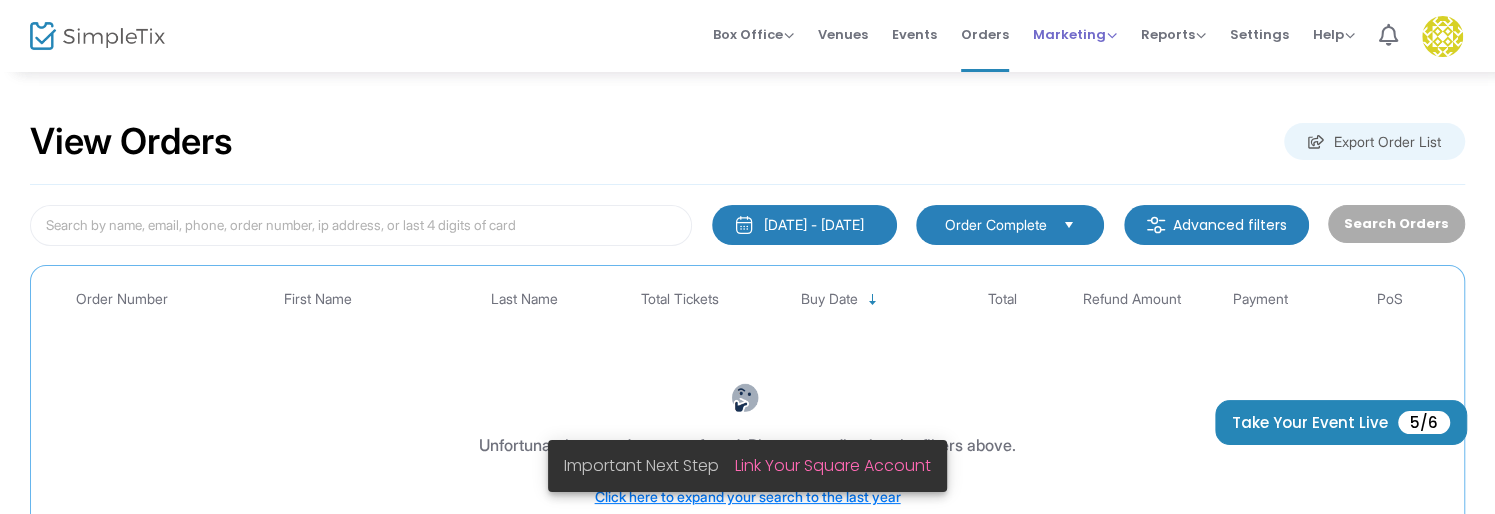 click on "Marketing" at bounding box center (1075, 34) 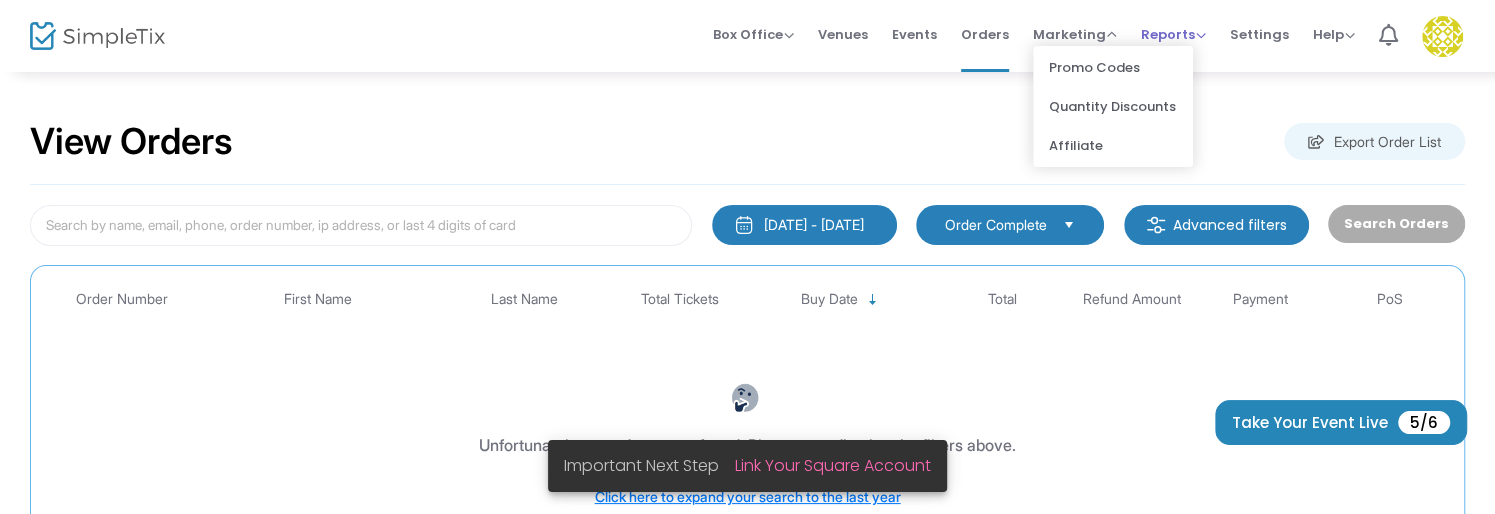 click on "Reports" at bounding box center (1173, 34) 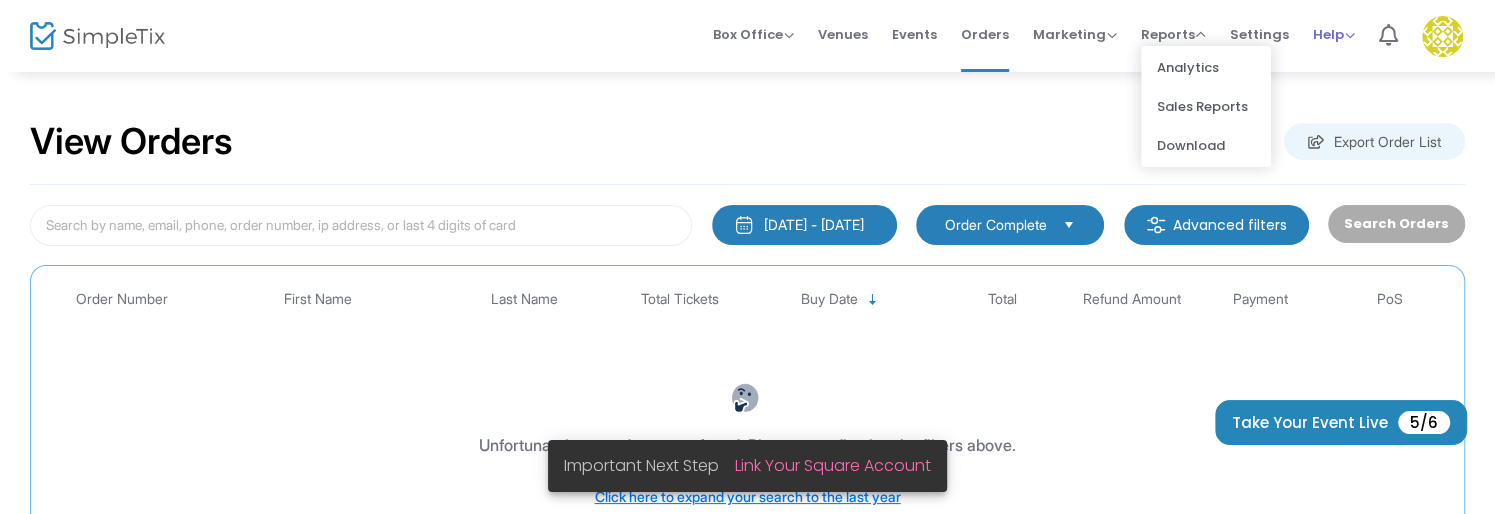 click on "Help   View Docs   Contact Support" at bounding box center (1334, 36) 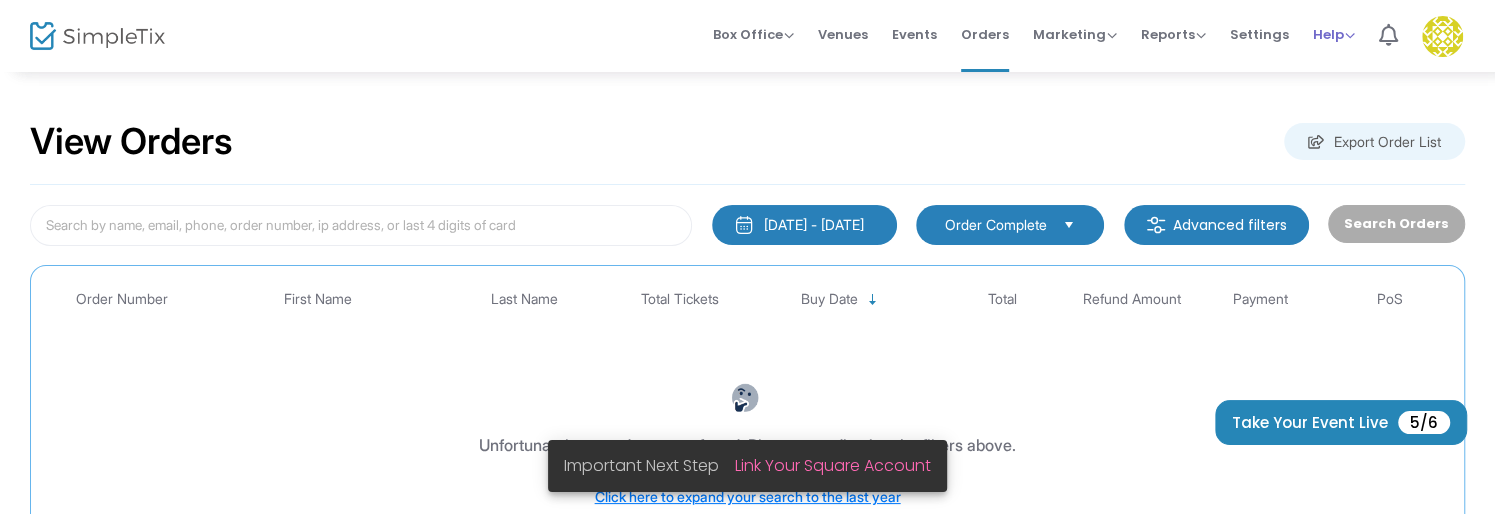 click on "Help   View Docs   Contact Support" at bounding box center [1334, 35] 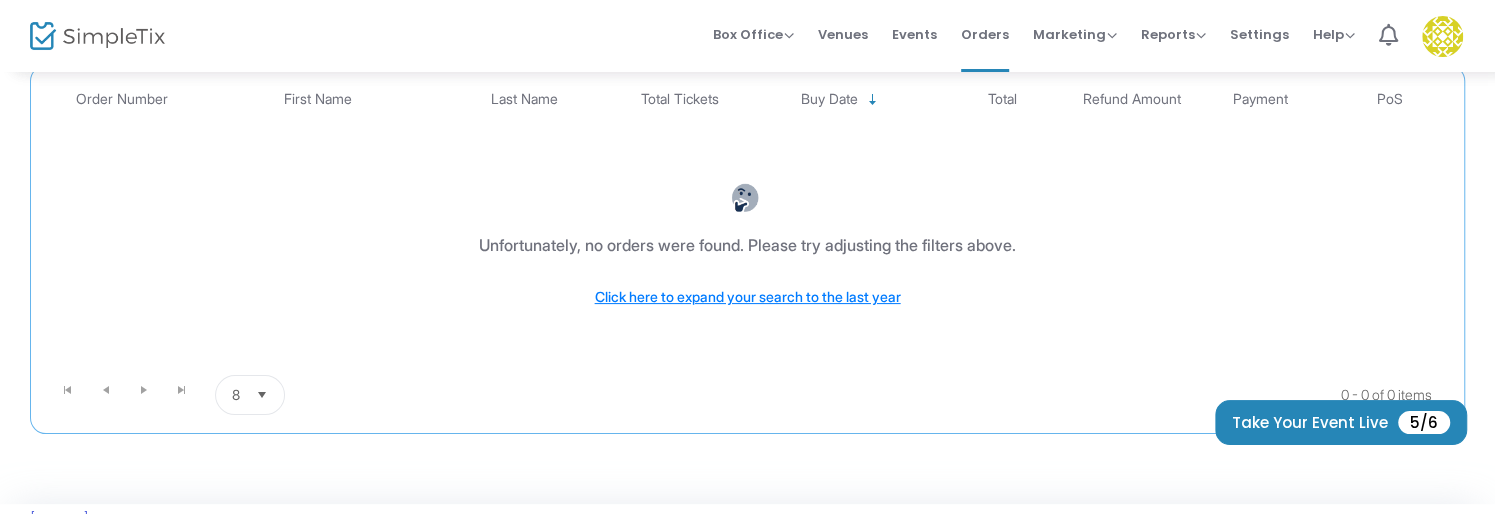 scroll, scrollTop: 0, scrollLeft: 0, axis: both 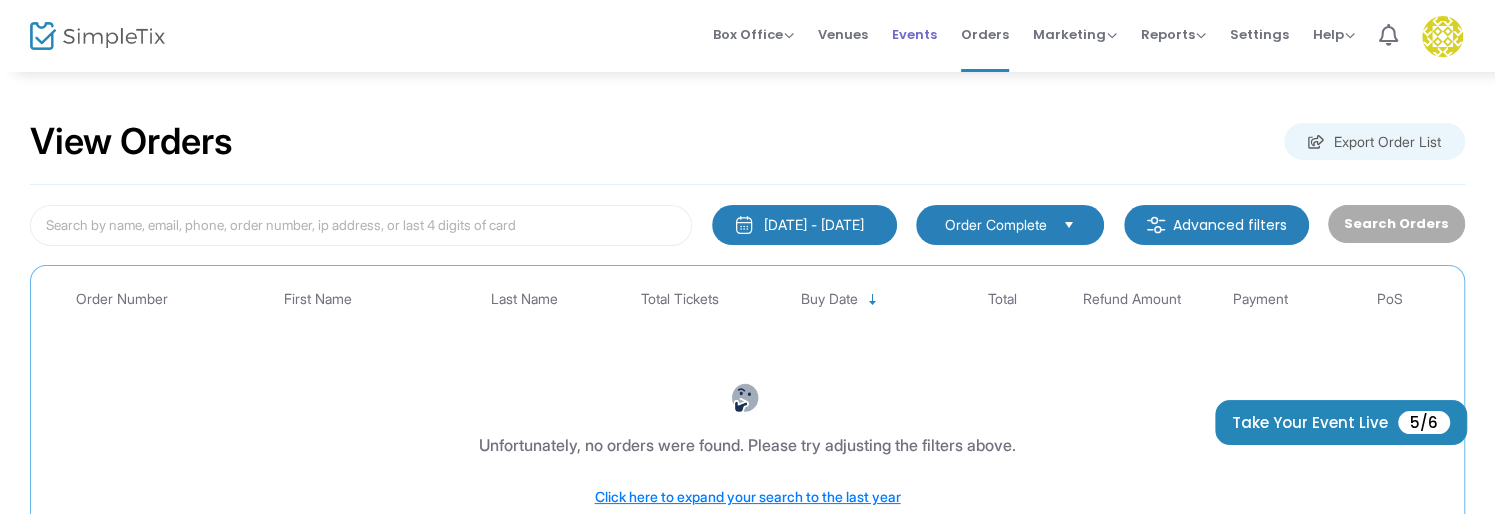 click on "Events" at bounding box center (914, 34) 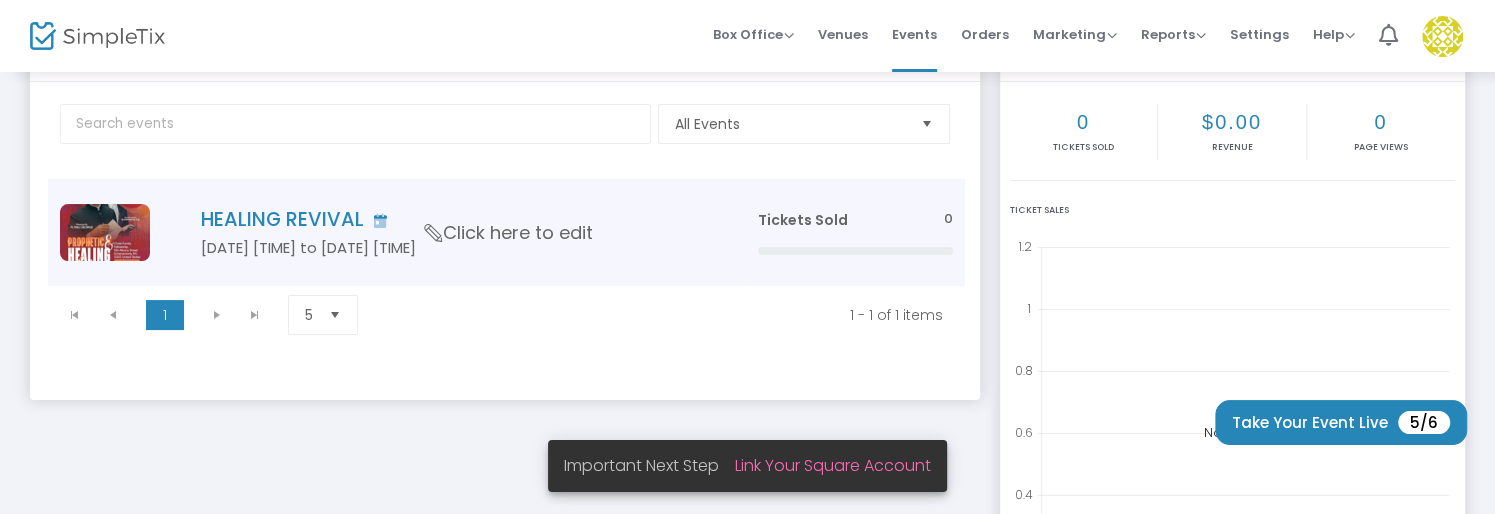 scroll, scrollTop: 100, scrollLeft: 0, axis: vertical 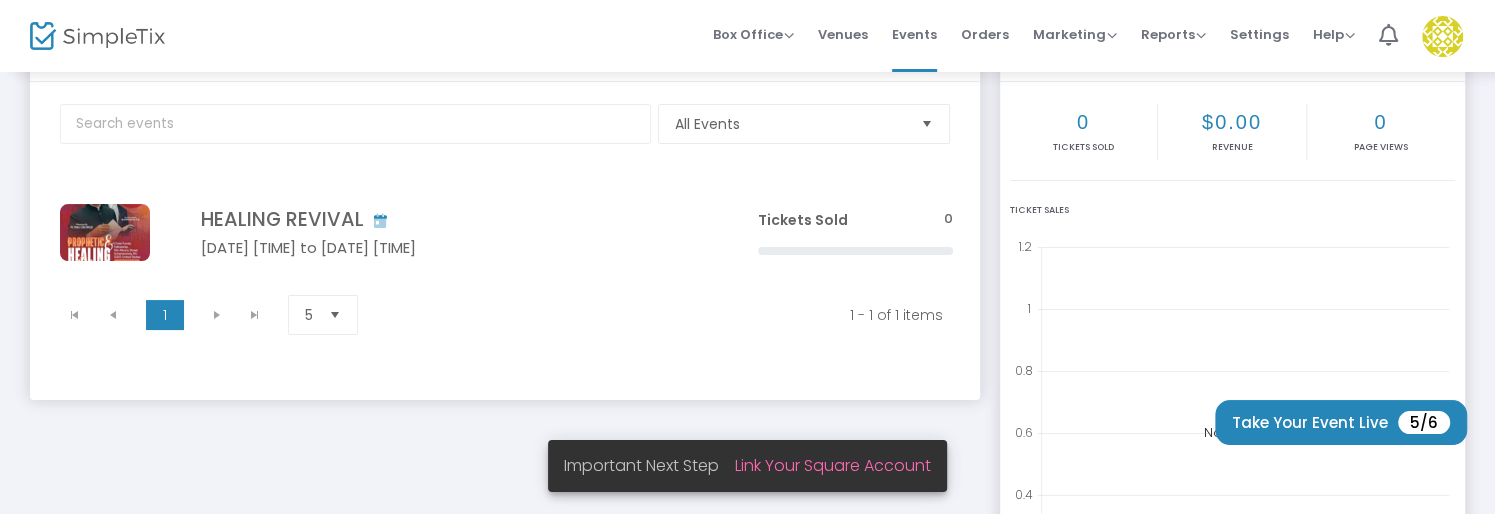 click at bounding box center [335, 315] 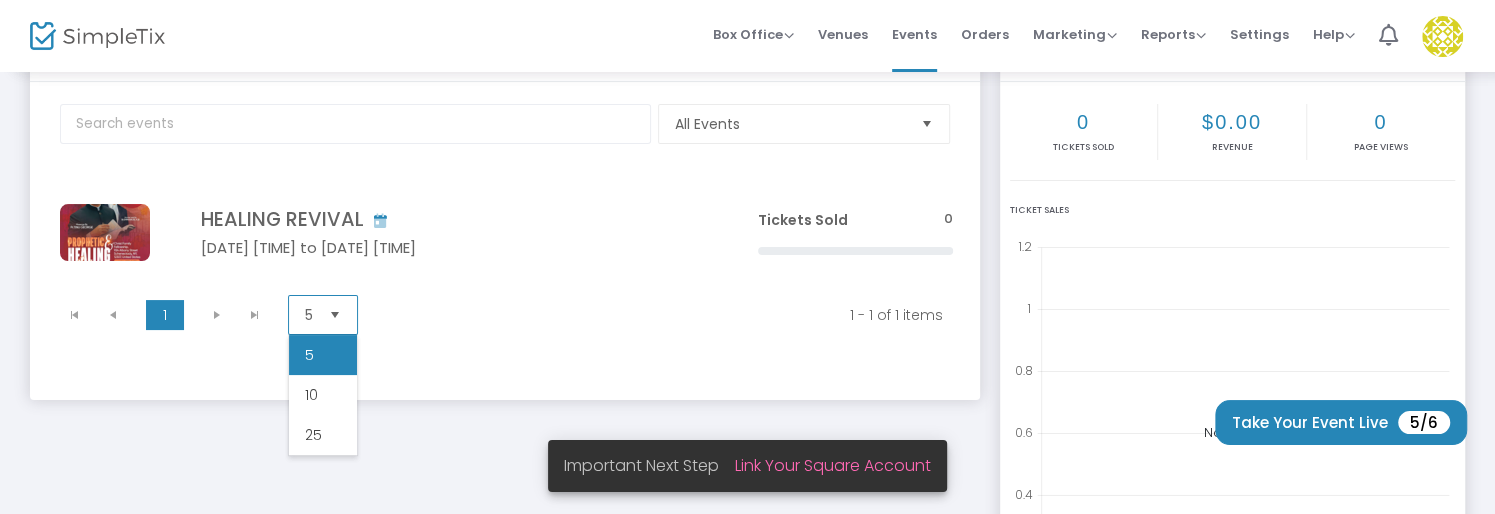click on "5" at bounding box center [323, 355] 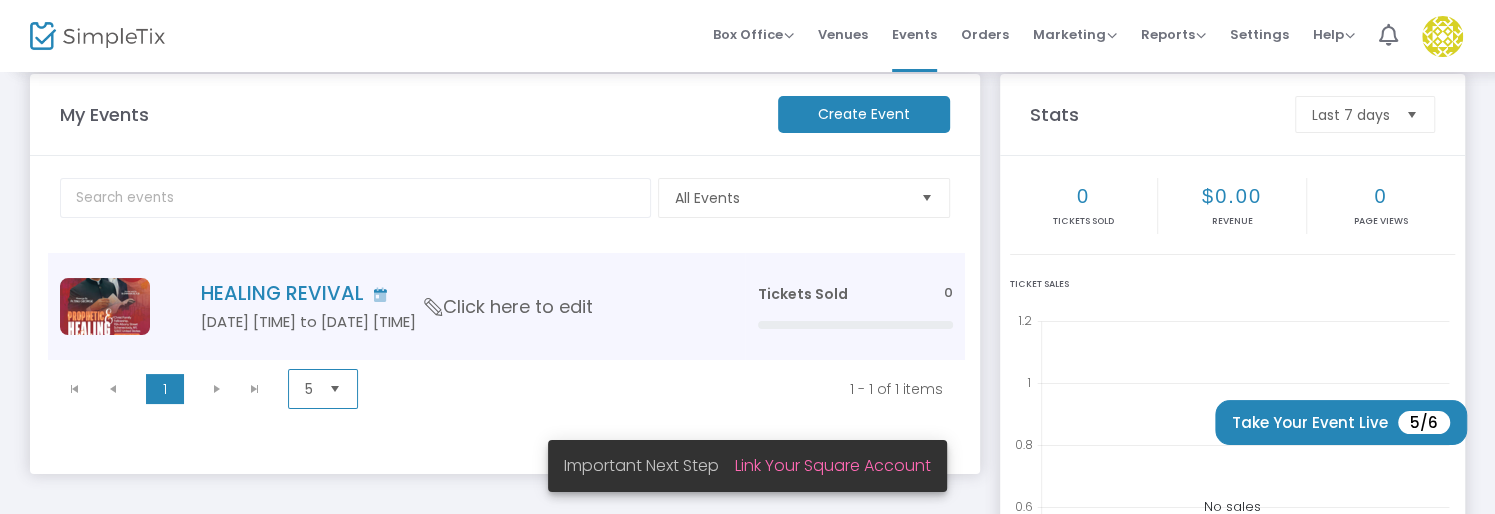 scroll, scrollTop: 0, scrollLeft: 0, axis: both 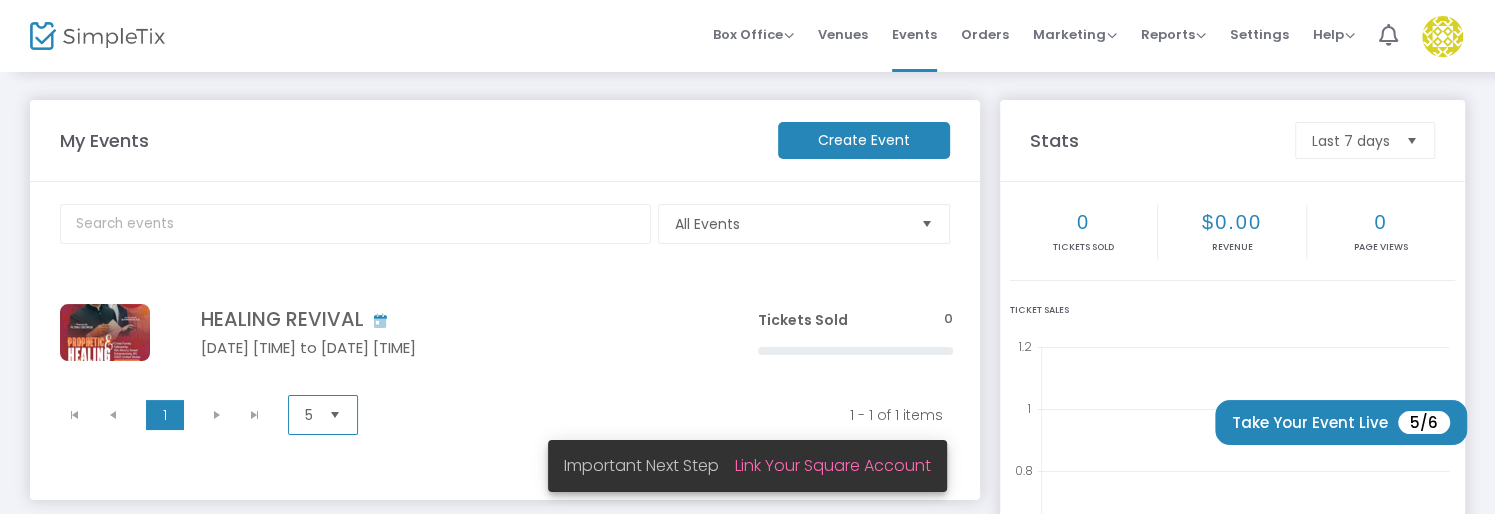 click at bounding box center (927, 224) 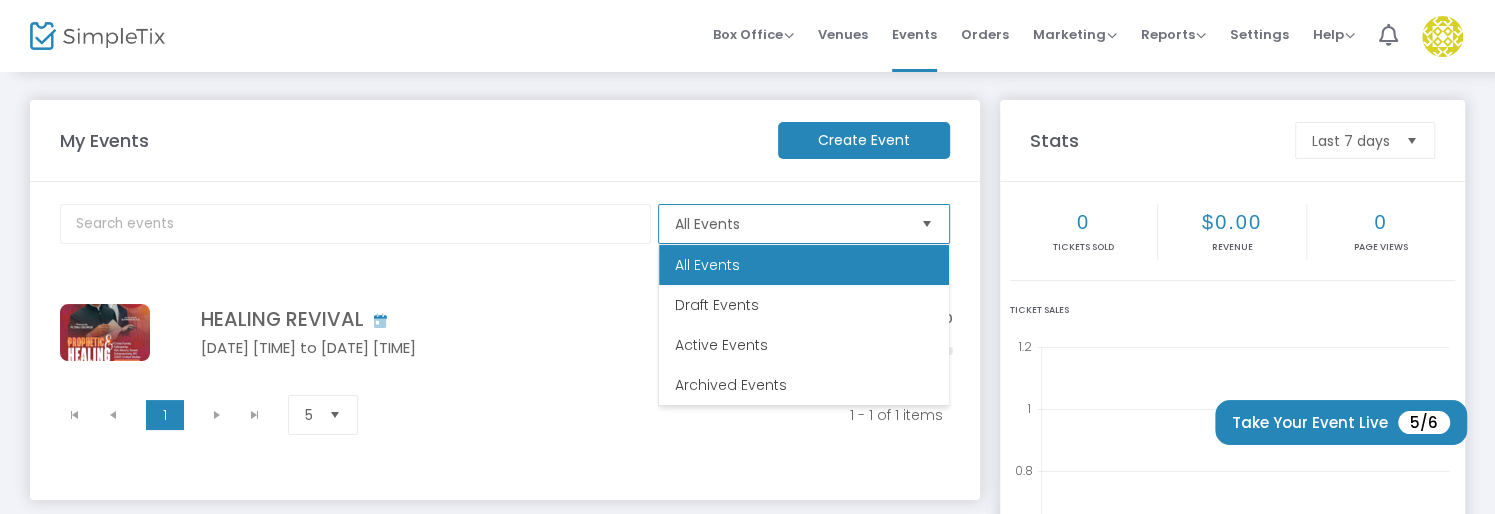 click on "All Events" at bounding box center [804, 265] 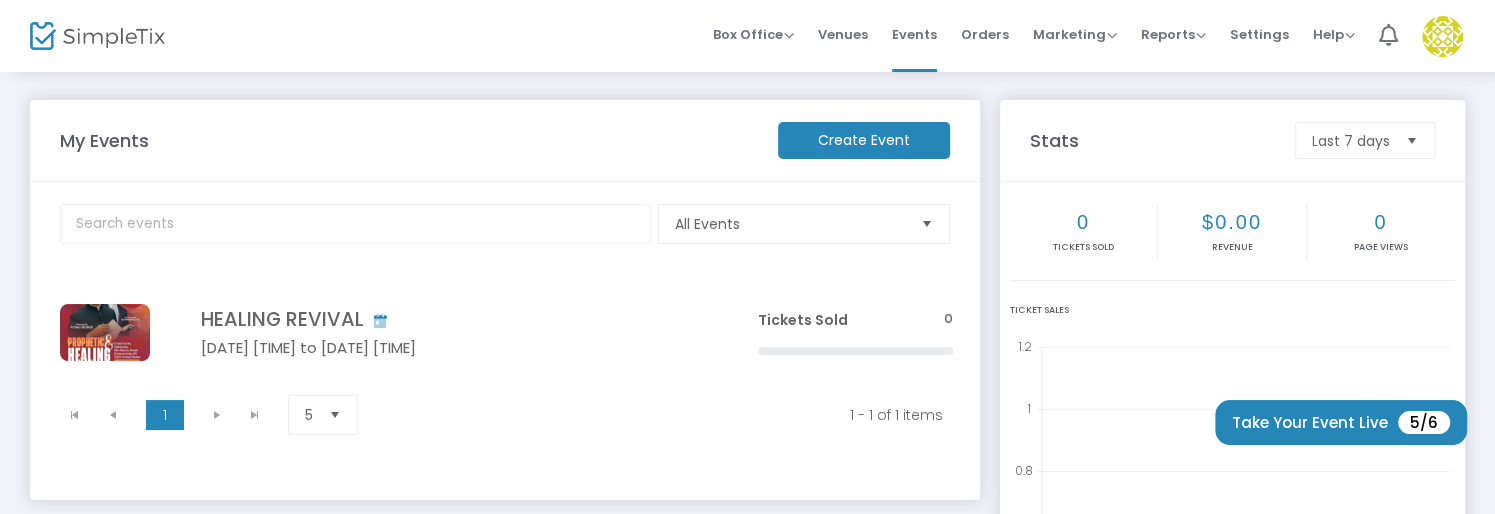 click on "Create Event" 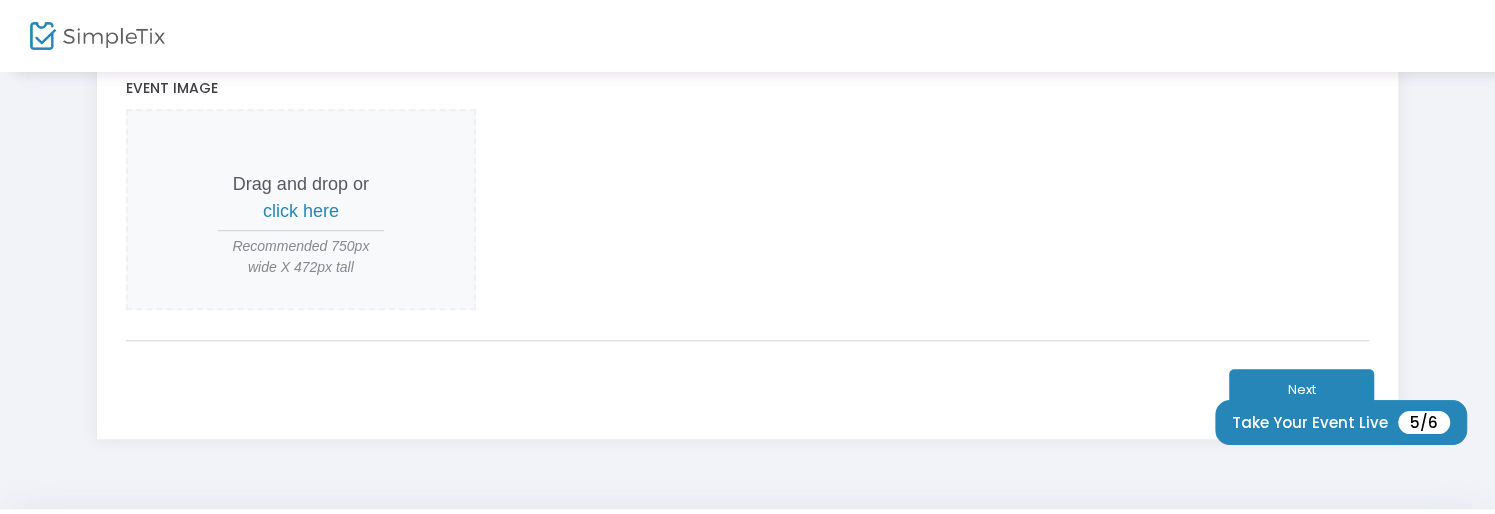 scroll, scrollTop: 800, scrollLeft: 0, axis: vertical 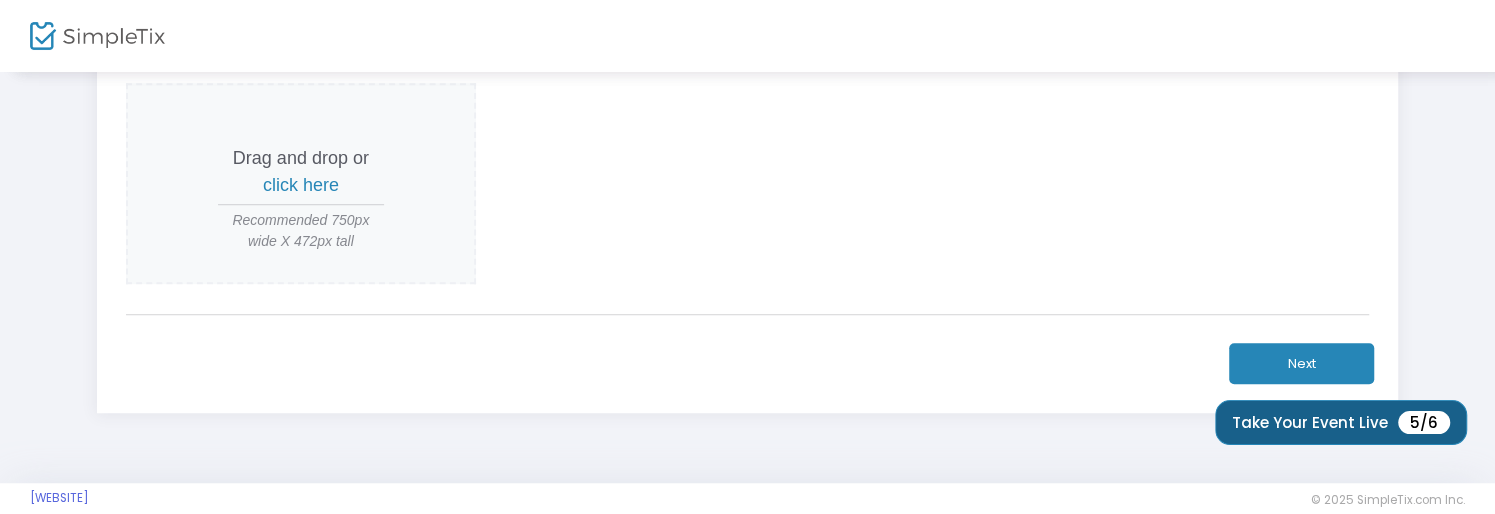 click on "Take Your Event Live  5/6" 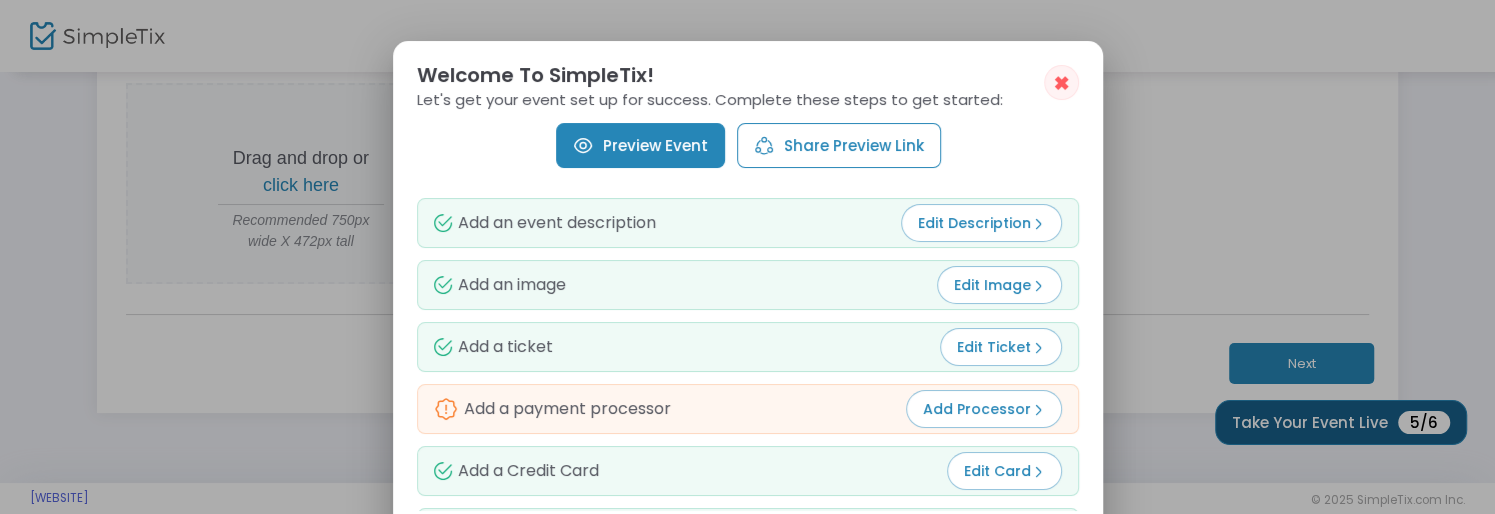 scroll, scrollTop: 0, scrollLeft: 0, axis: both 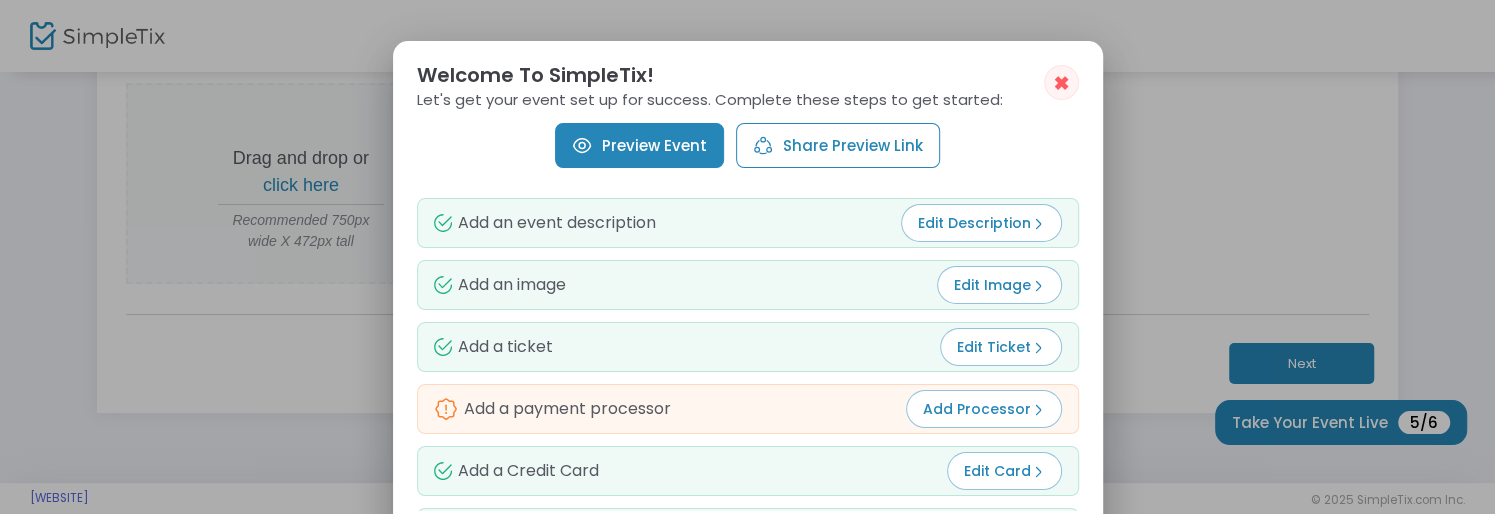 click on "✖" at bounding box center (1061, 83) 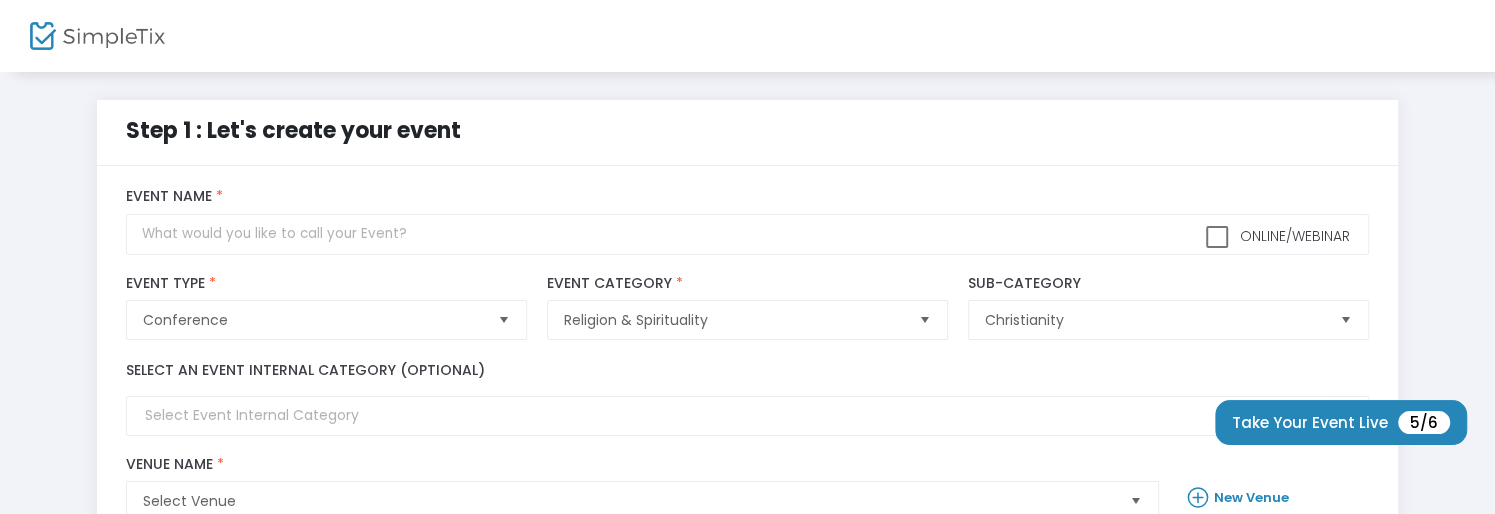 scroll, scrollTop: 800, scrollLeft: 0, axis: vertical 